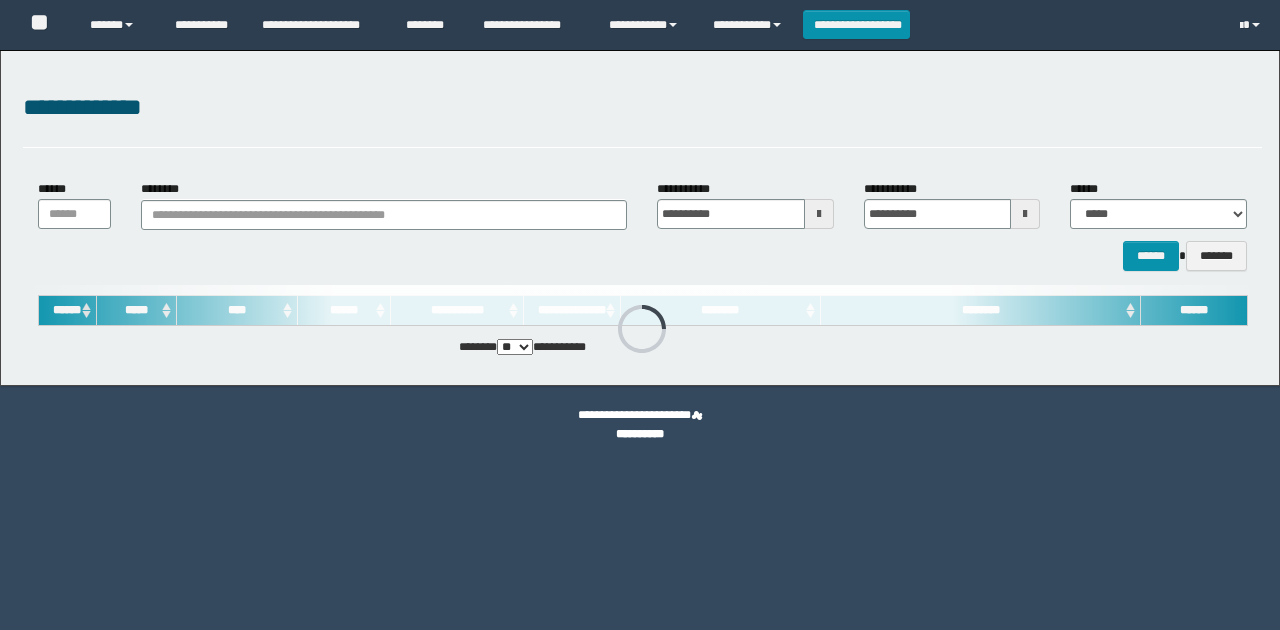 scroll, scrollTop: 0, scrollLeft: 0, axis: both 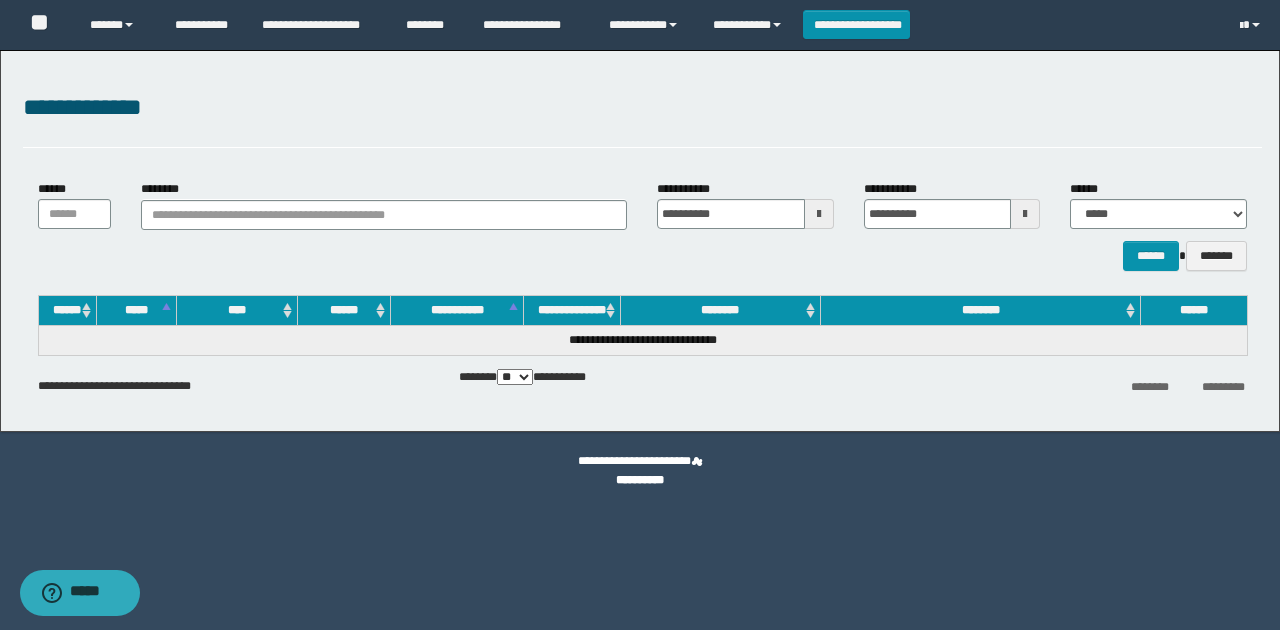 click on "**********" at bounding box center (640, 241) 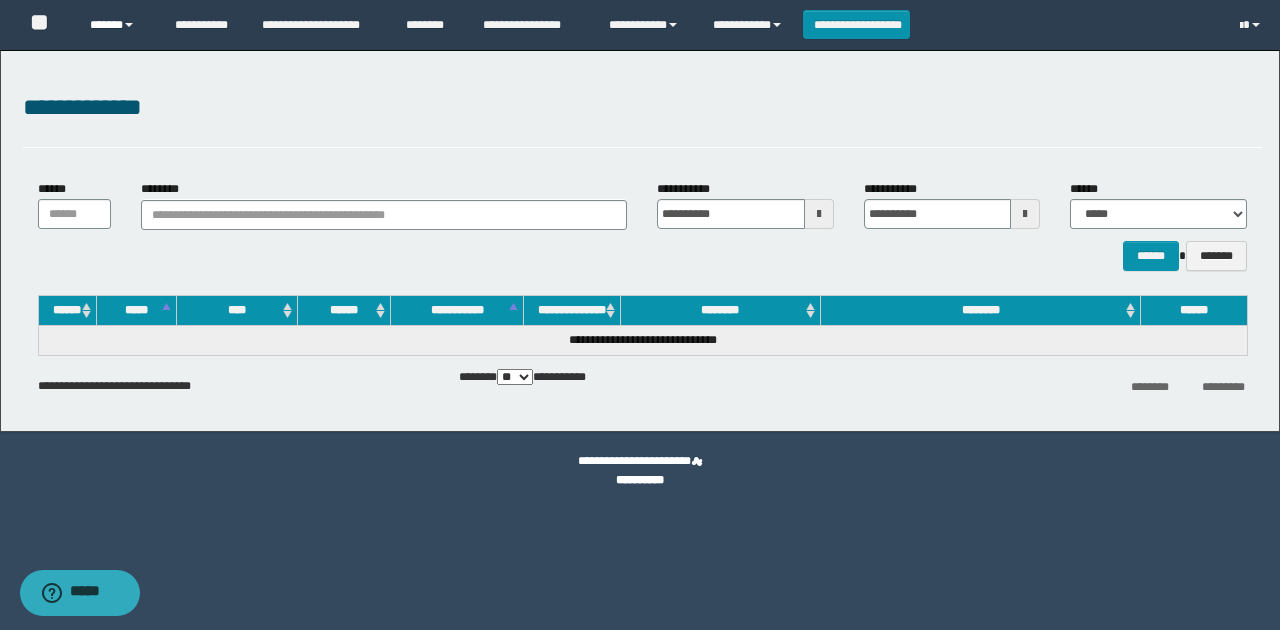 drag, startPoint x: 143, startPoint y: 24, endPoint x: 142, endPoint y: 36, distance: 12.0415945 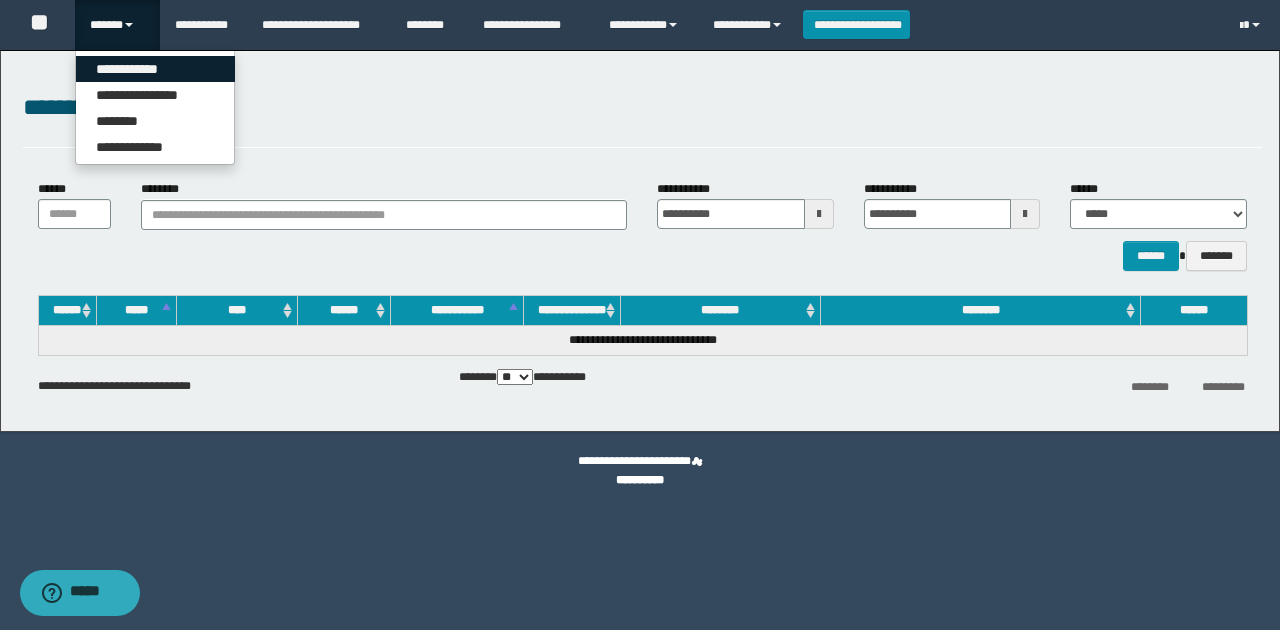 click on "**********" at bounding box center [155, 69] 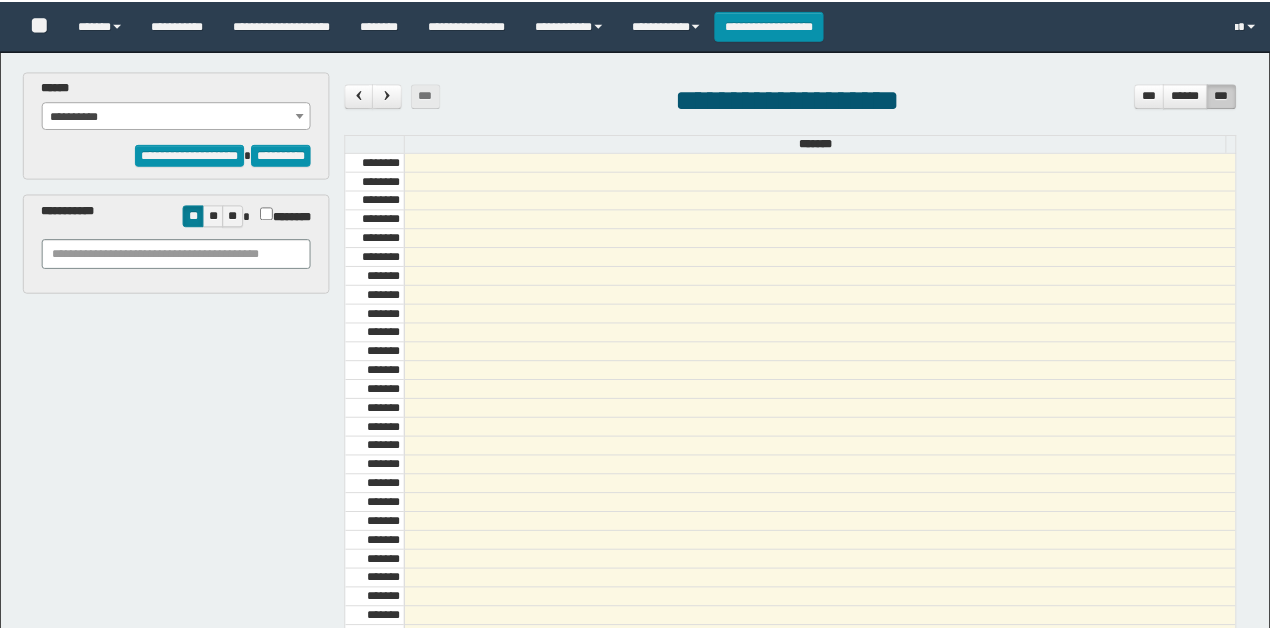 scroll, scrollTop: 0, scrollLeft: 0, axis: both 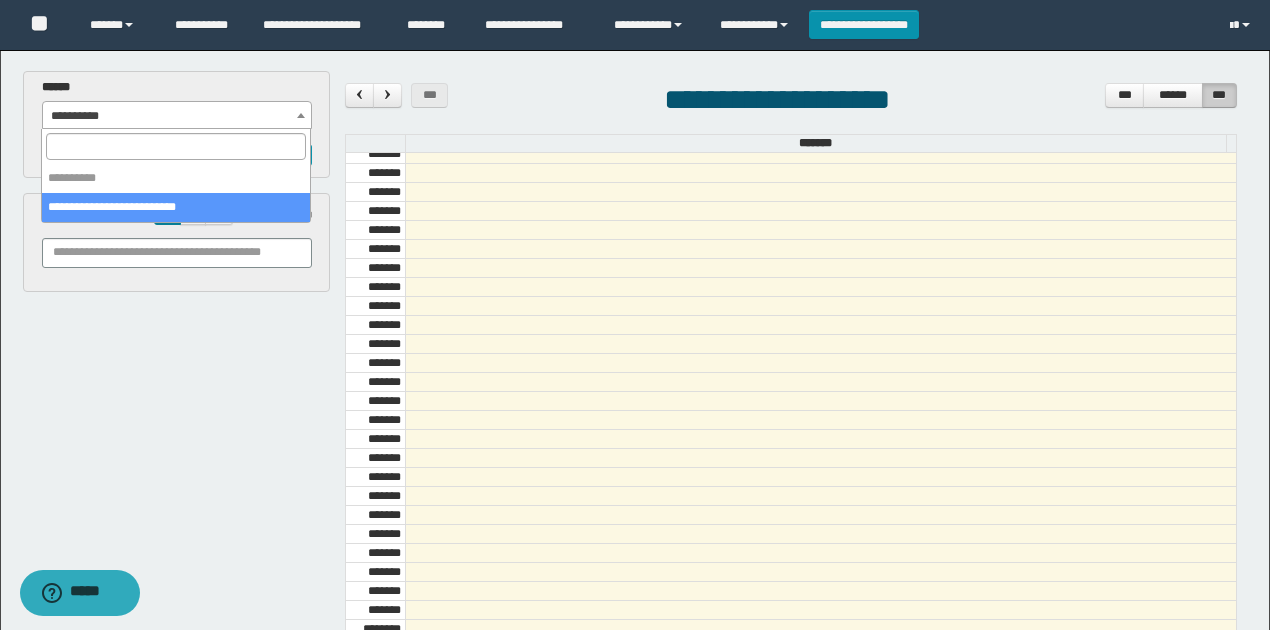 drag, startPoint x: 238, startPoint y: 114, endPoint x: 218, endPoint y: 186, distance: 74.726166 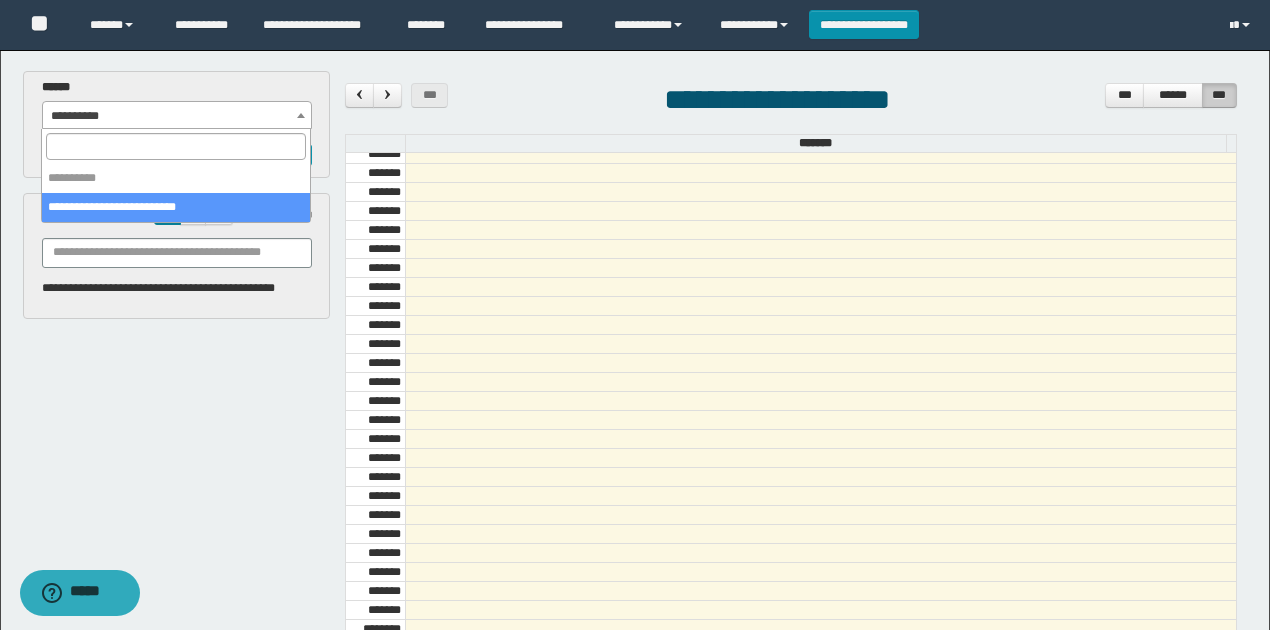 select on "******" 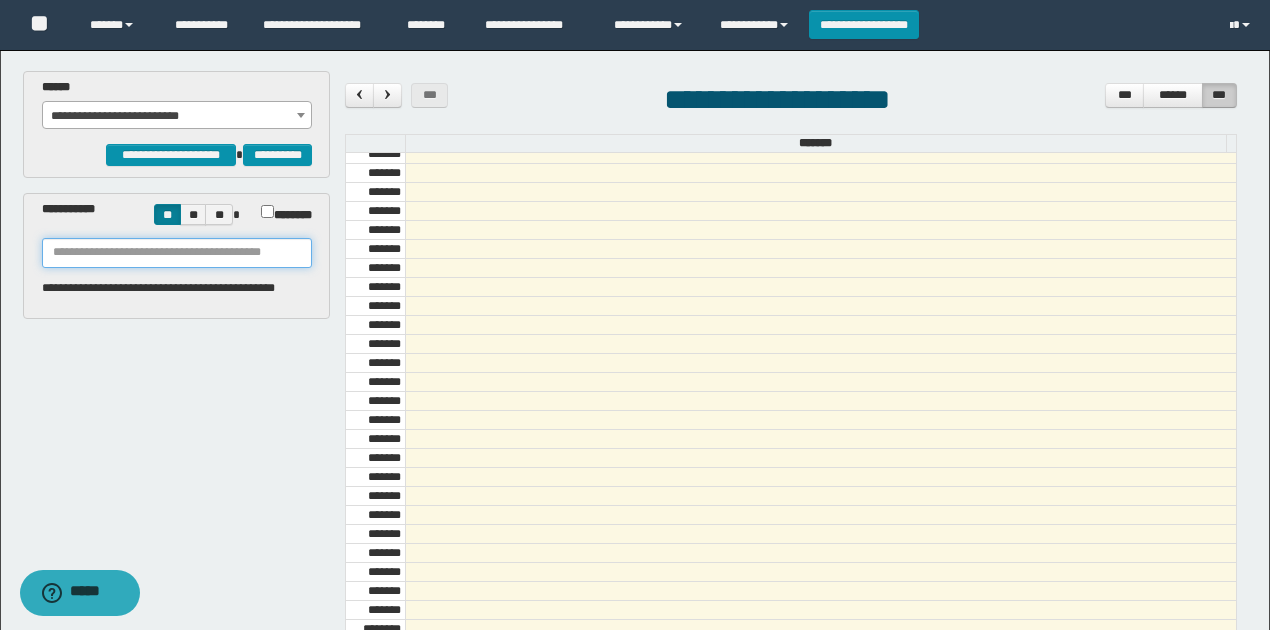 click at bounding box center (177, 253) 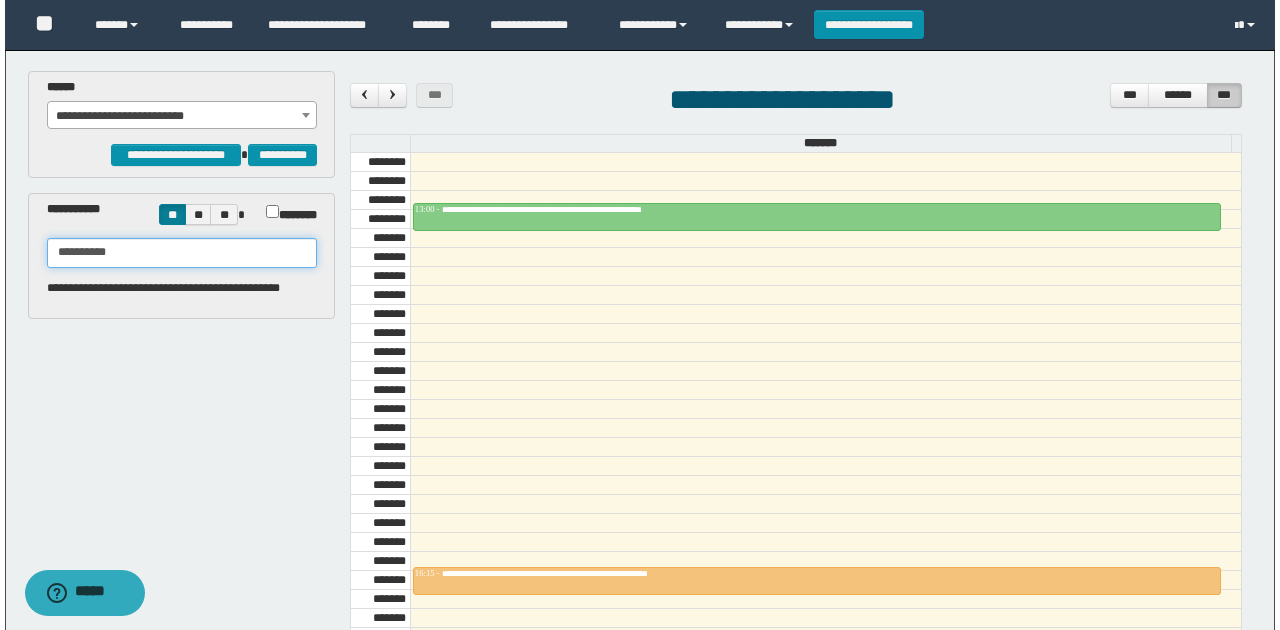 scroll, scrollTop: 1606, scrollLeft: 0, axis: vertical 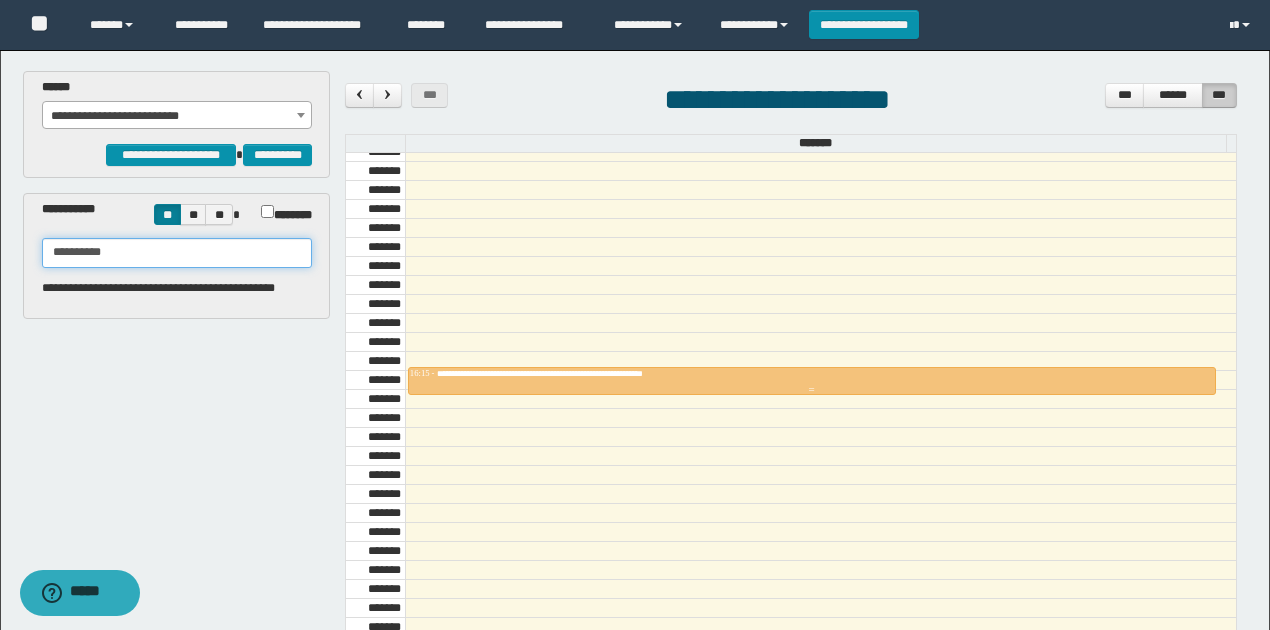 click on "**********" at bounding box center (578, 373) 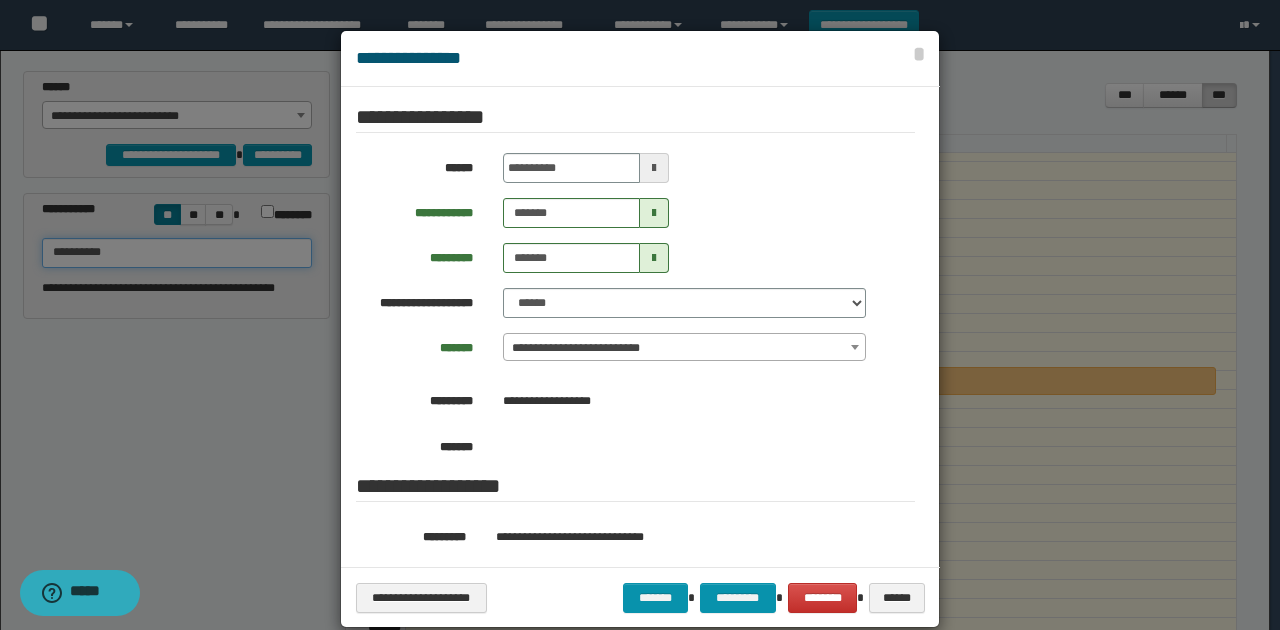 type on "**********" 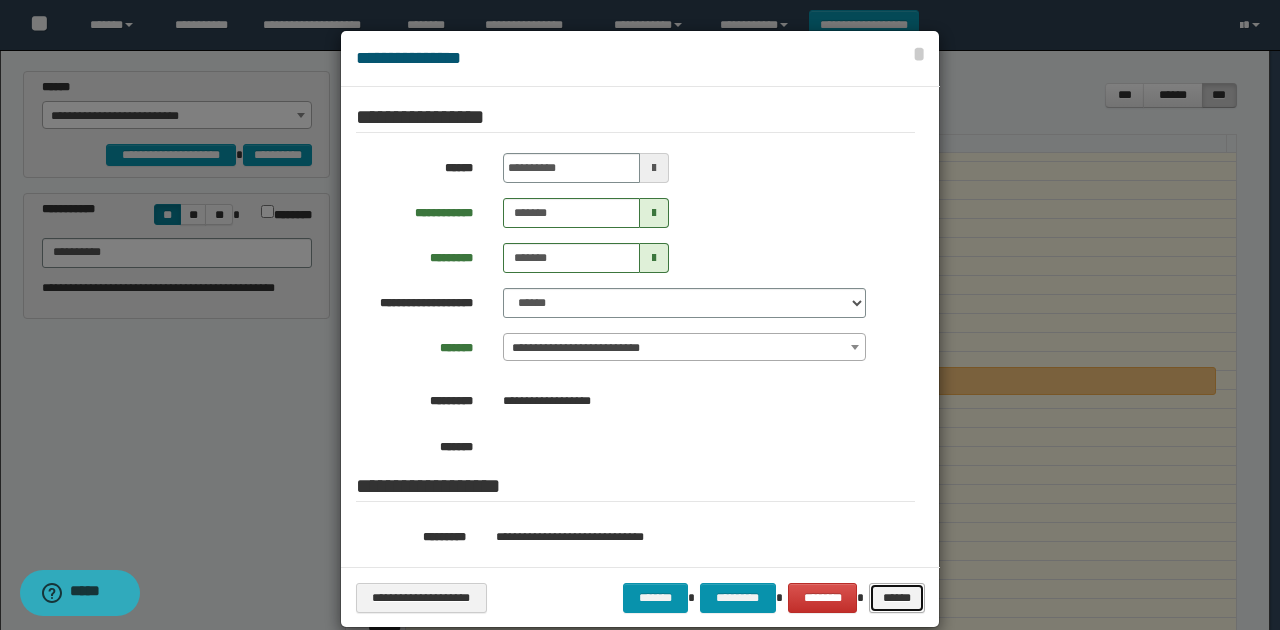click on "******" at bounding box center (896, 597) 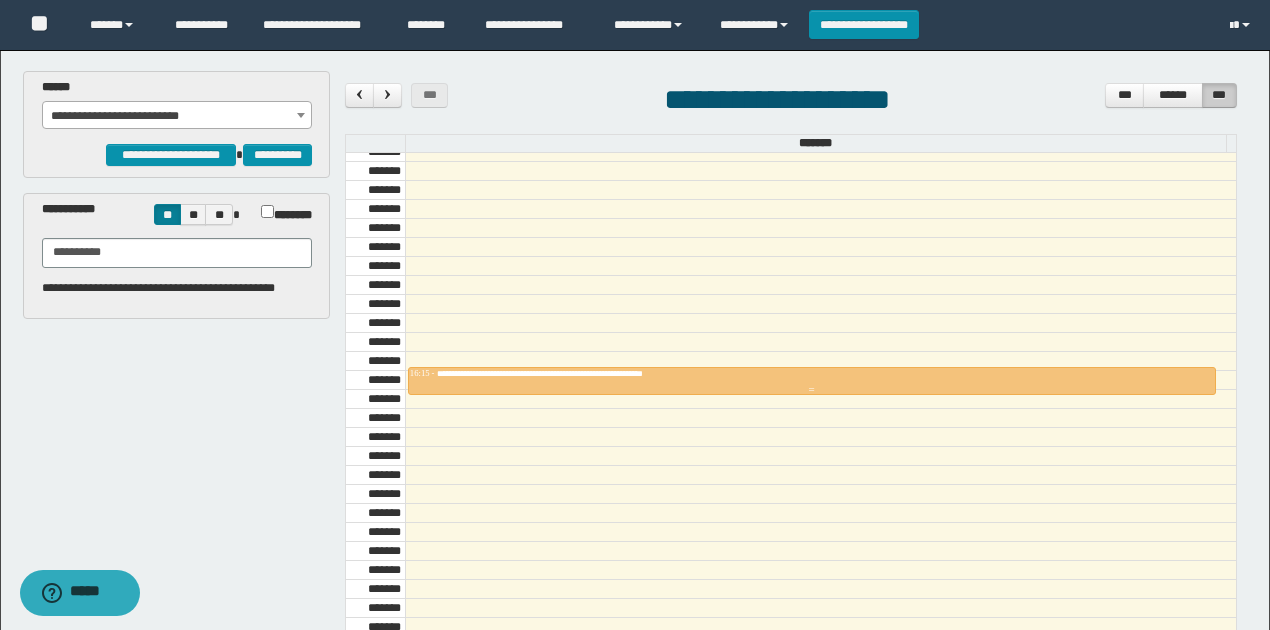 click on "**********" at bounding box center [812, 374] 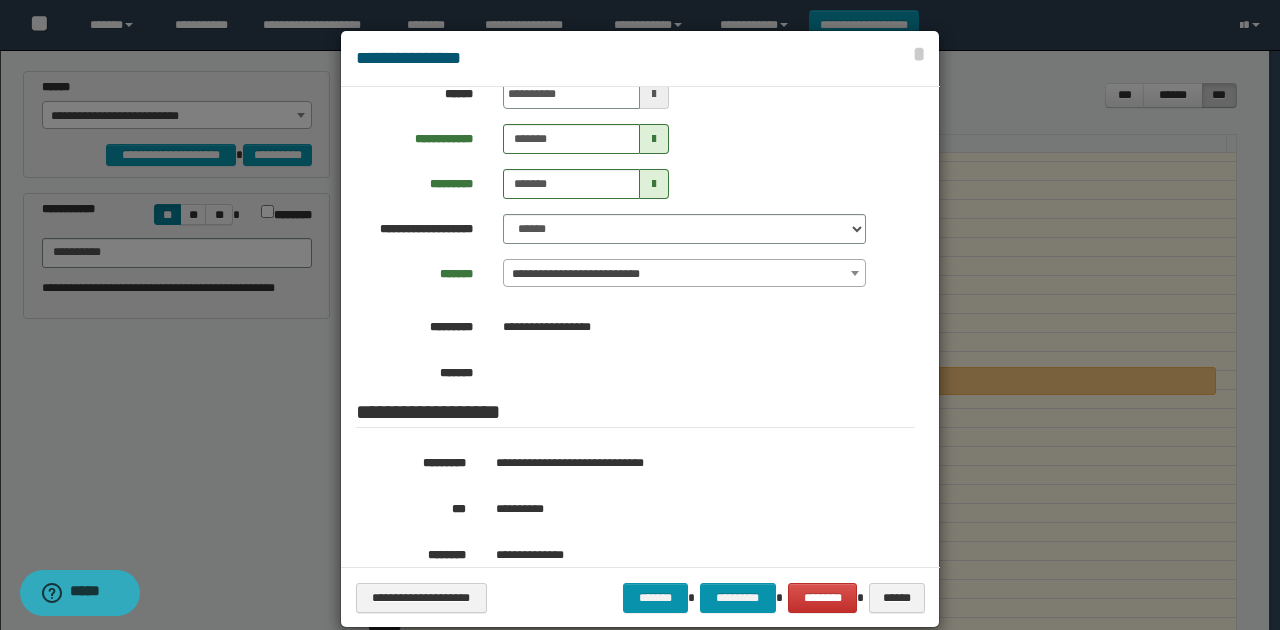 scroll, scrollTop: 359, scrollLeft: 0, axis: vertical 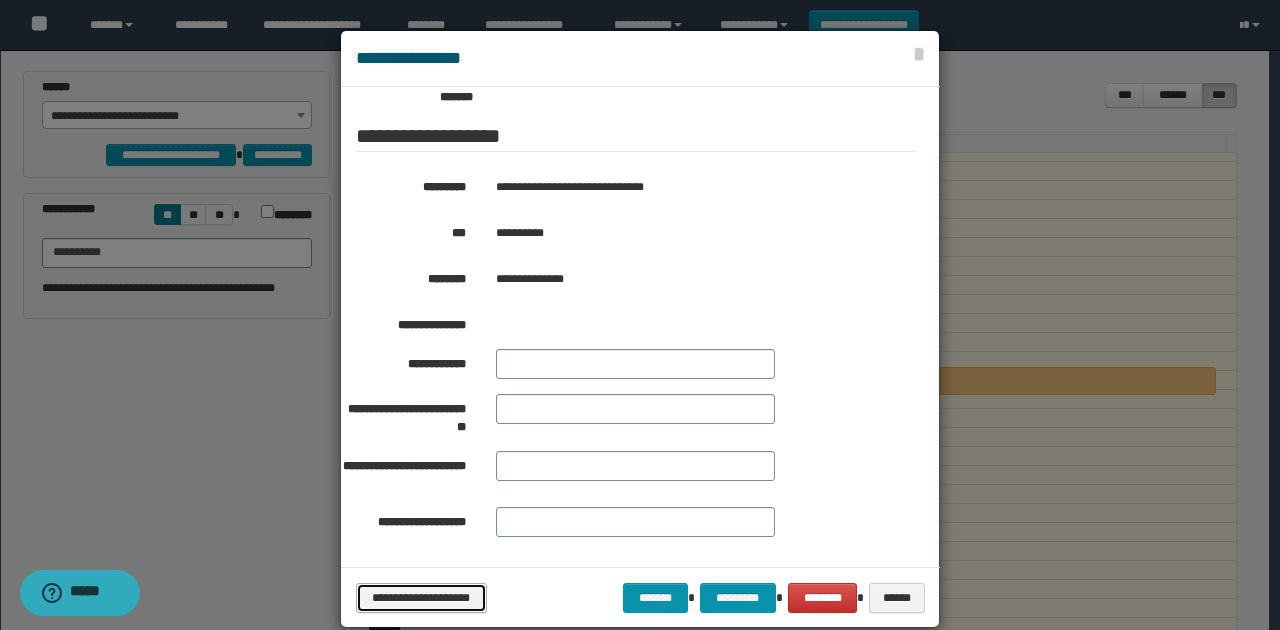 click on "**********" at bounding box center [421, 597] 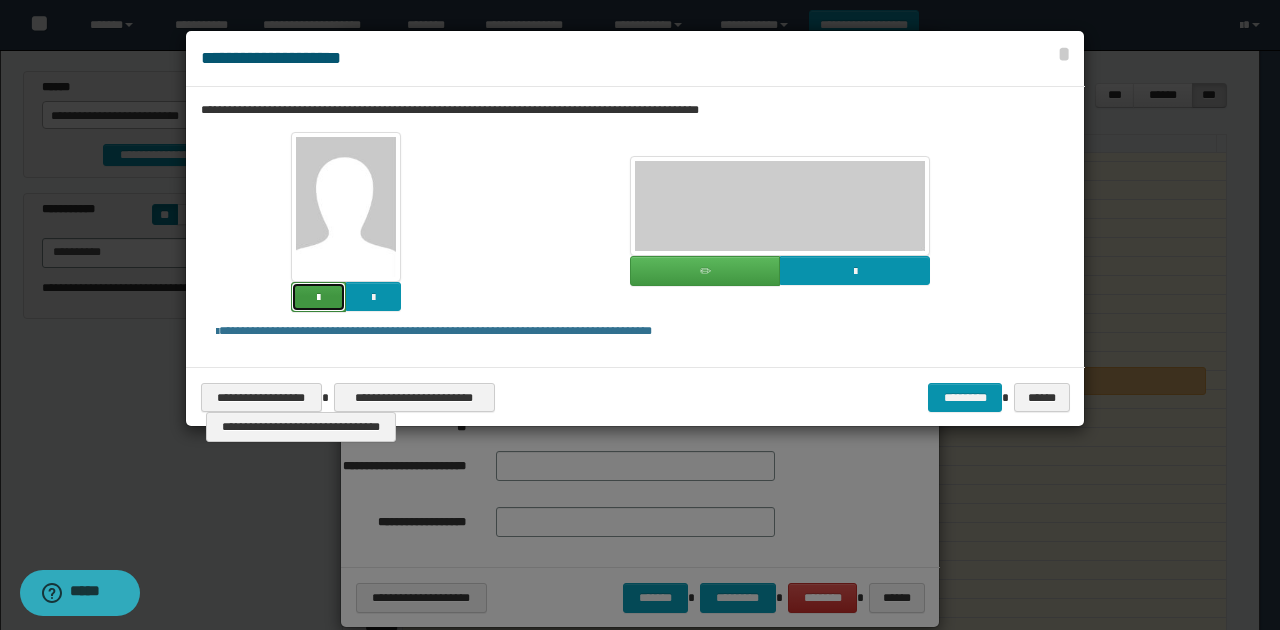 click at bounding box center [318, 297] 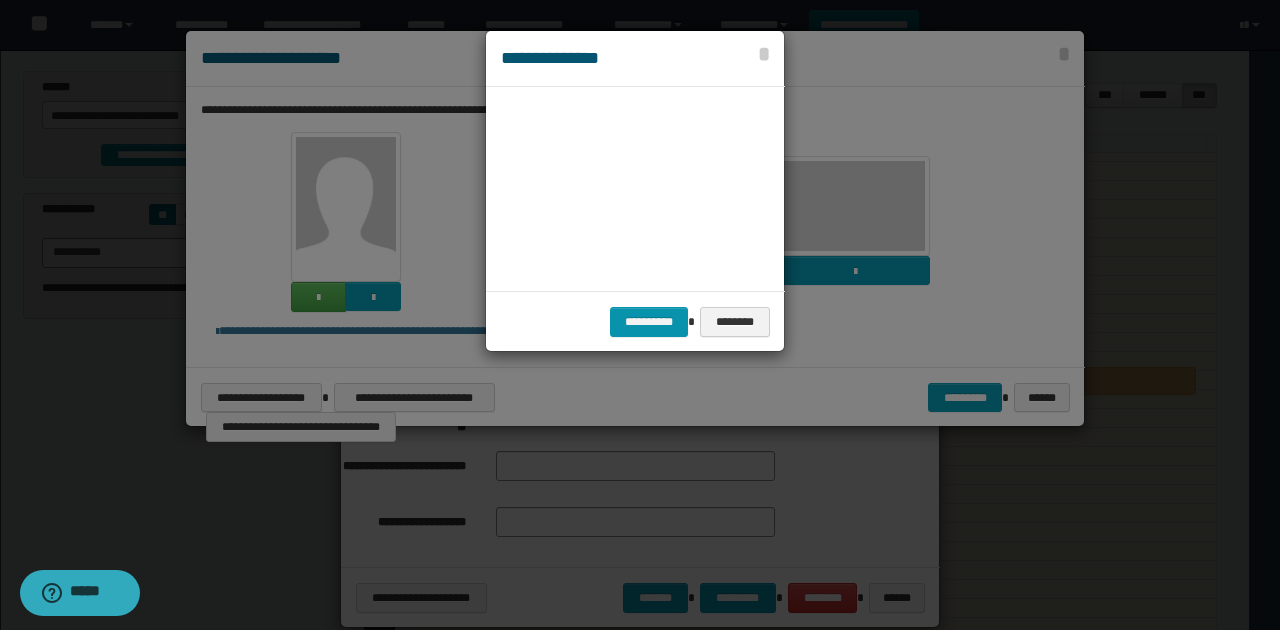 scroll, scrollTop: 45, scrollLeft: 105, axis: both 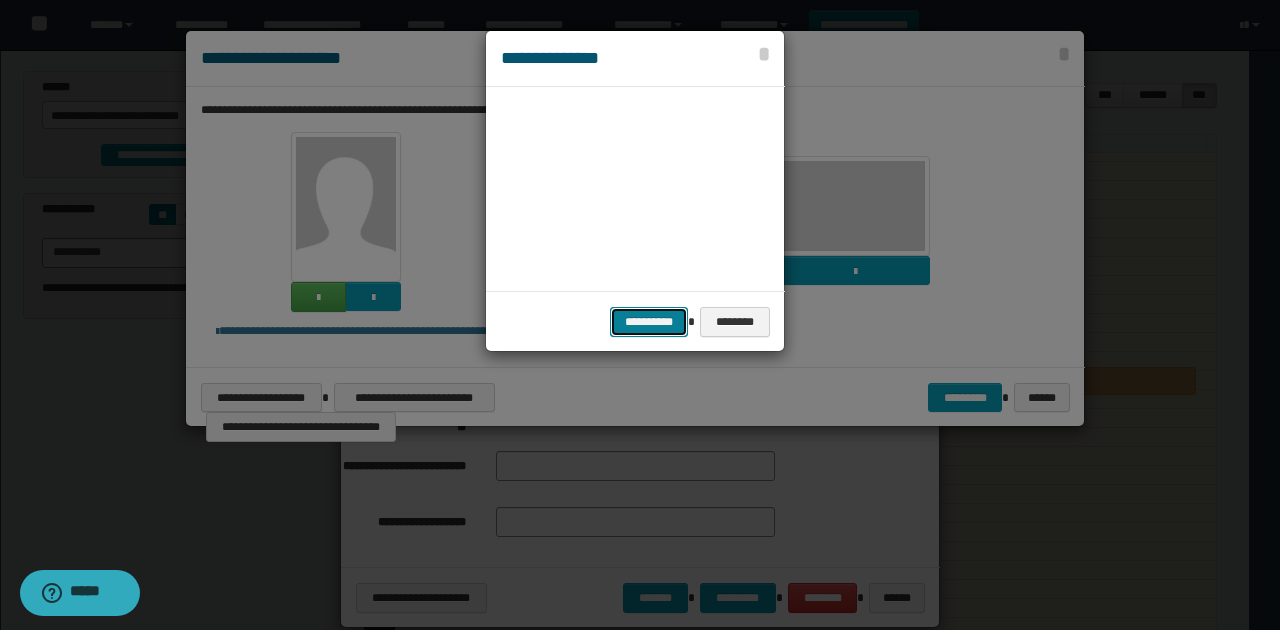 click on "**********" at bounding box center (649, 321) 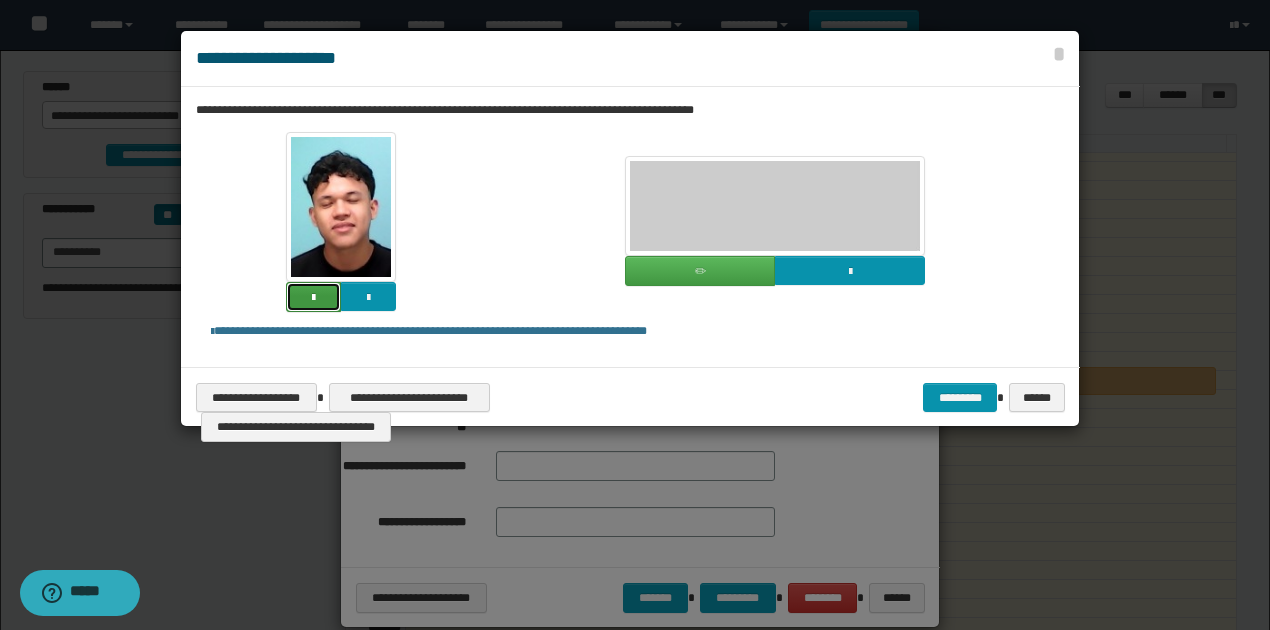 click at bounding box center (313, 298) 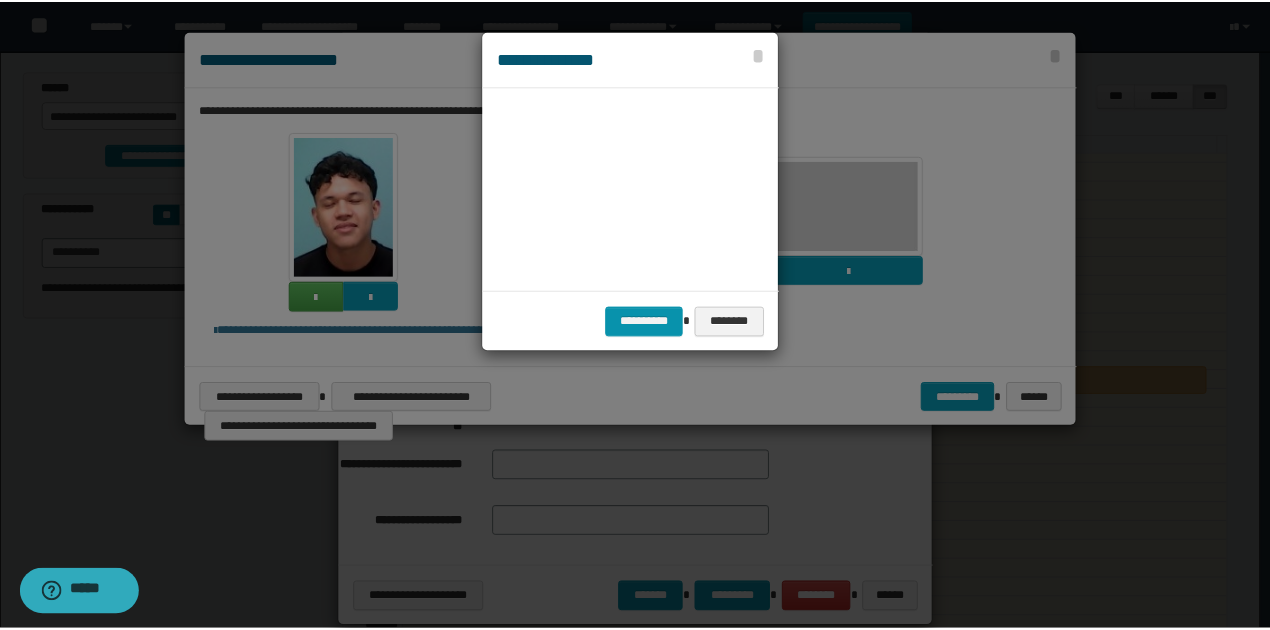 scroll, scrollTop: 45, scrollLeft: 105, axis: both 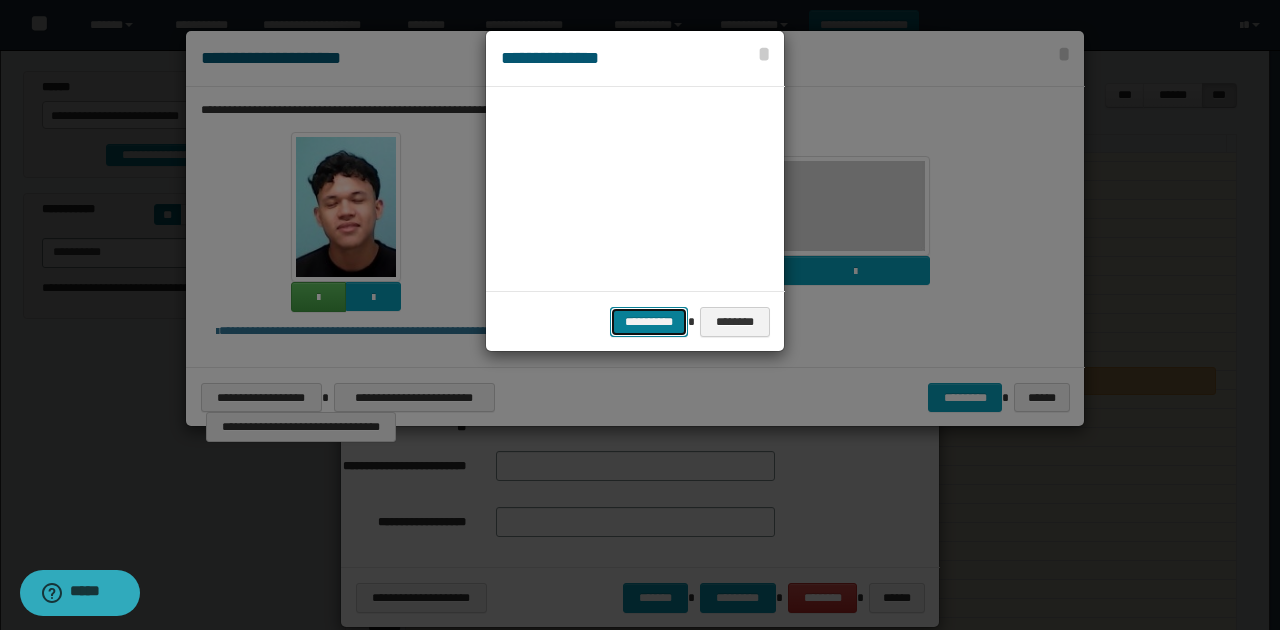 click on "**********" at bounding box center (649, 321) 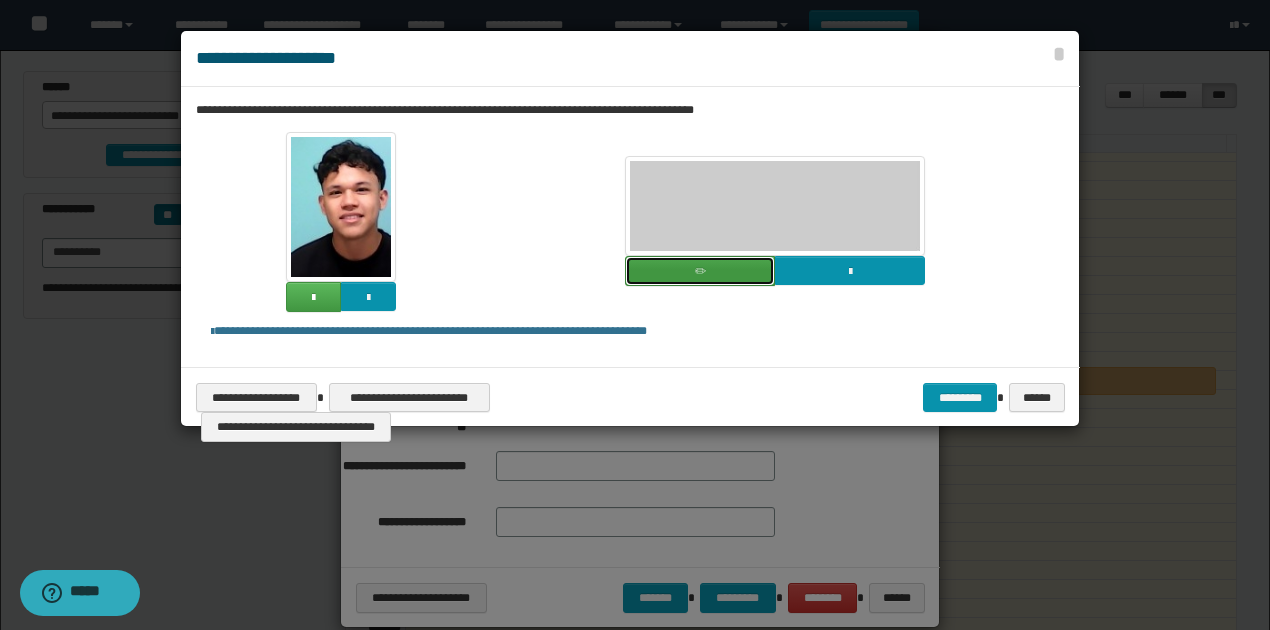 click at bounding box center [700, 271] 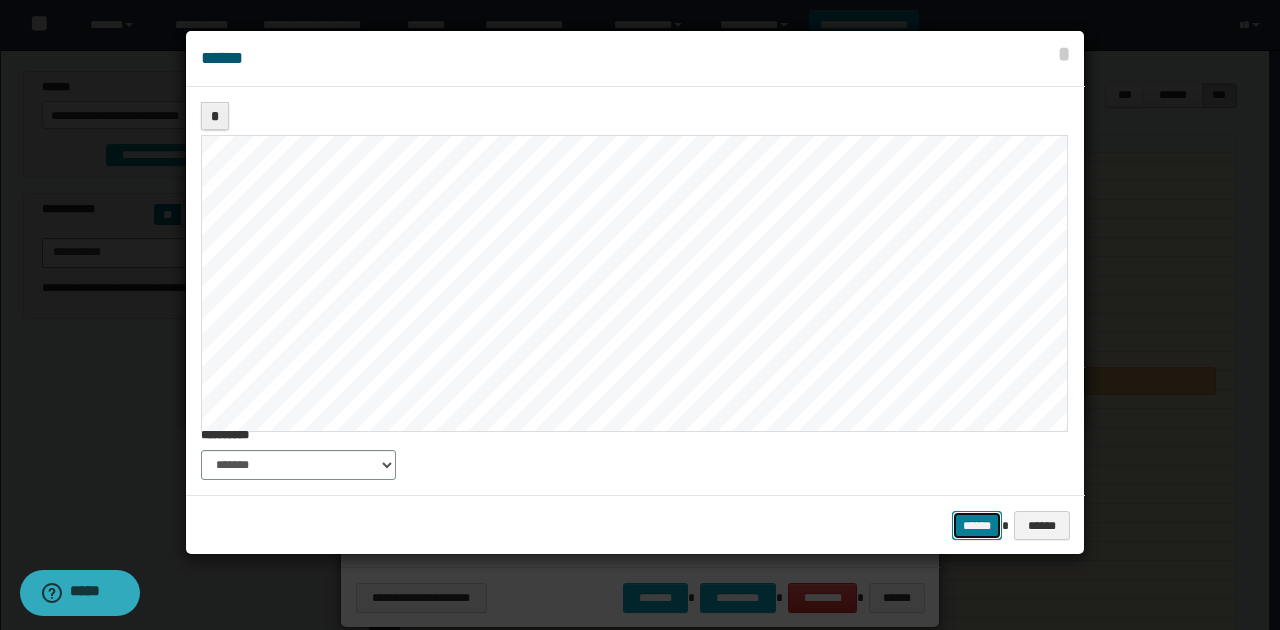 click on "******" at bounding box center [977, 525] 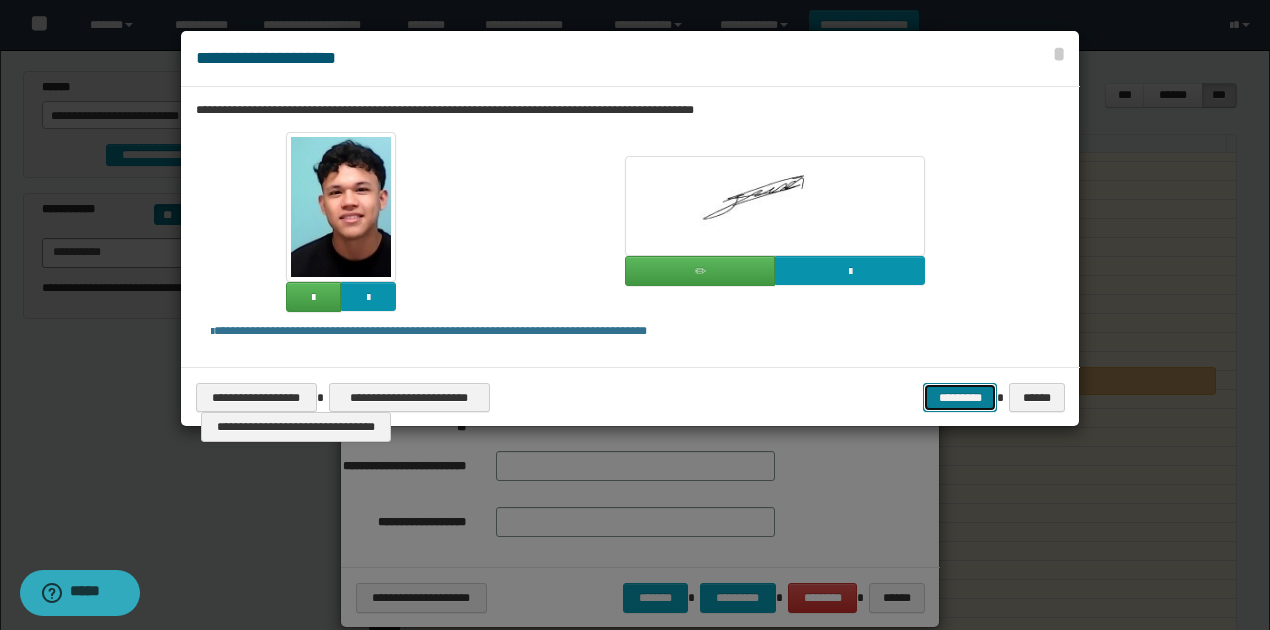 click on "*********" at bounding box center [960, 397] 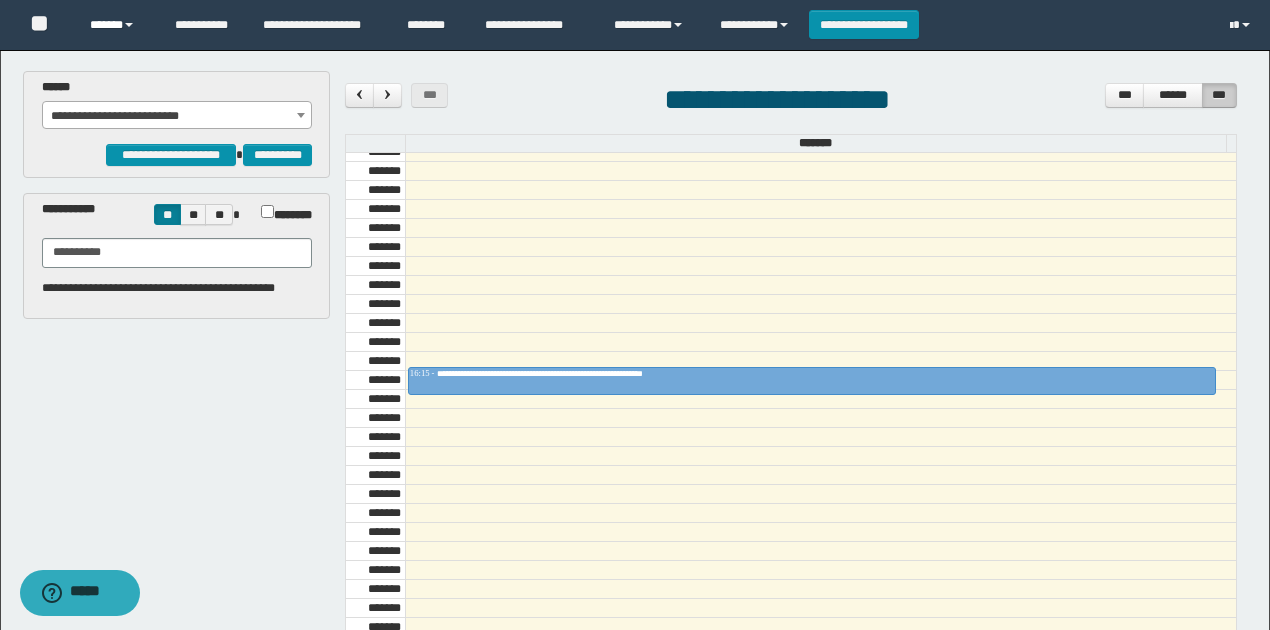 click on "******" at bounding box center [117, 25] 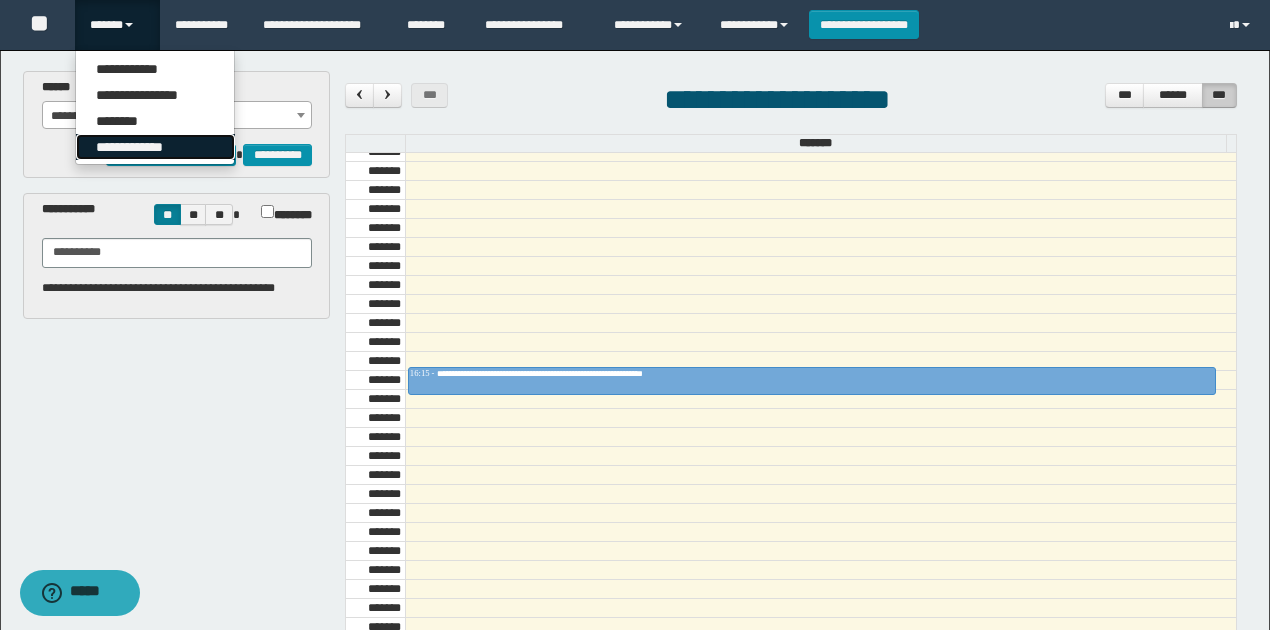 click on "**********" at bounding box center (155, 147) 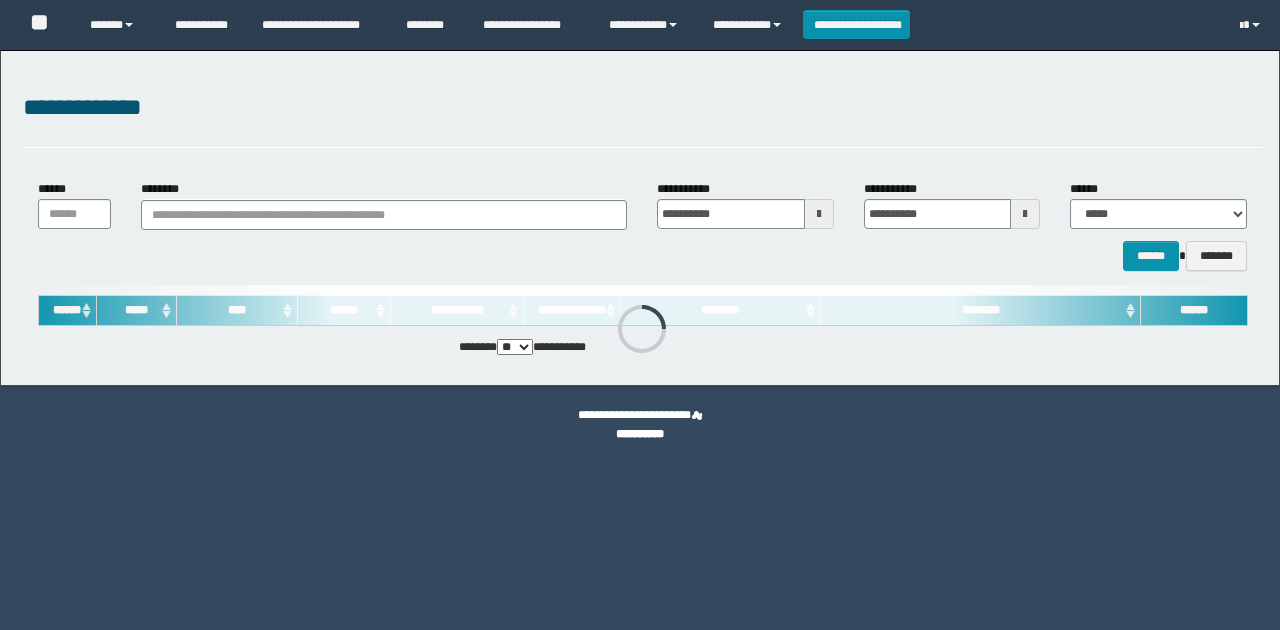 scroll, scrollTop: 0, scrollLeft: 0, axis: both 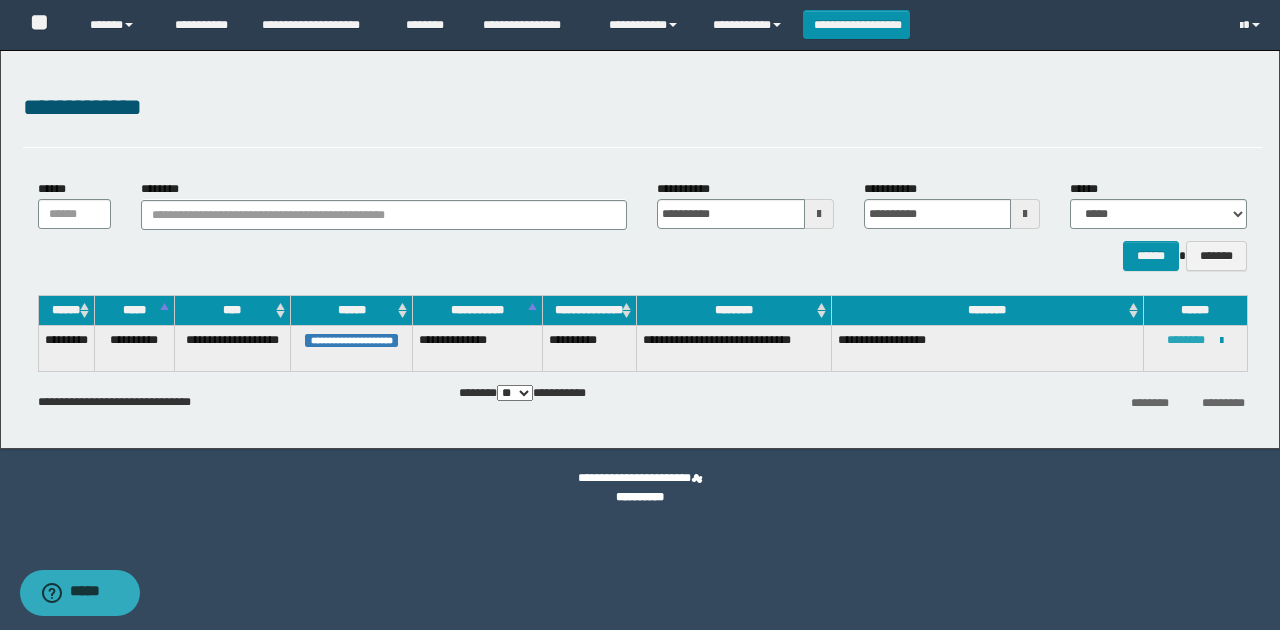 click on "********" at bounding box center (1186, 340) 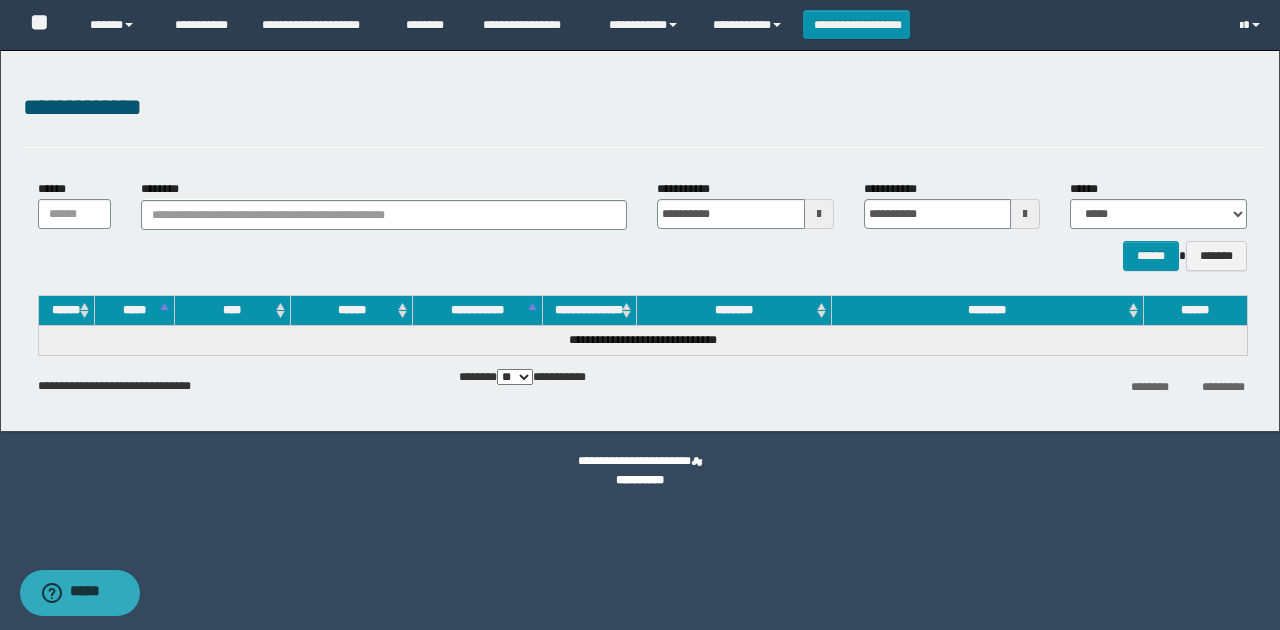 click on "**********" at bounding box center [642, 118] 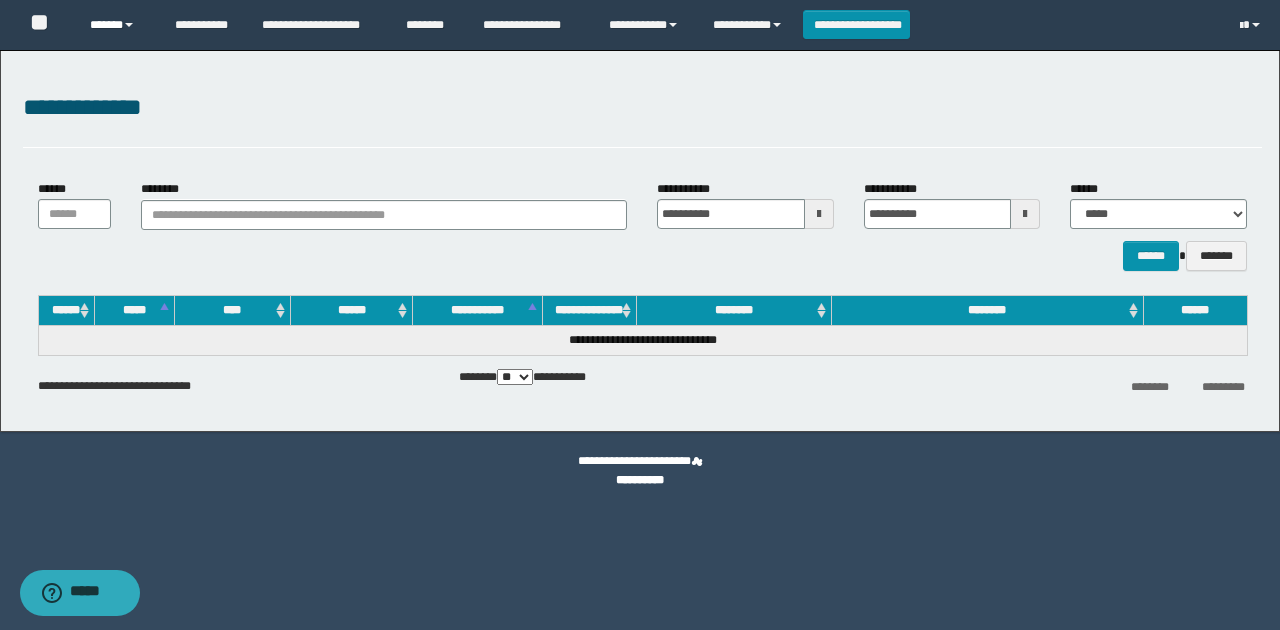 click on "******" at bounding box center [117, 25] 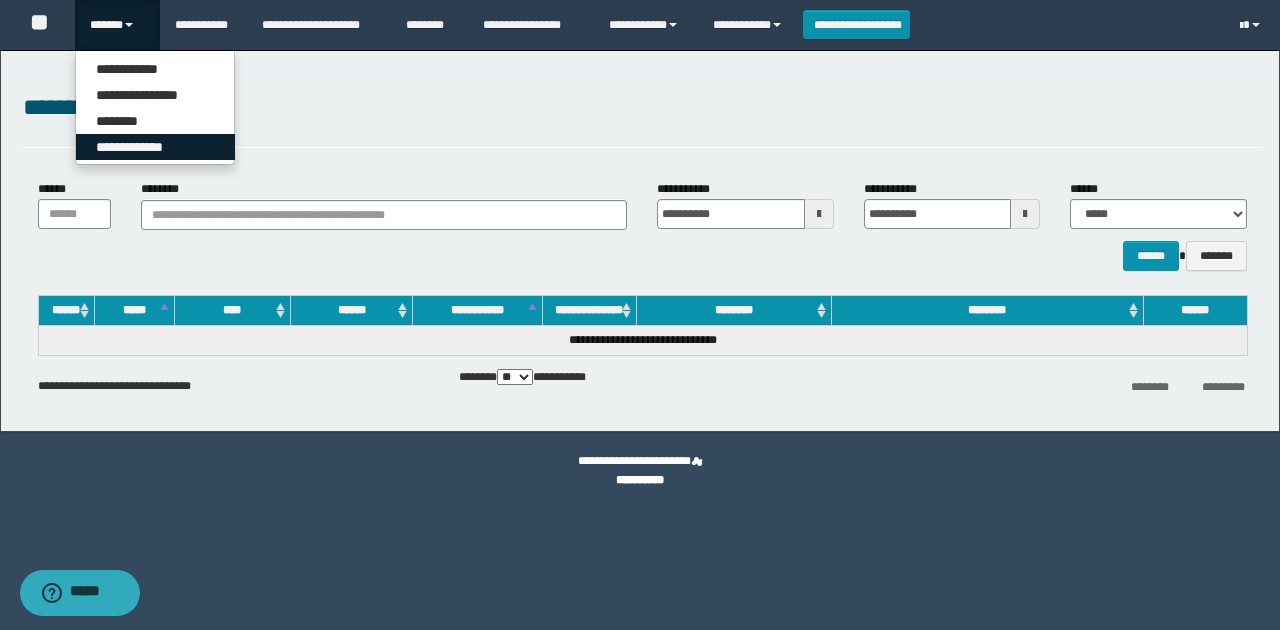 click on "**********" at bounding box center [155, 147] 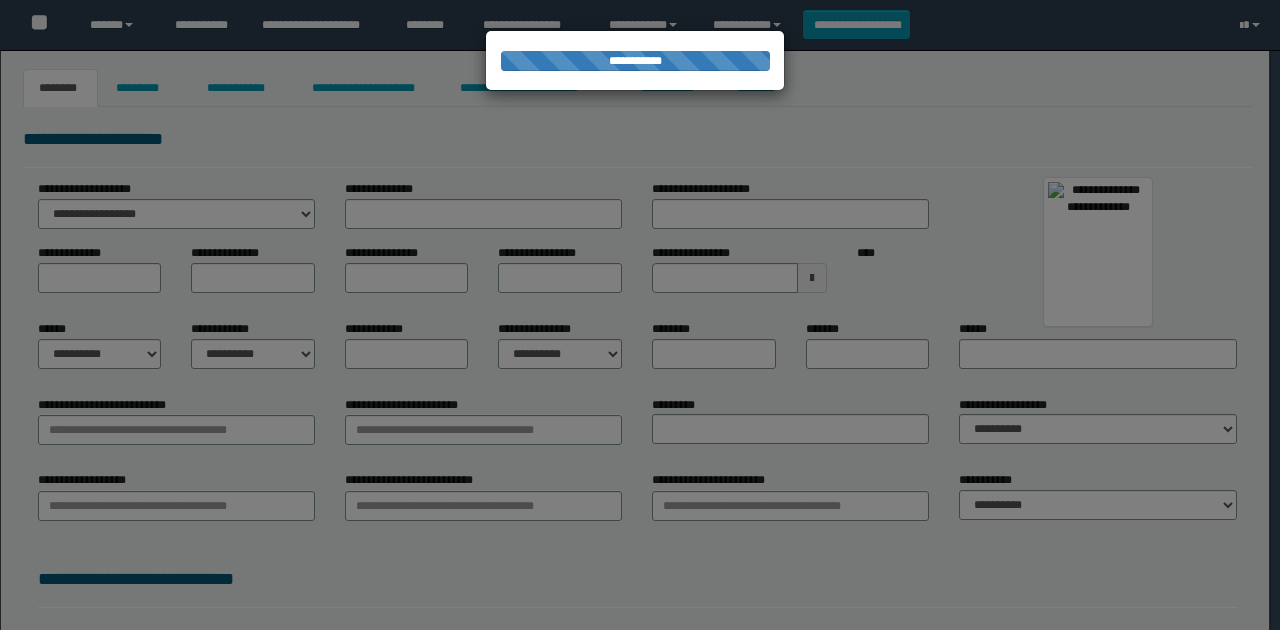 scroll, scrollTop: 0, scrollLeft: 0, axis: both 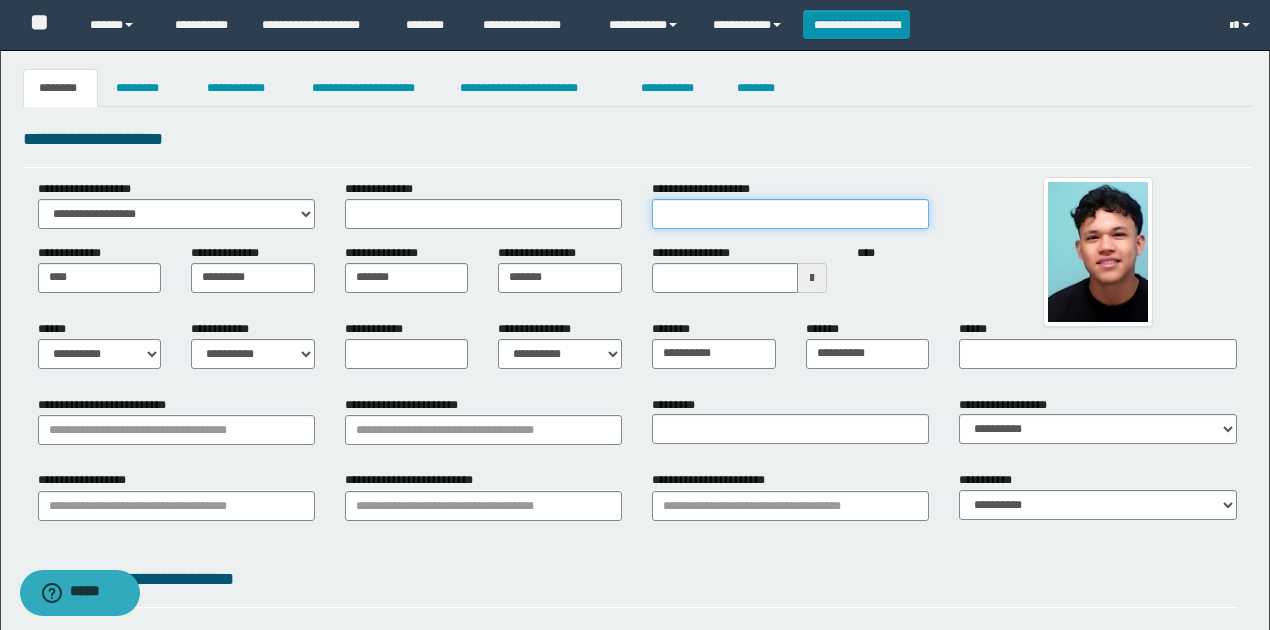 click on "**********" at bounding box center [790, 214] 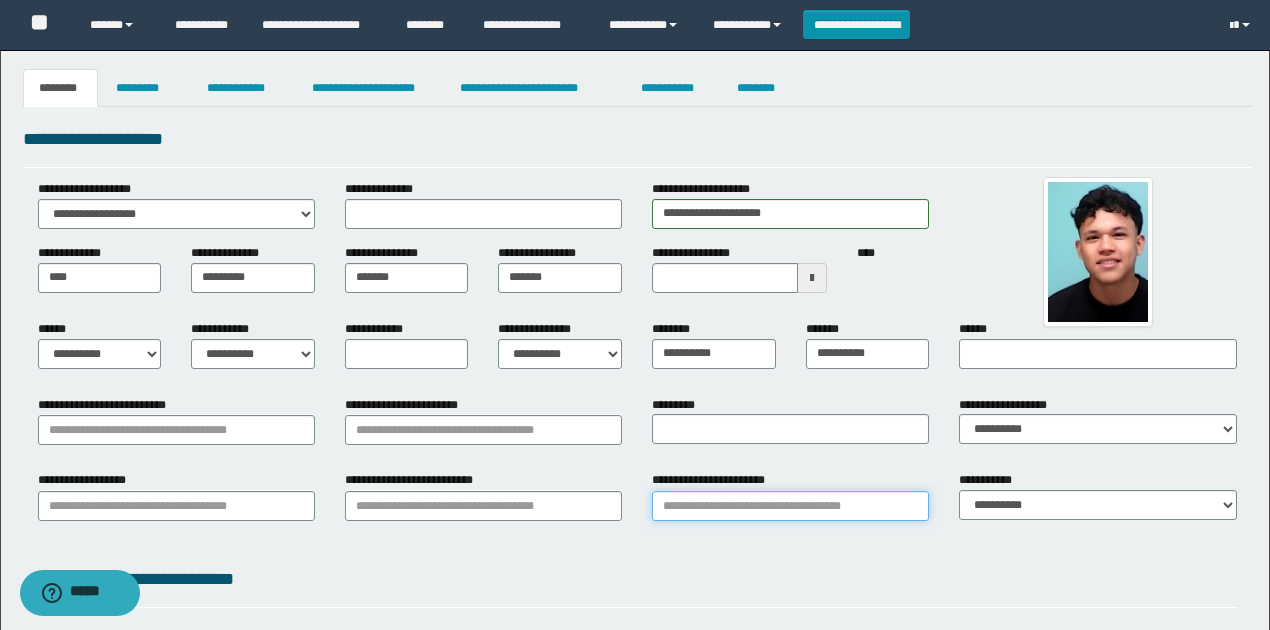 click on "**********" at bounding box center [790, 506] 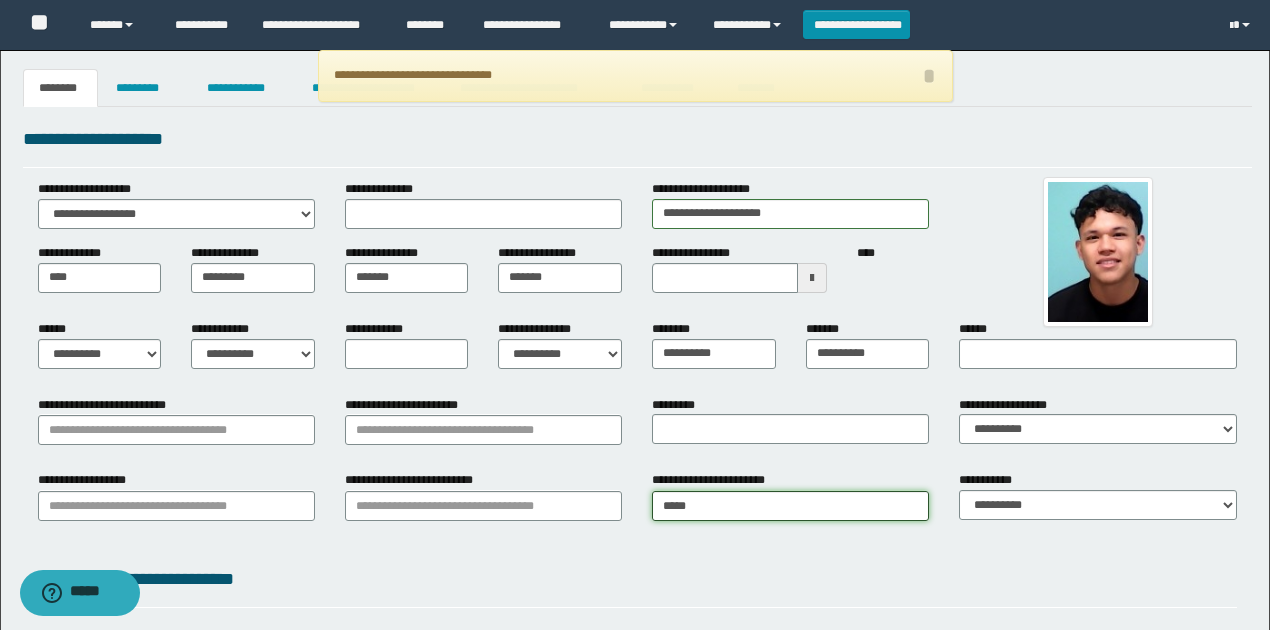 type on "******" 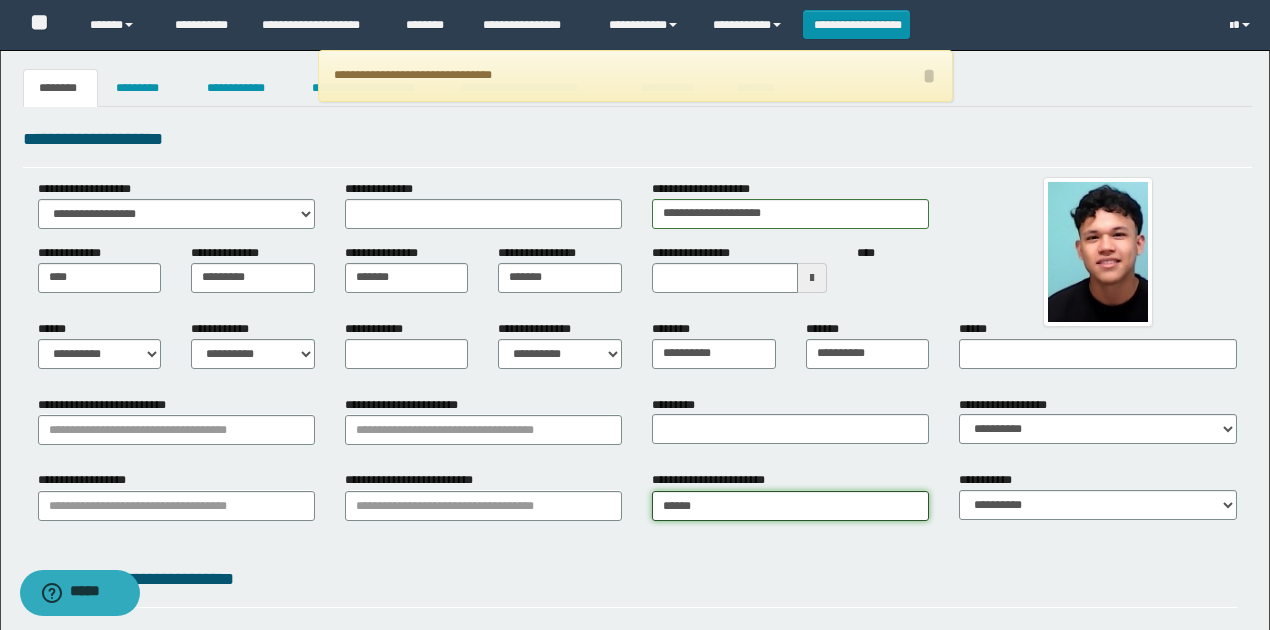 type on "******" 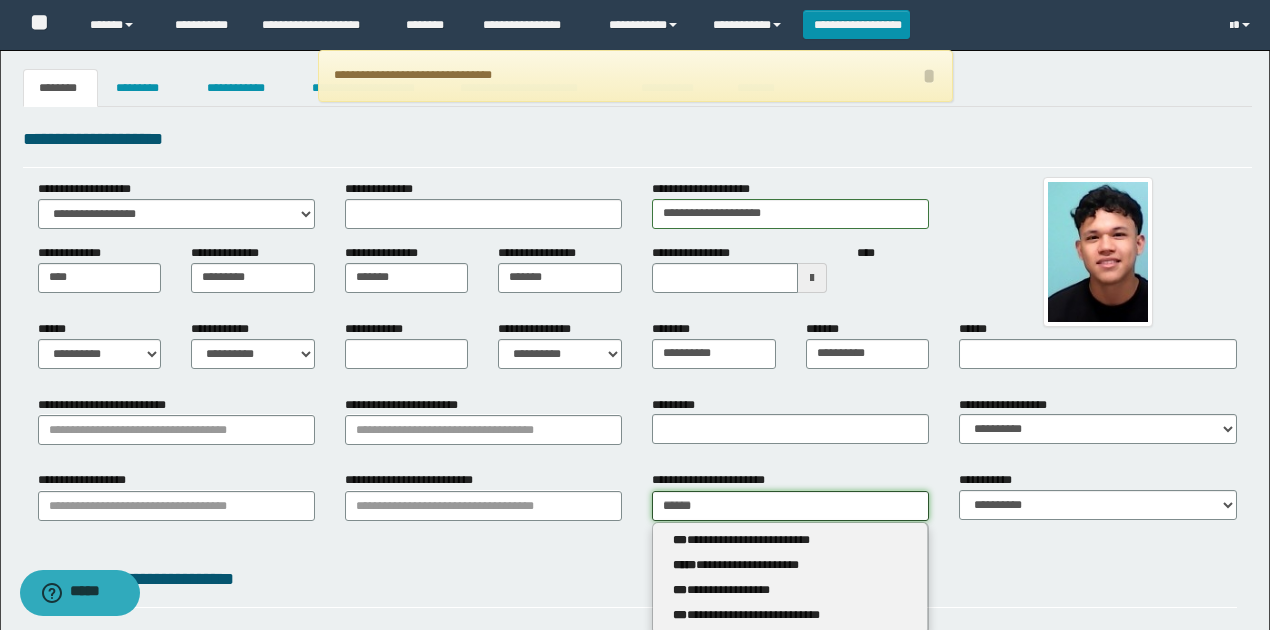 drag, startPoint x: 776, startPoint y: 500, endPoint x: 558, endPoint y: 504, distance: 218.0367 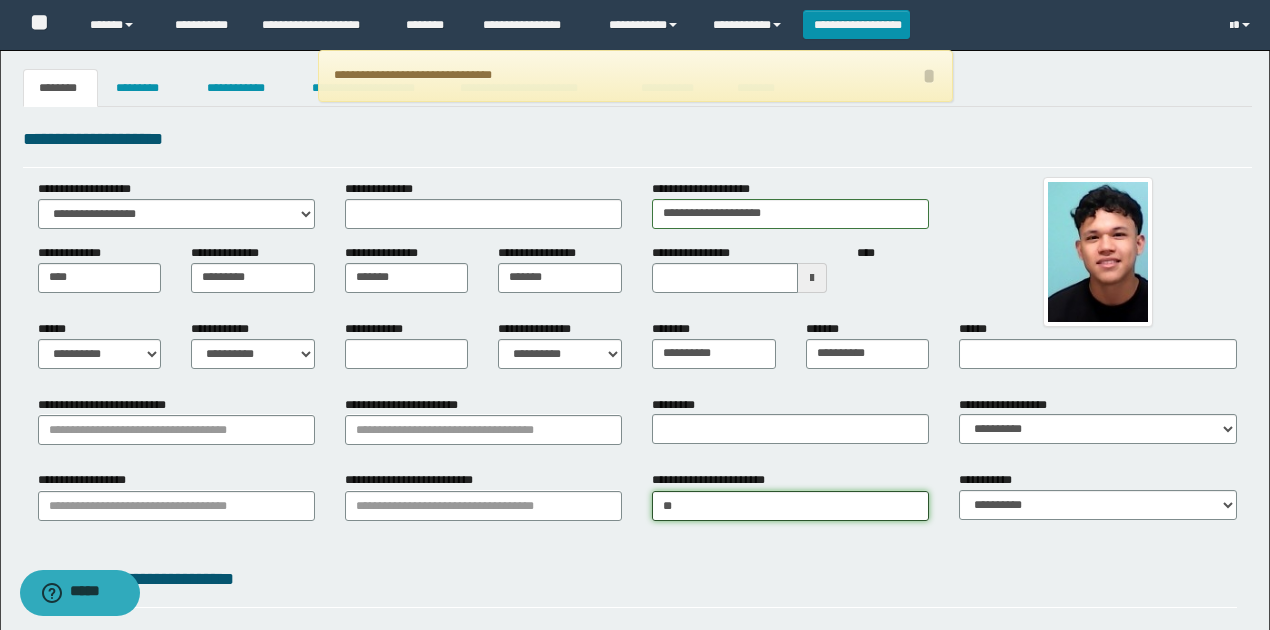 type on "***" 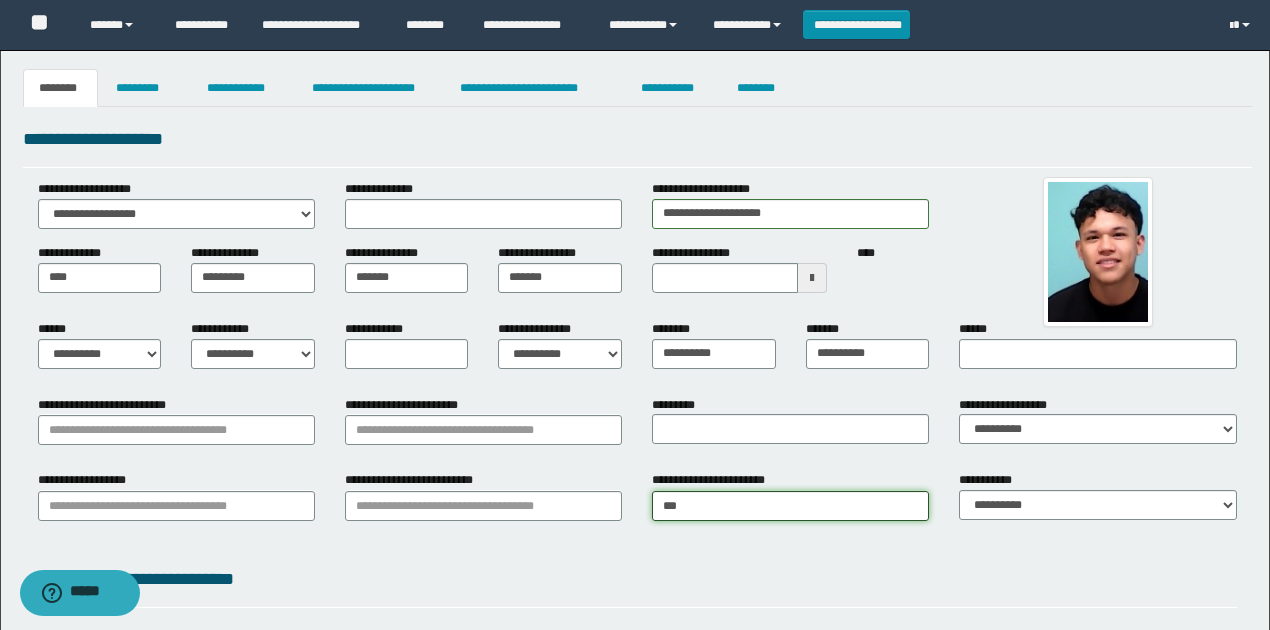 type on "***" 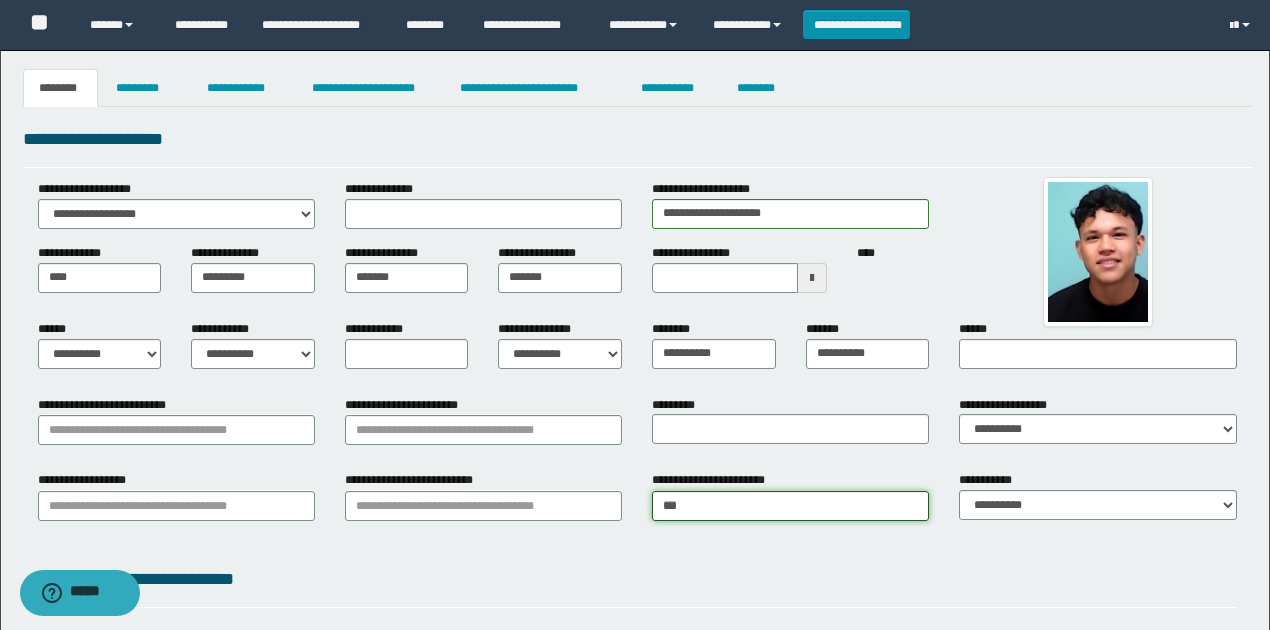 type 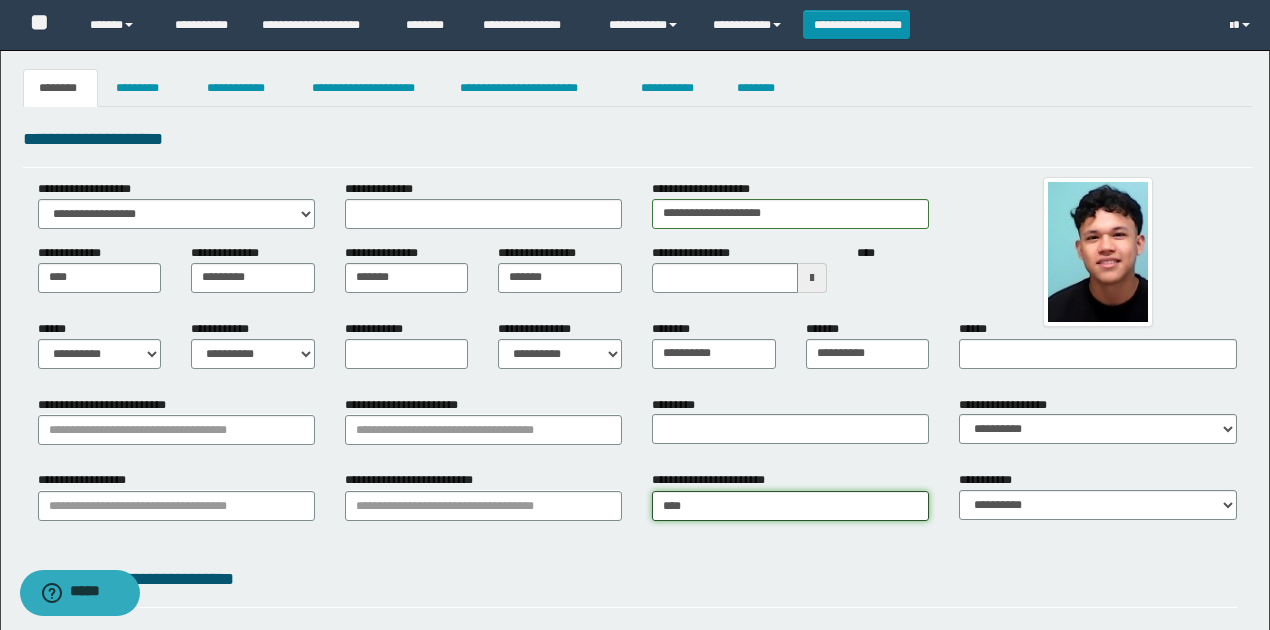type on "****" 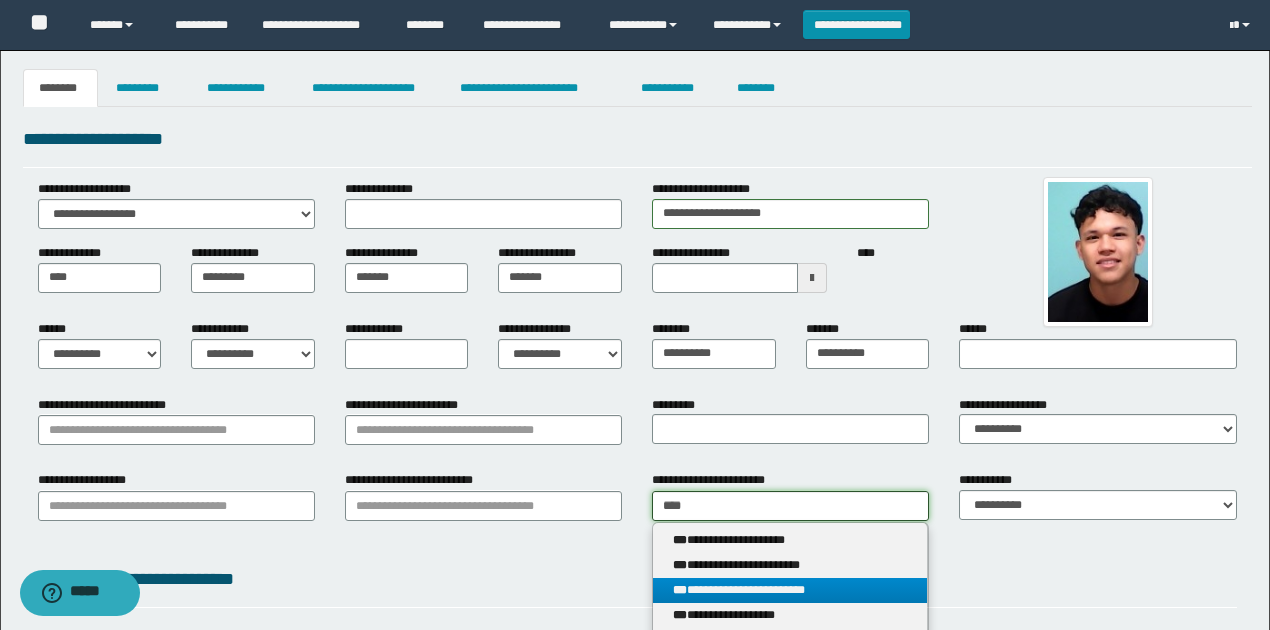 scroll, scrollTop: 133, scrollLeft: 0, axis: vertical 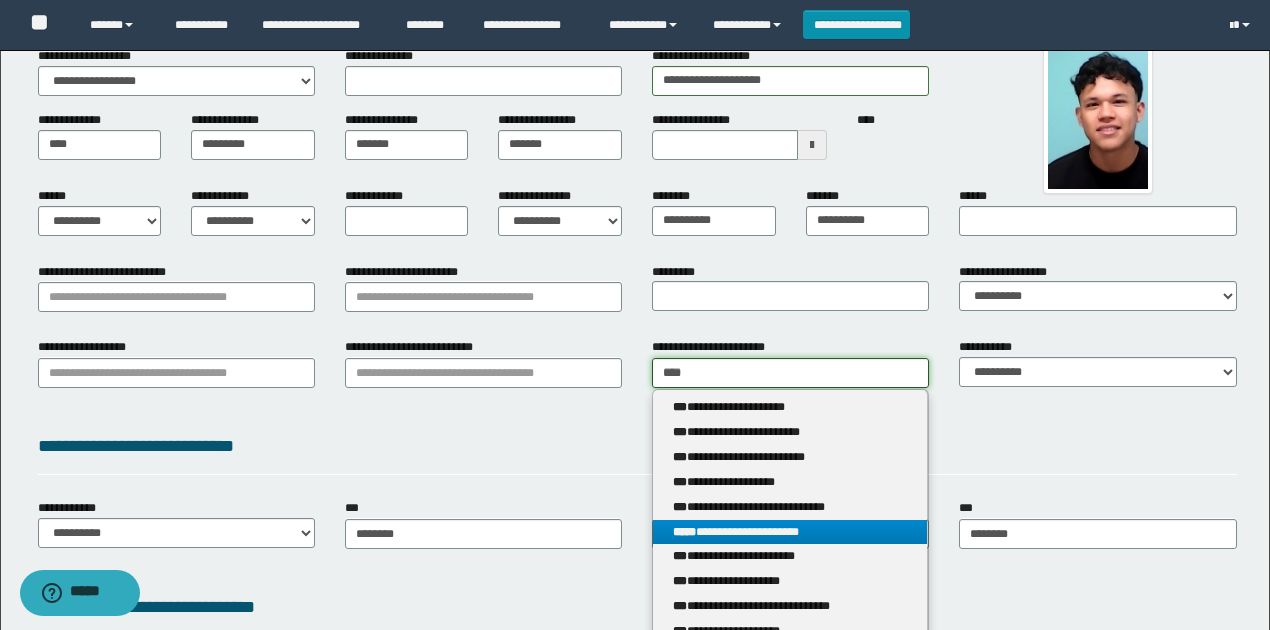 type on "****" 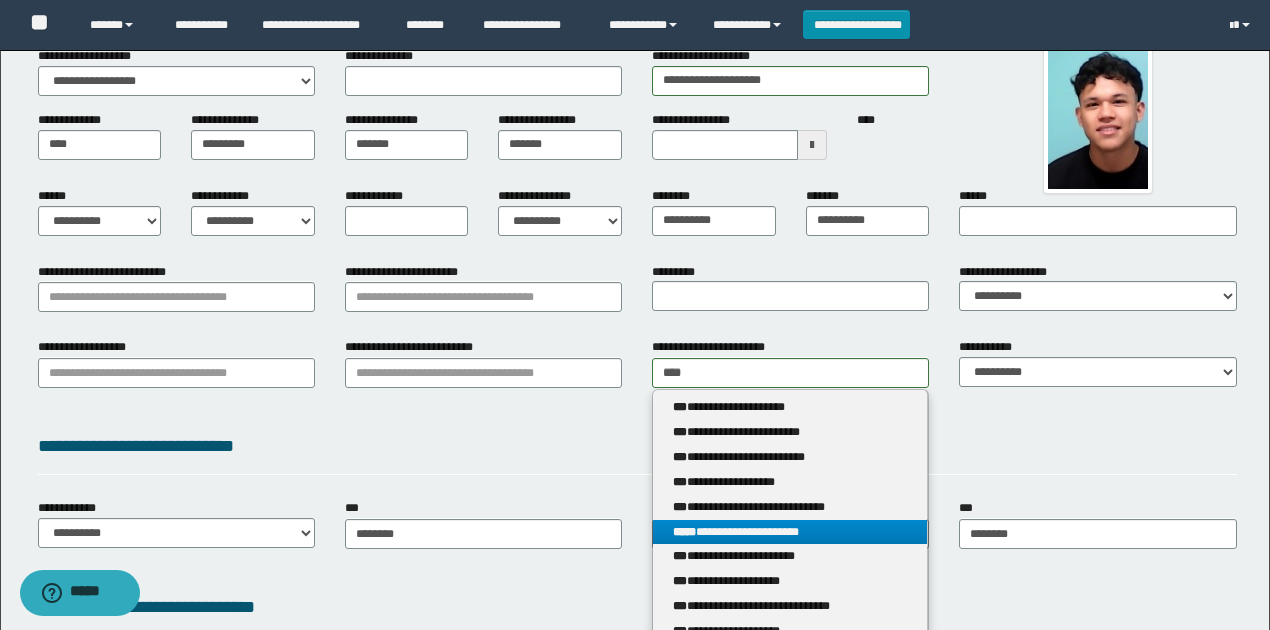 click on "**********" at bounding box center (790, 532) 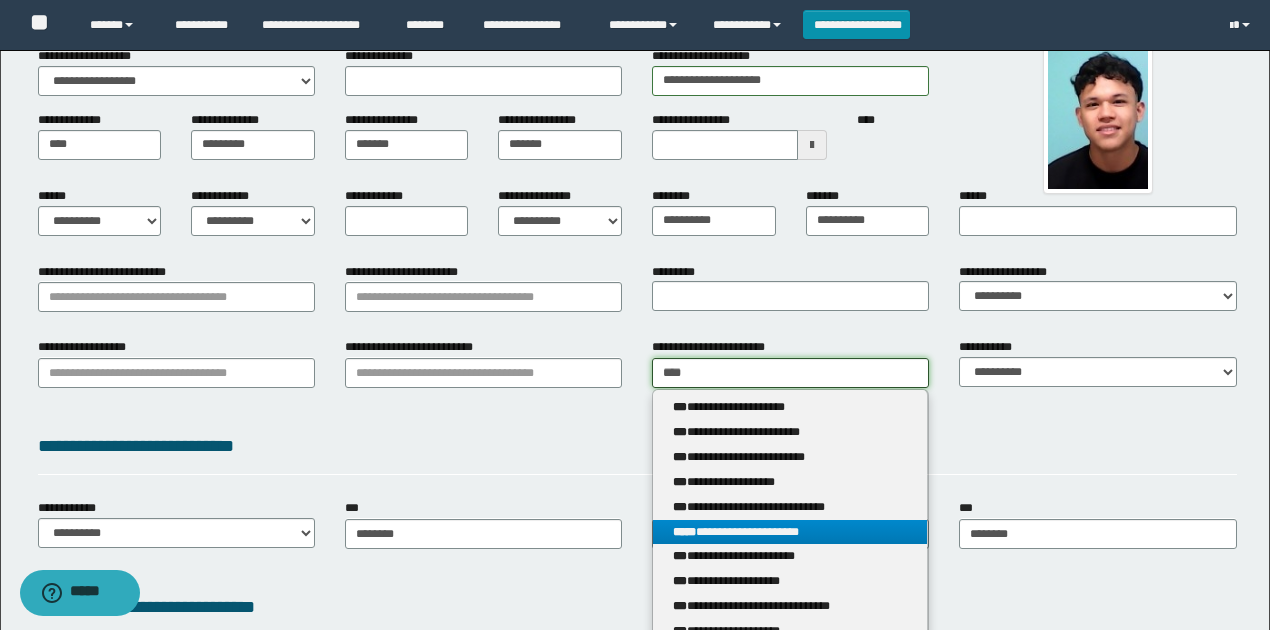 type 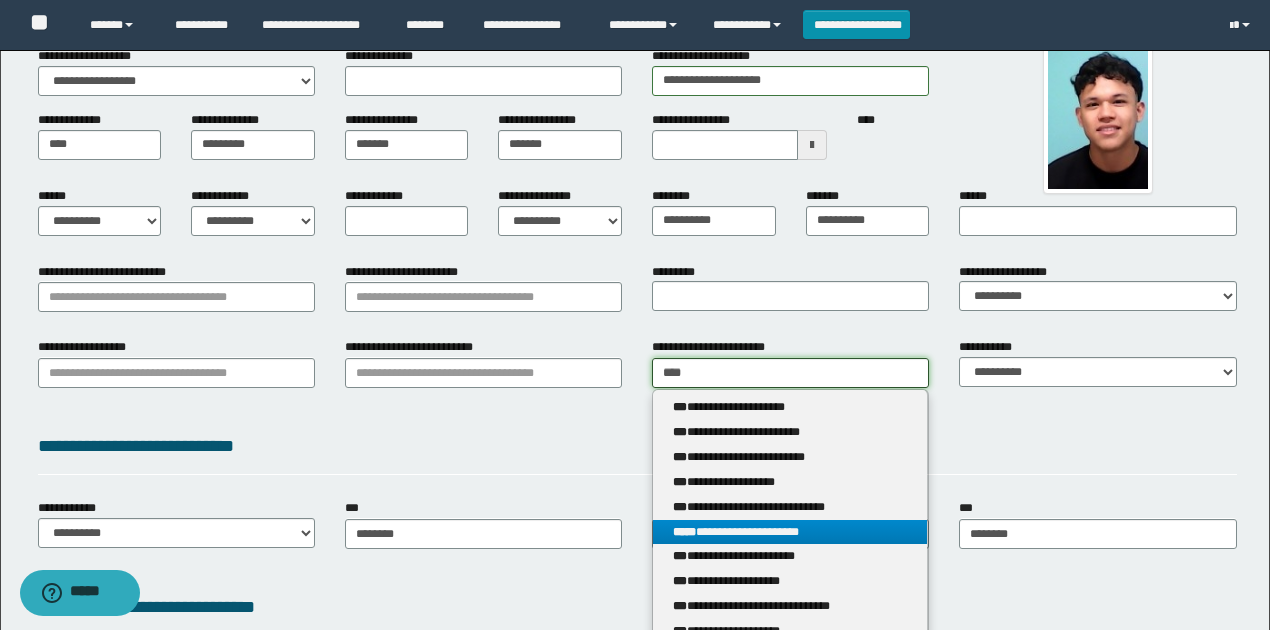 type on "**********" 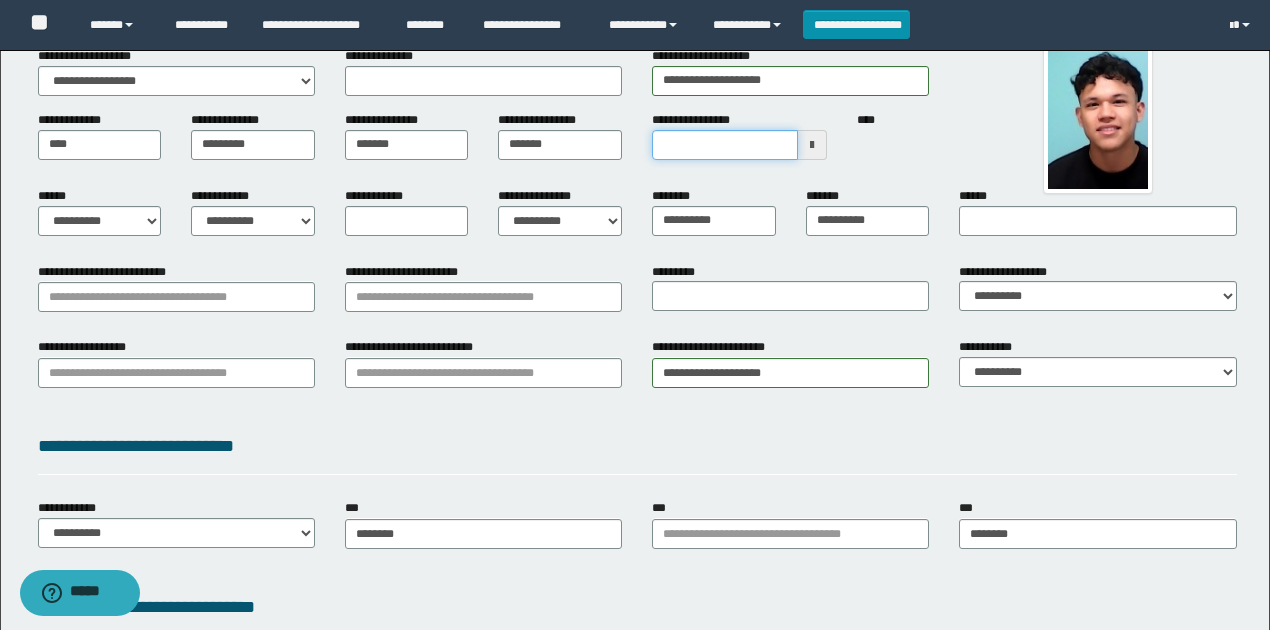 click on "**********" at bounding box center (725, 145) 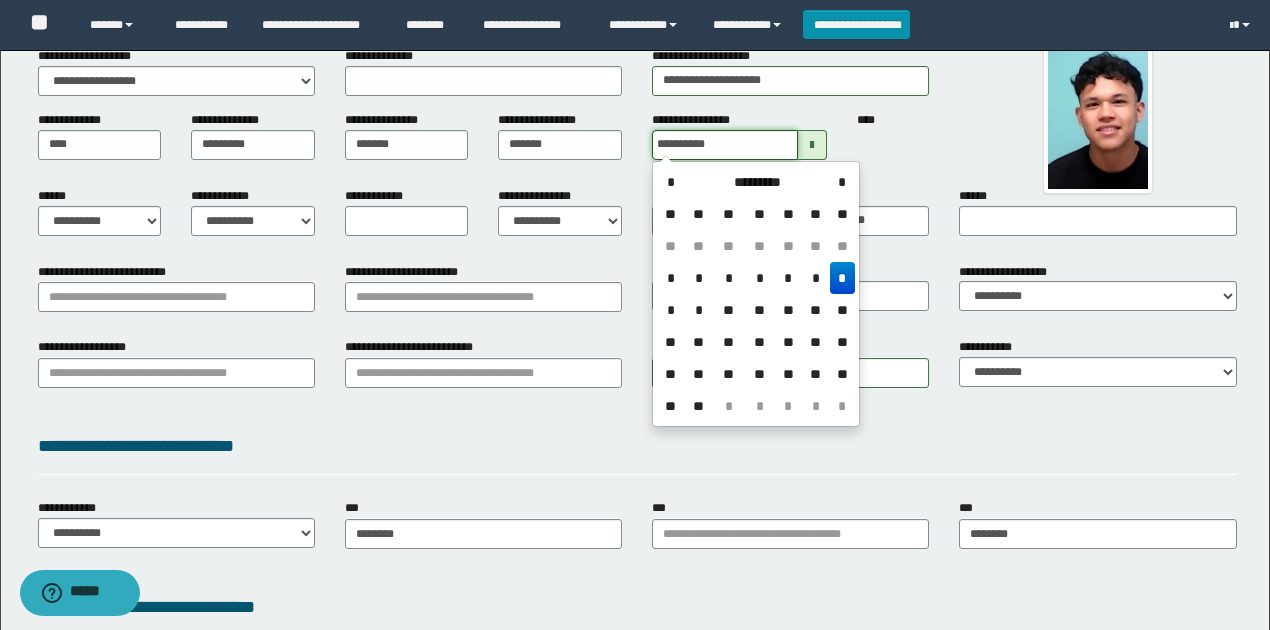 type on "**********" 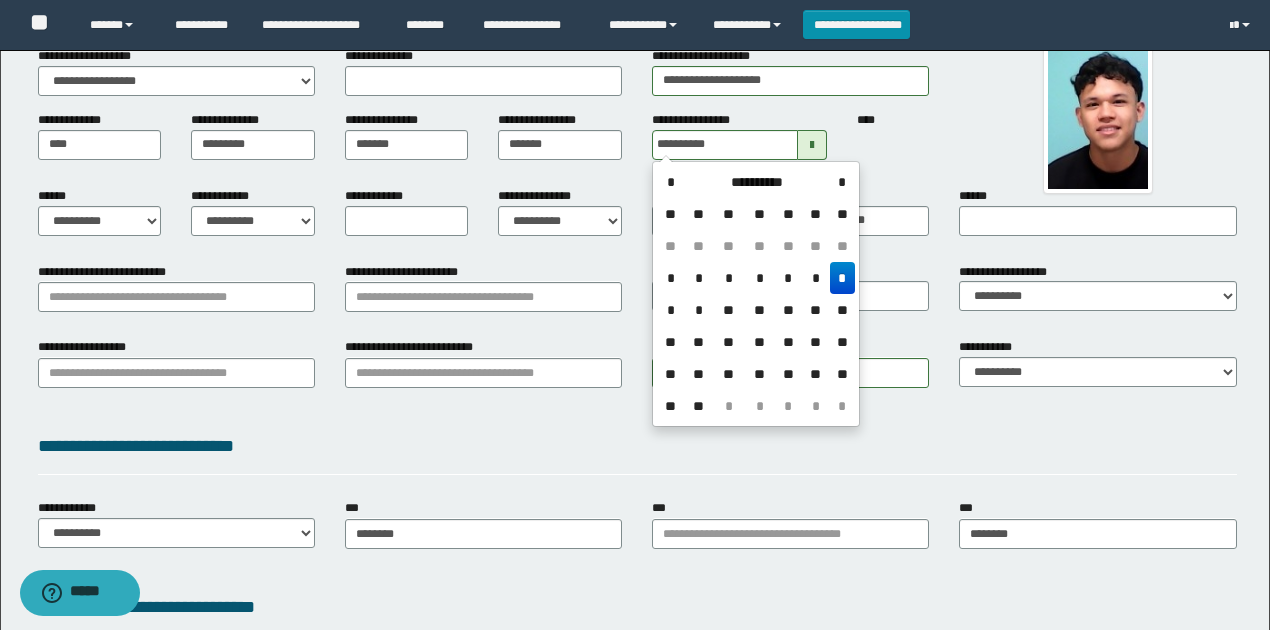 drag, startPoint x: 841, startPoint y: 280, endPoint x: 845, endPoint y: 263, distance: 17.464249 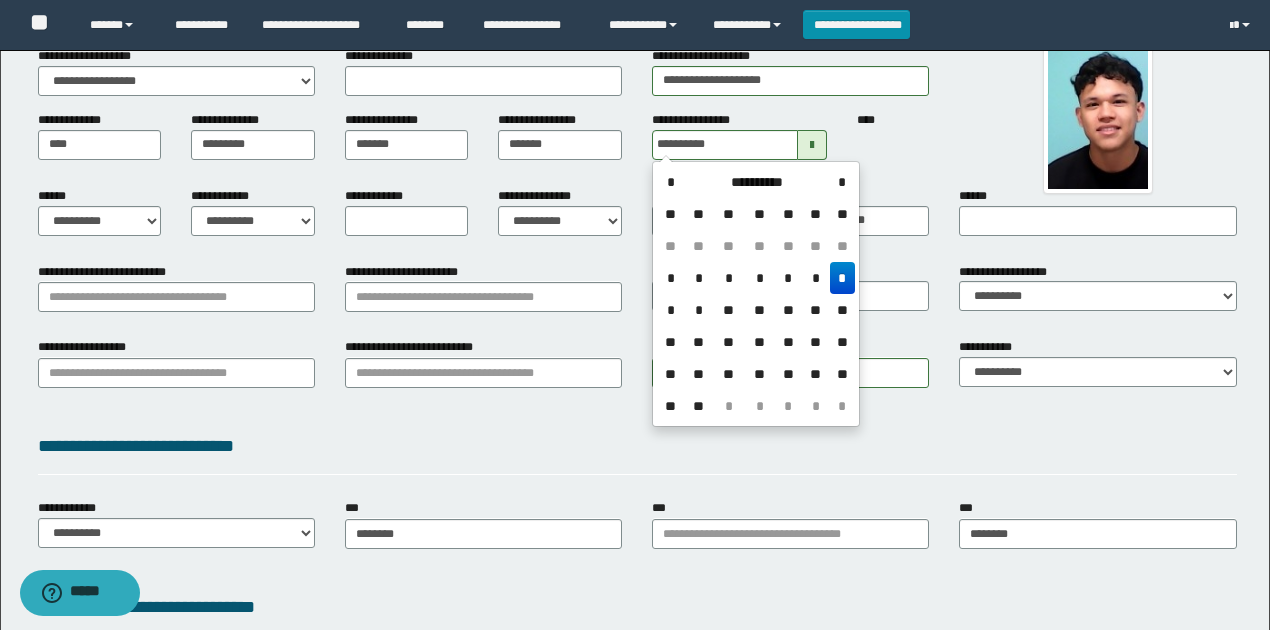click on "*" at bounding box center (842, 278) 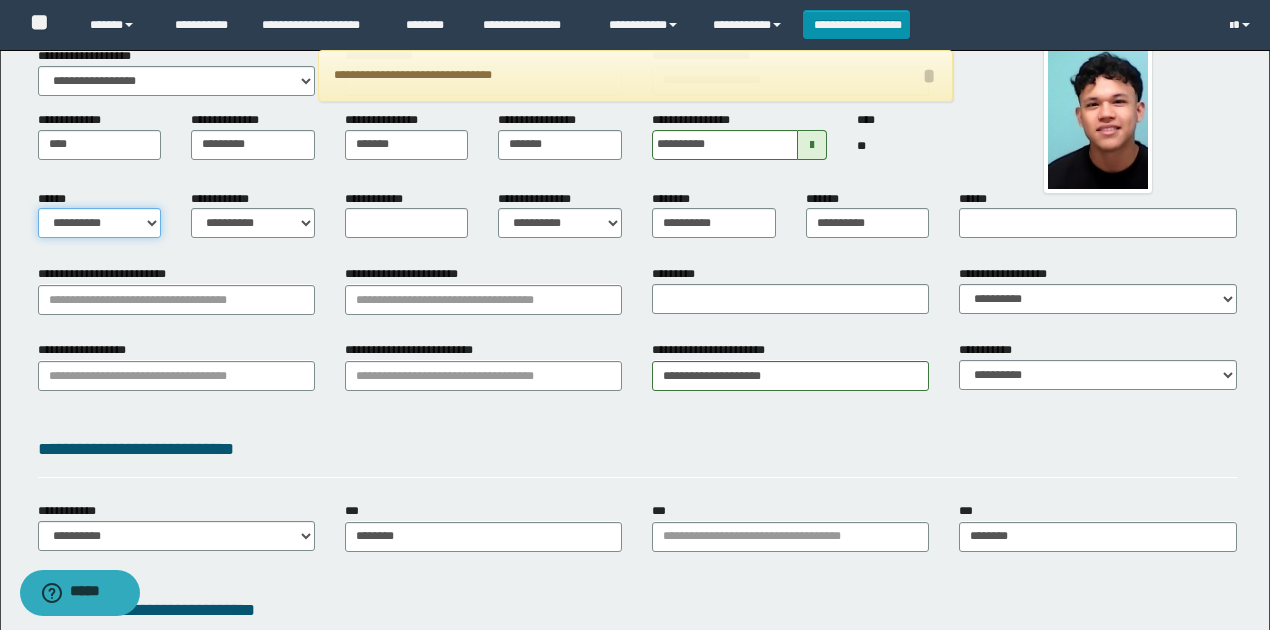 click on "**********" at bounding box center (100, 223) 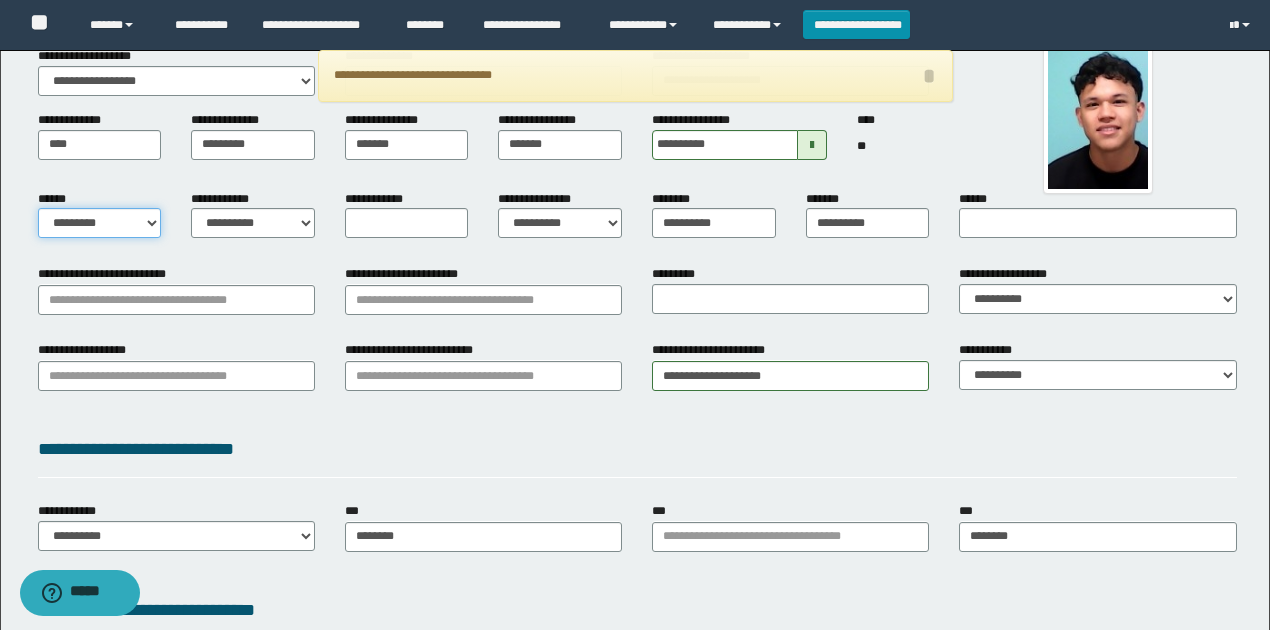 click on "**********" at bounding box center [100, 223] 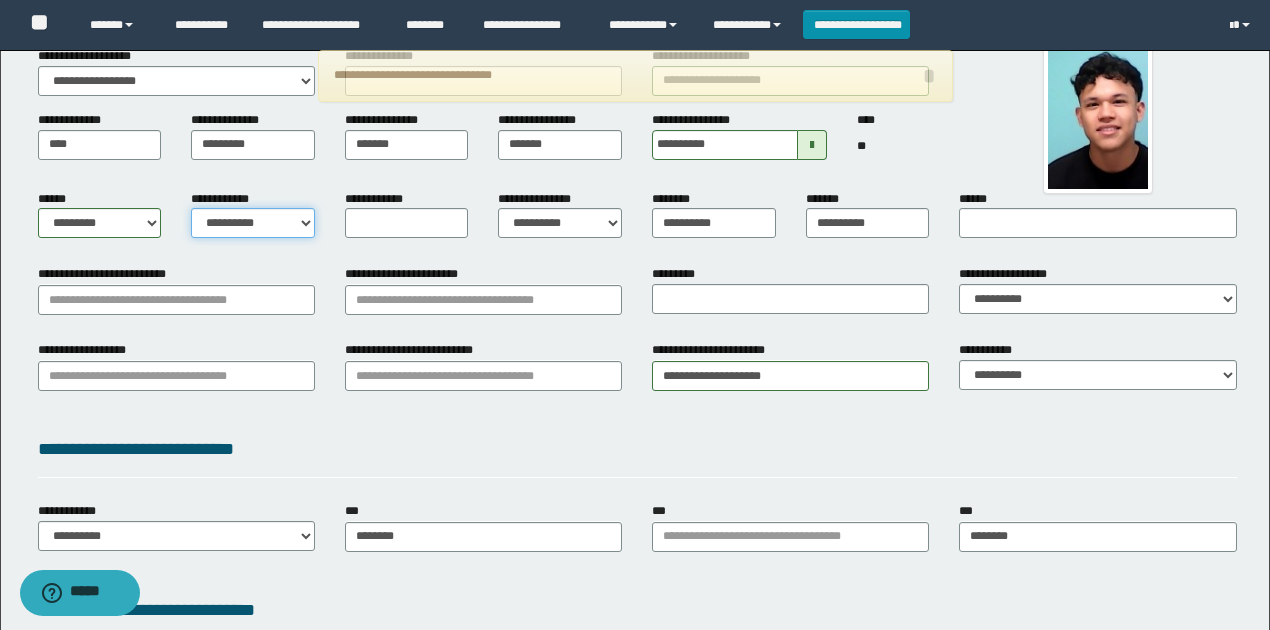 drag, startPoint x: 266, startPoint y: 225, endPoint x: 266, endPoint y: 236, distance: 11 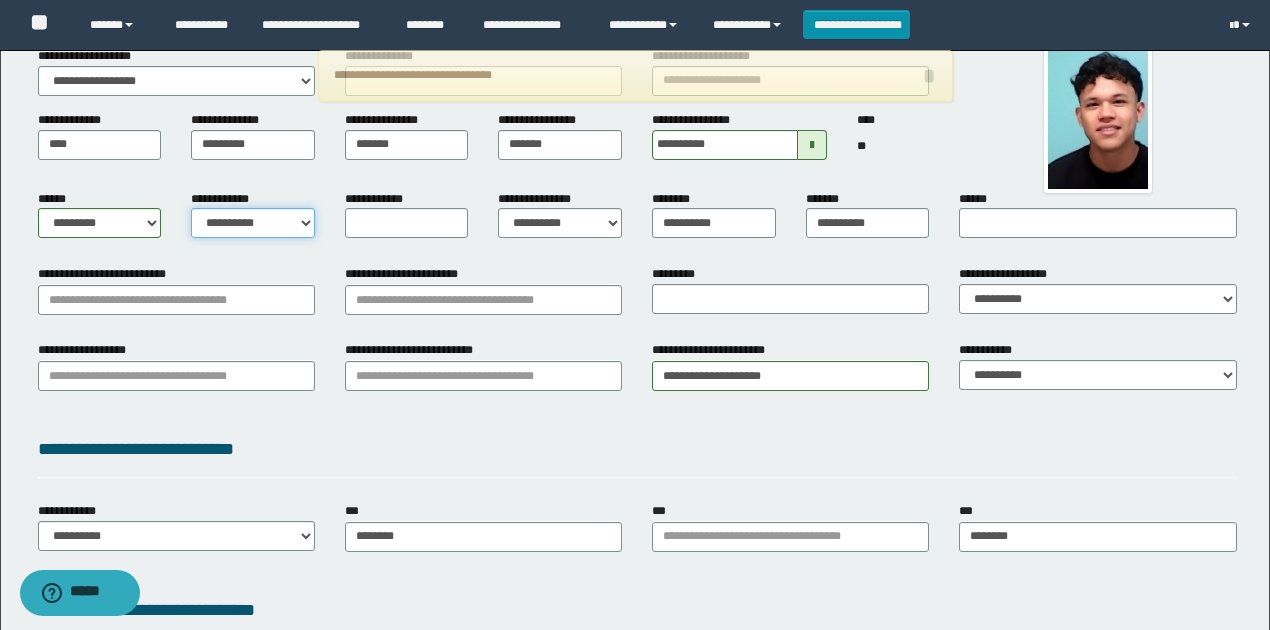 click on "**********" at bounding box center (253, 223) 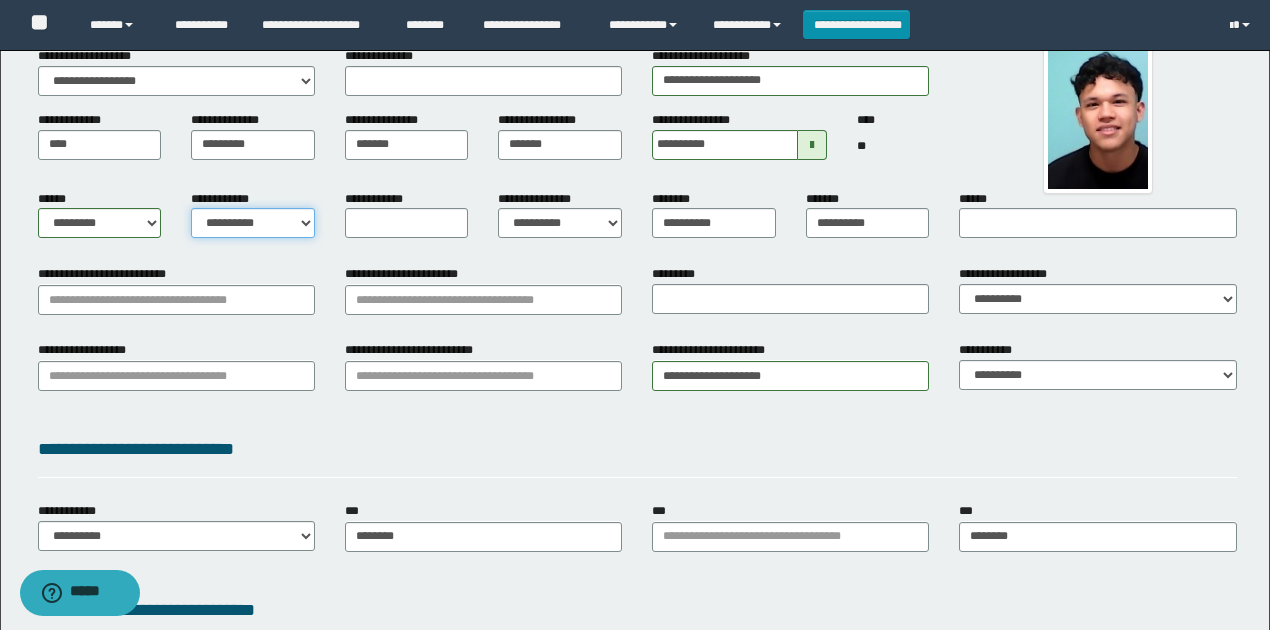 select on "*" 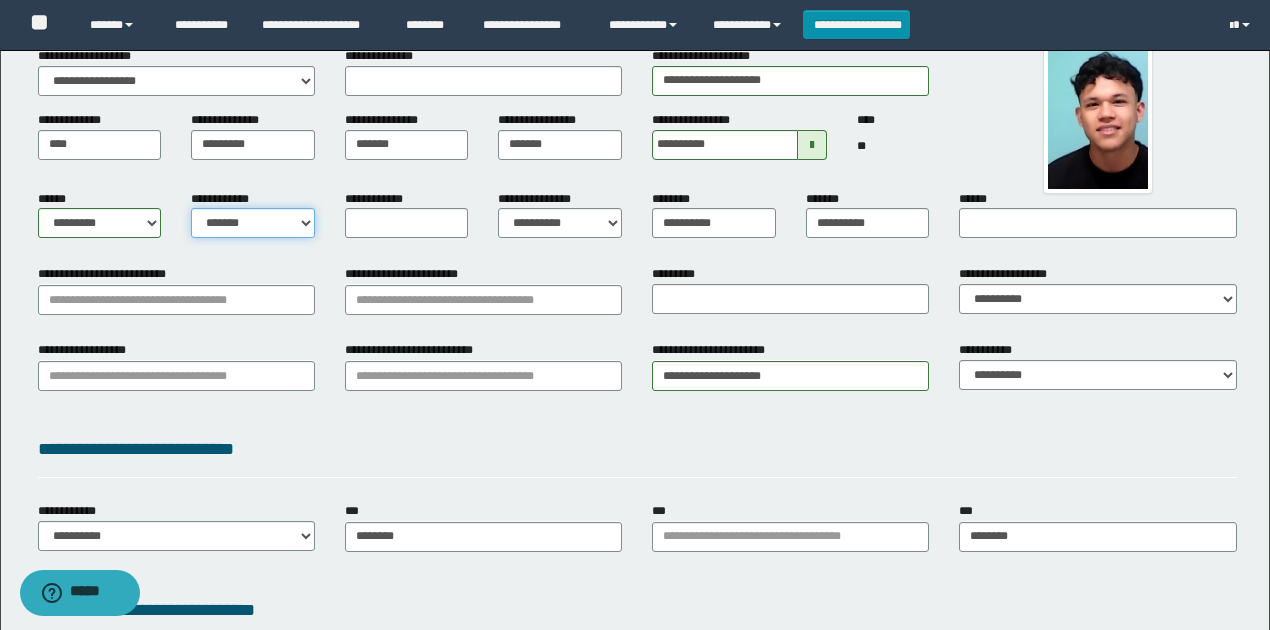 click on "**********" at bounding box center [253, 223] 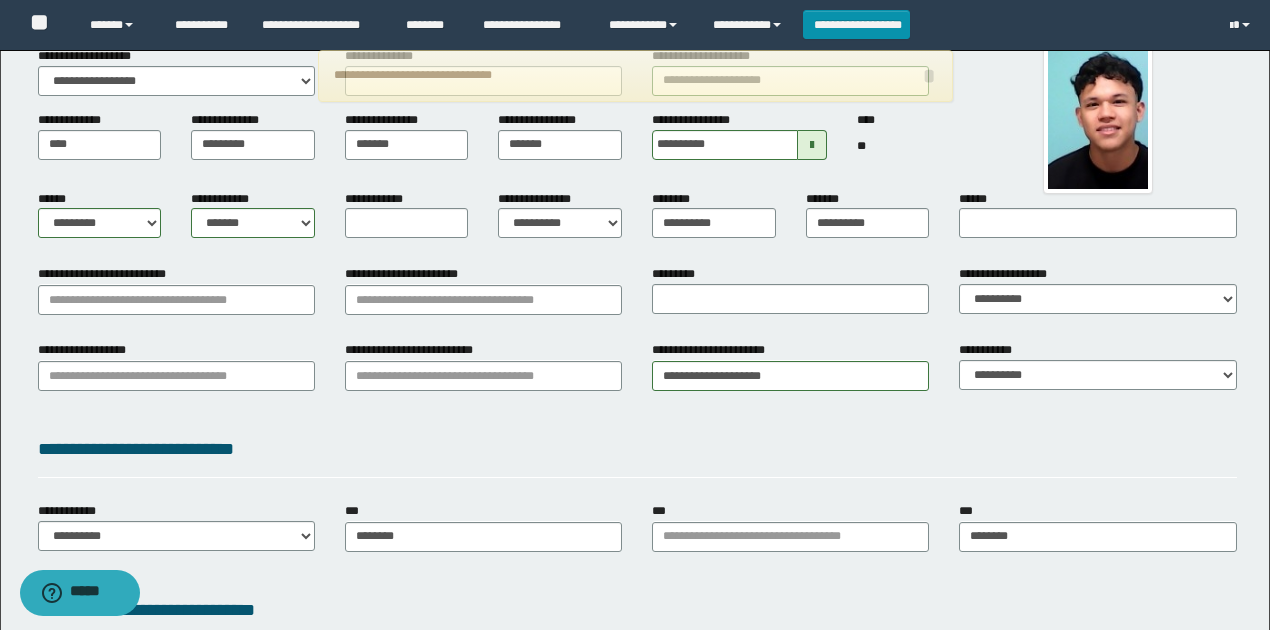 drag, startPoint x: 338, startPoint y: 267, endPoint x: 356, endPoint y: 254, distance: 22.203604 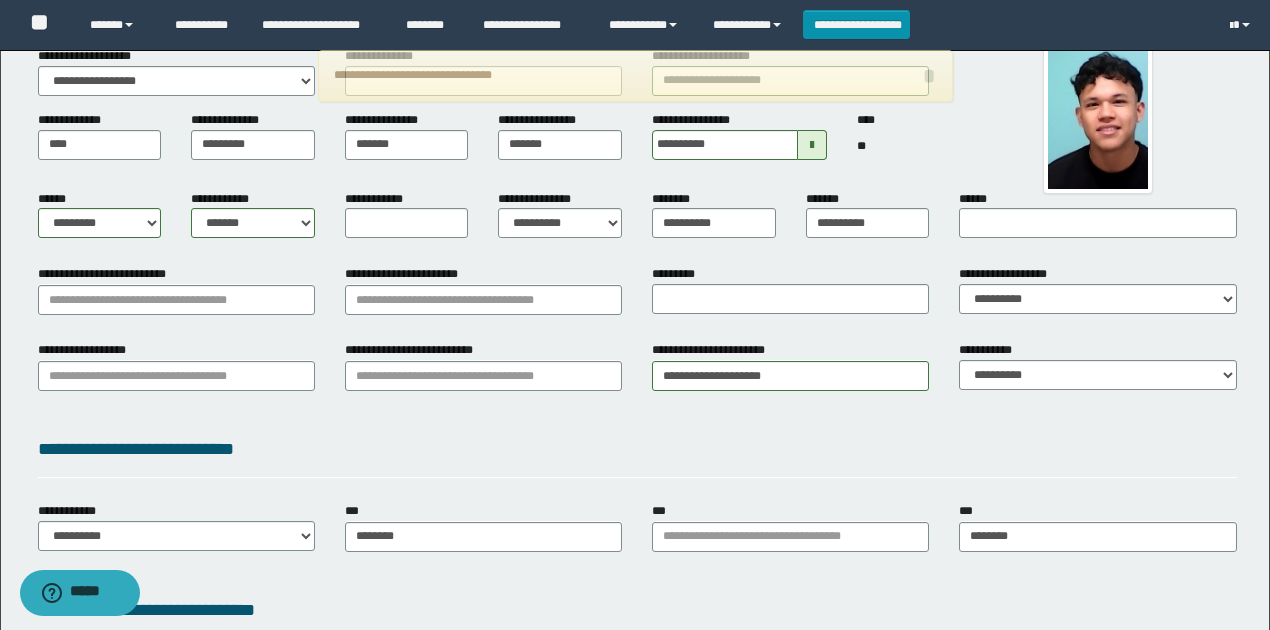 click on "**********" at bounding box center [483, 297] 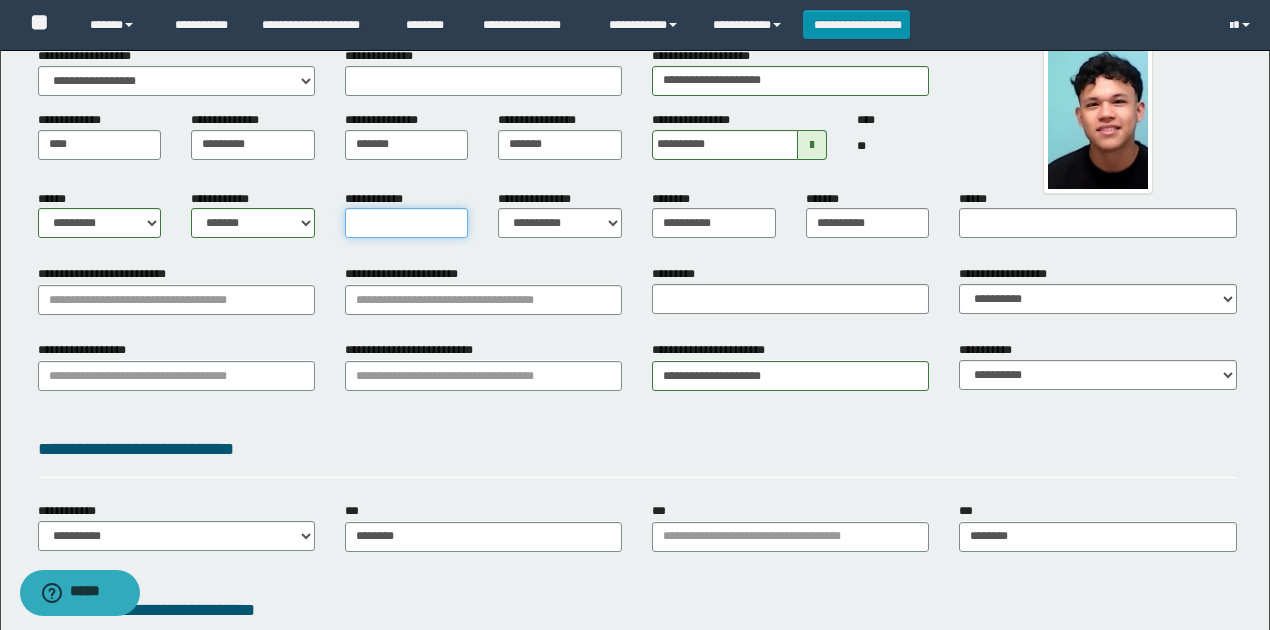 click on "**********" at bounding box center [407, 223] 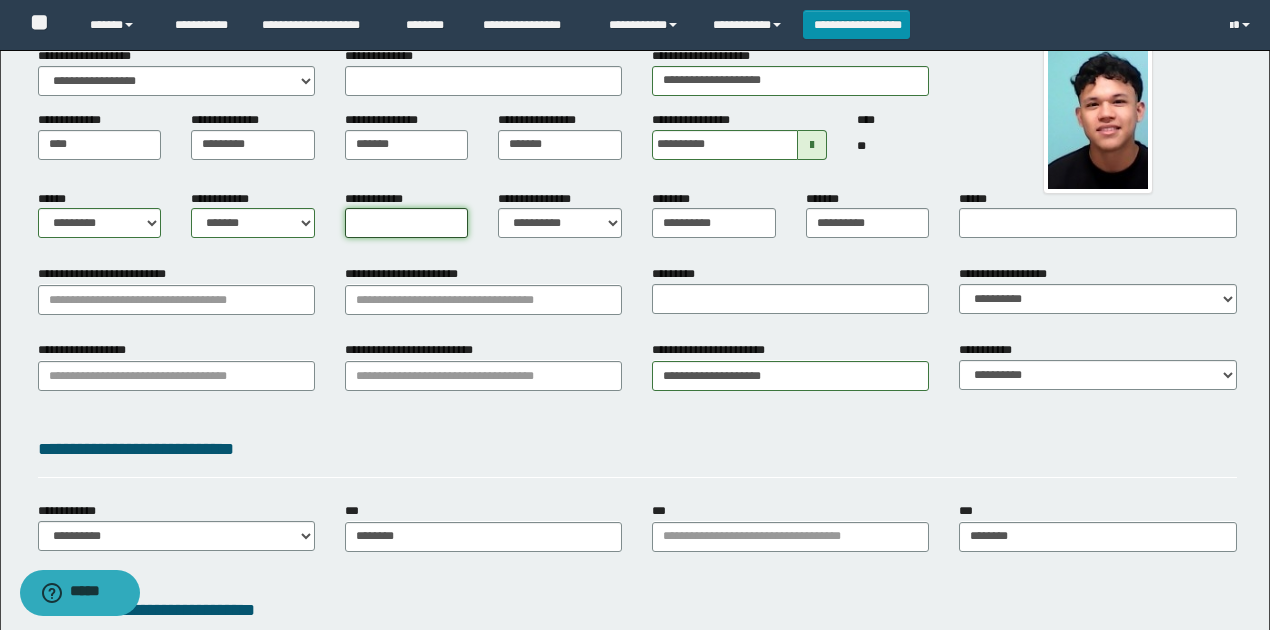 type on "*" 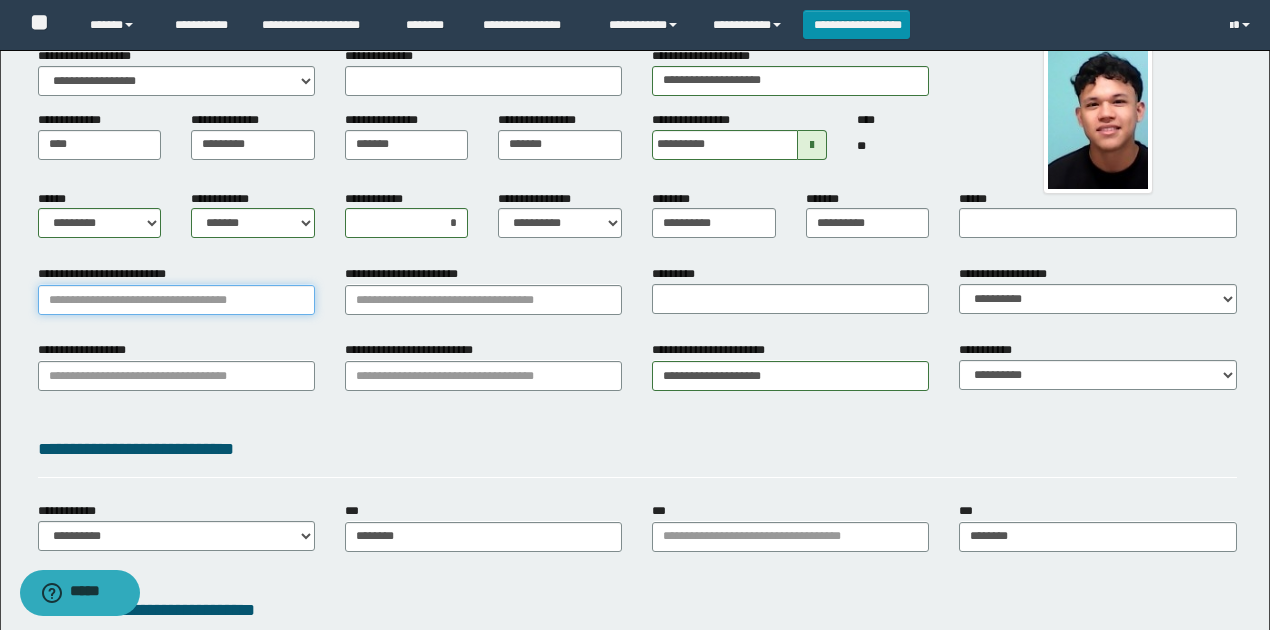 click on "**********" at bounding box center (176, 300) 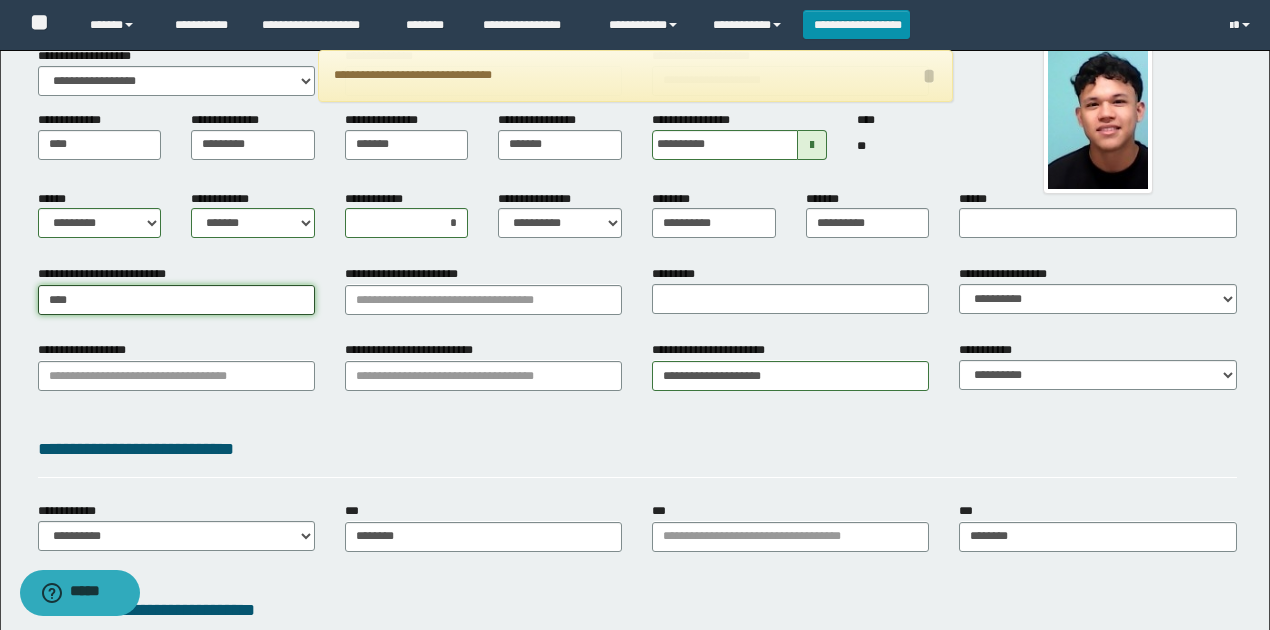 type on "*****" 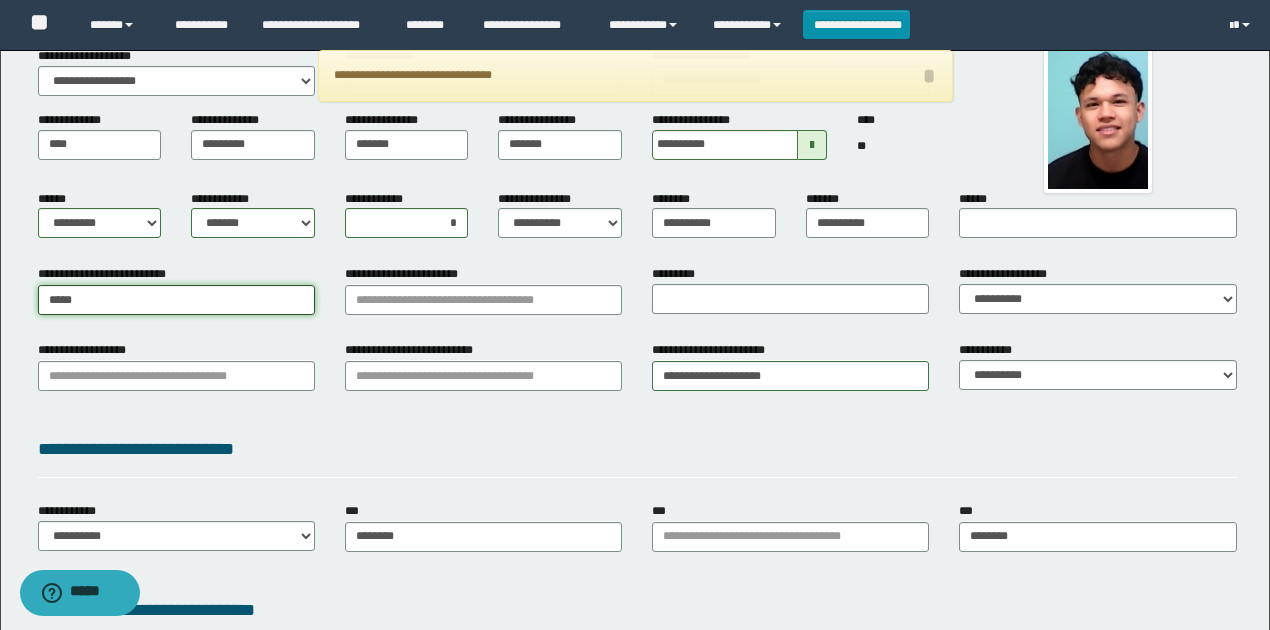 type on "*********" 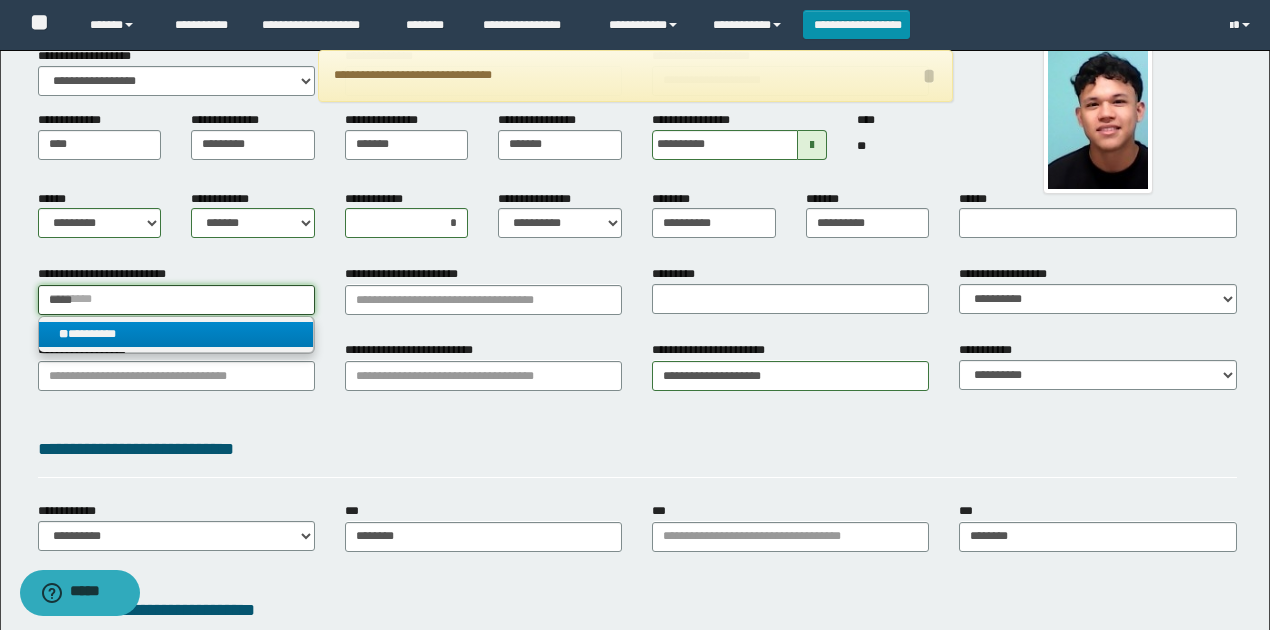 type on "*****" 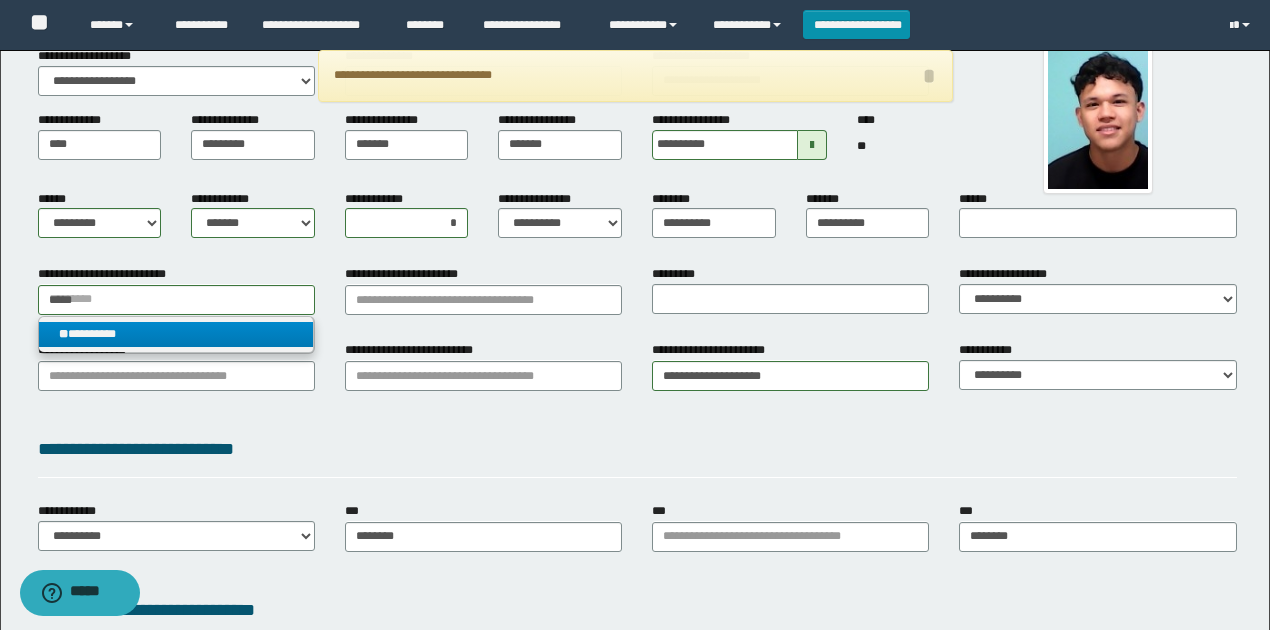 click on "** *********" at bounding box center (176, 334) 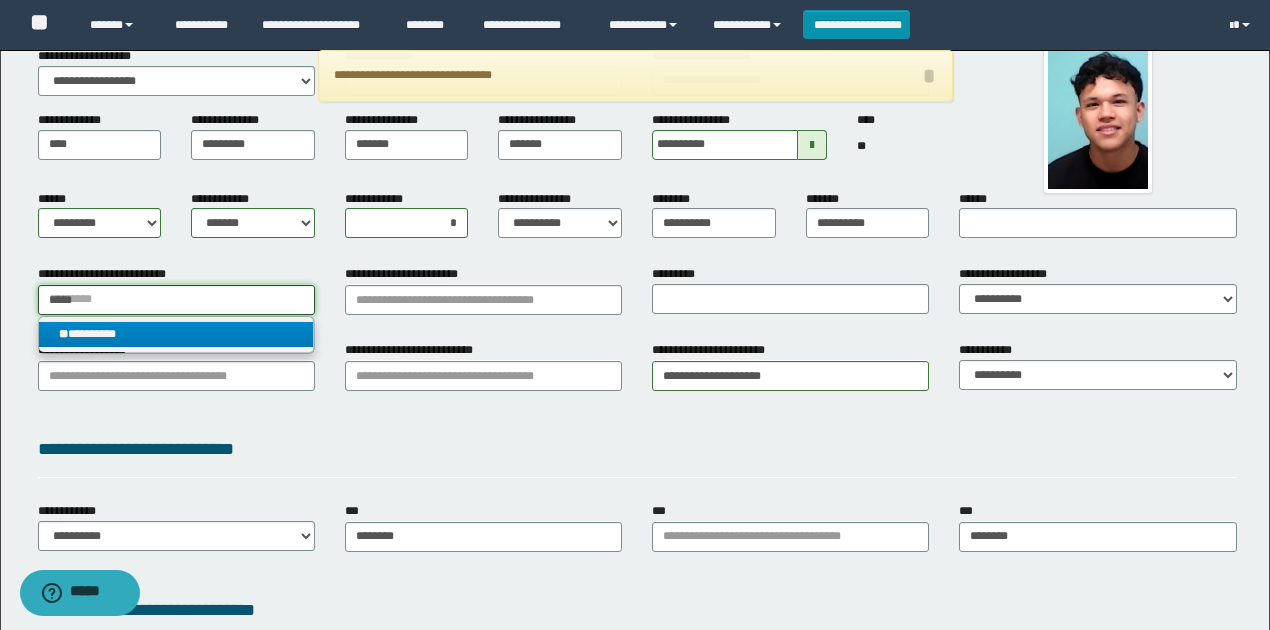 type 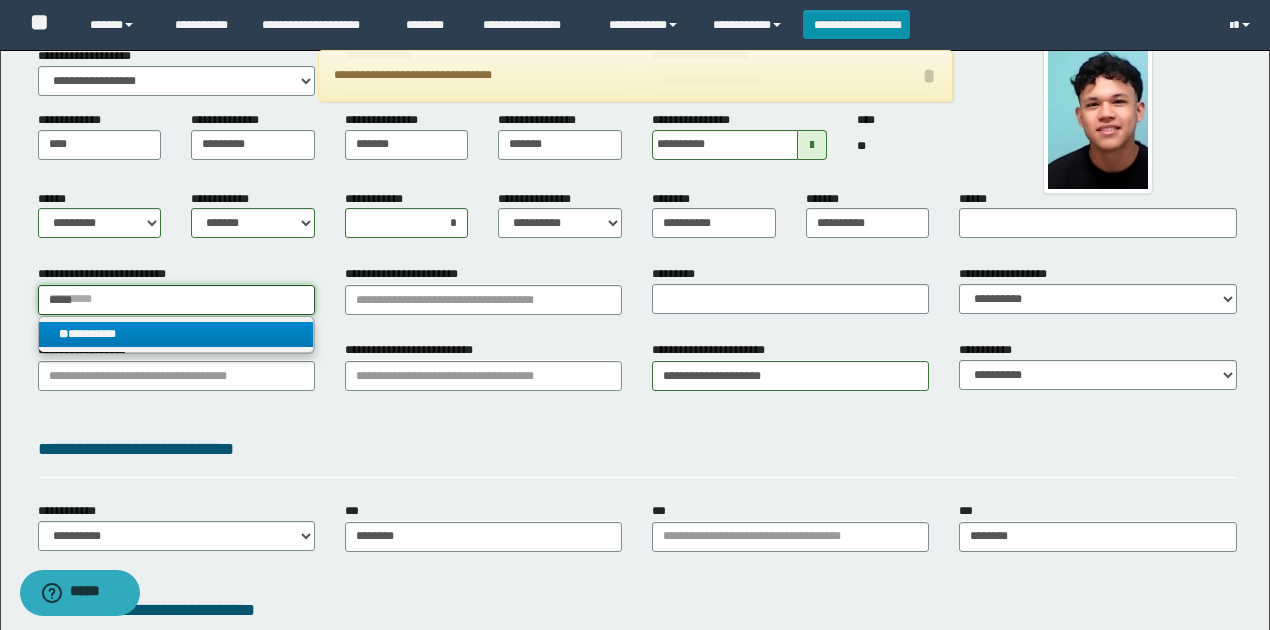 type on "*********" 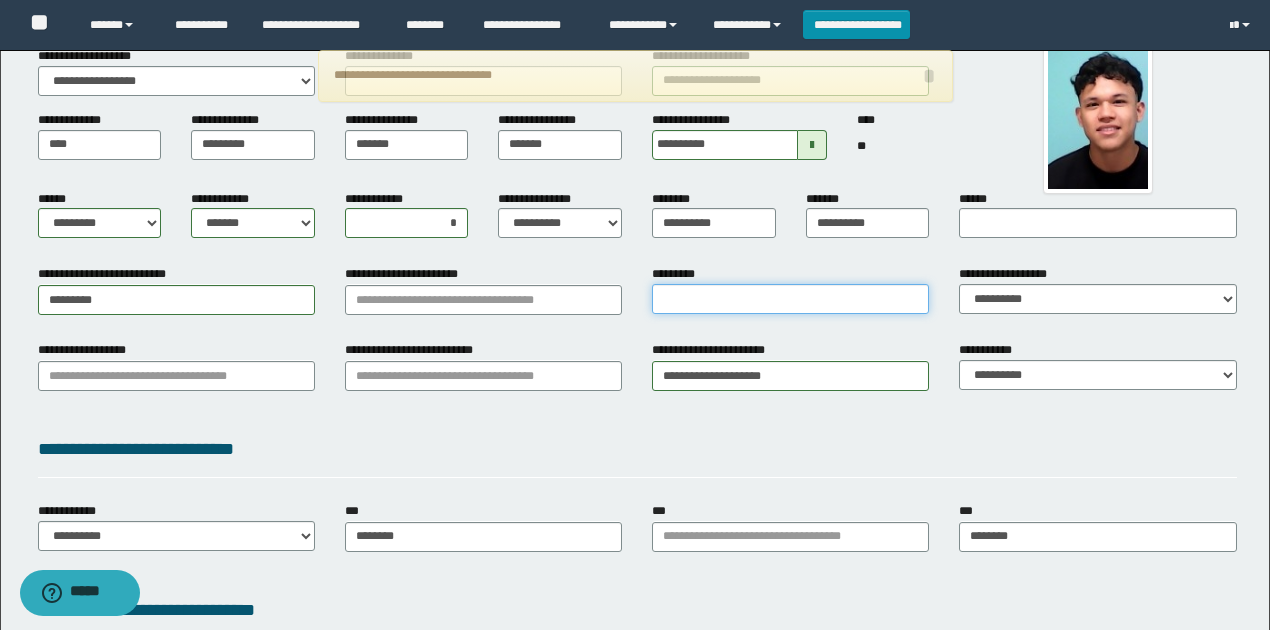 click on "*********" at bounding box center [790, 299] 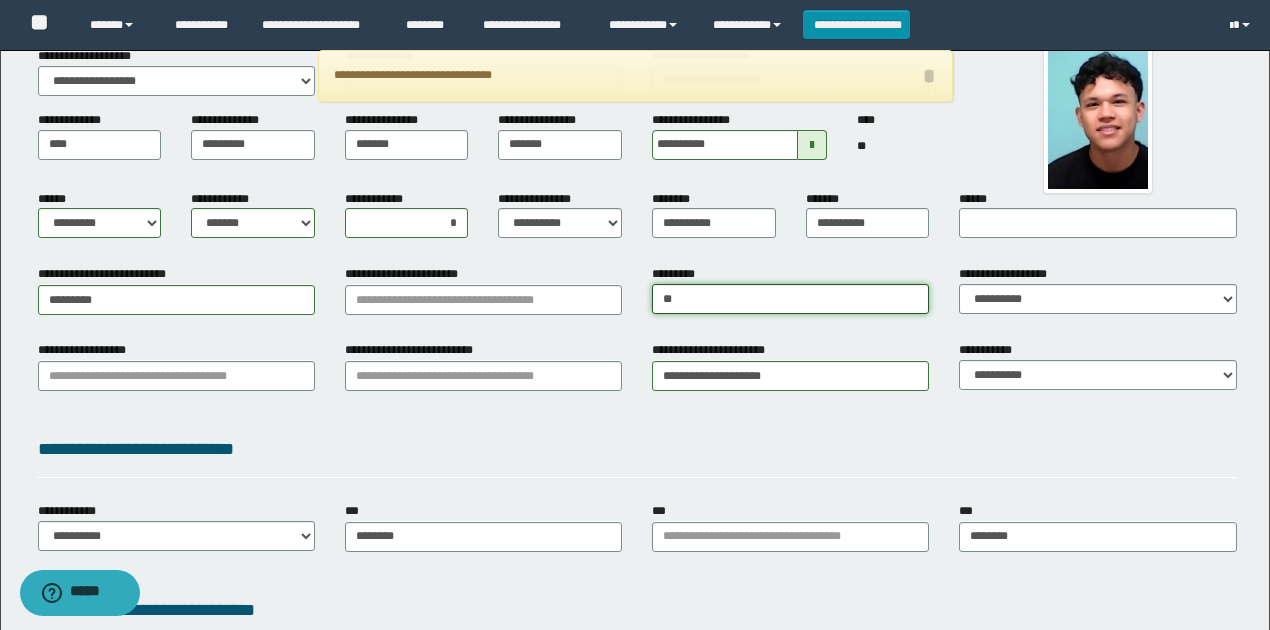type on "*" 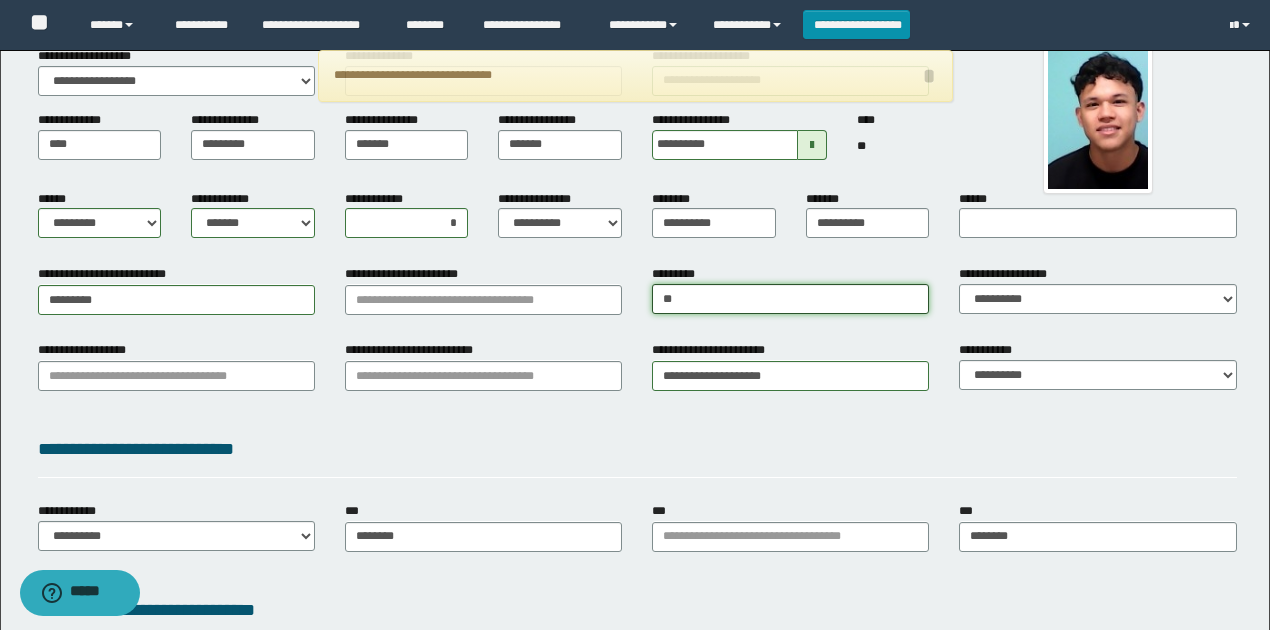 type on "*" 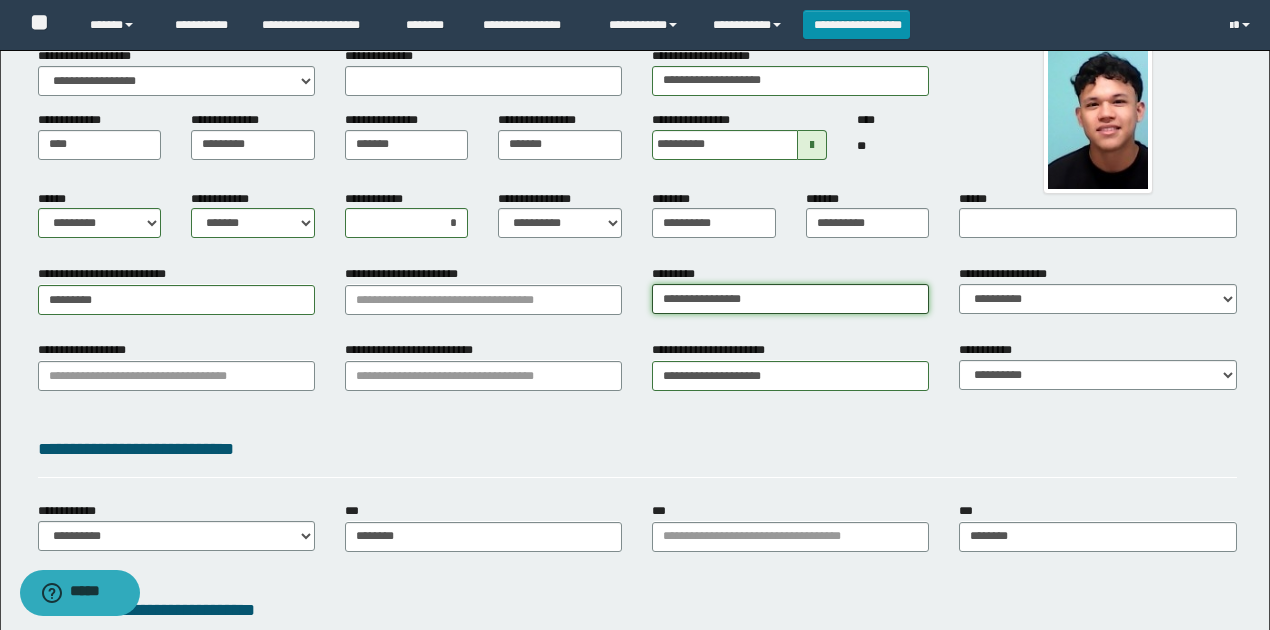 type on "**********" 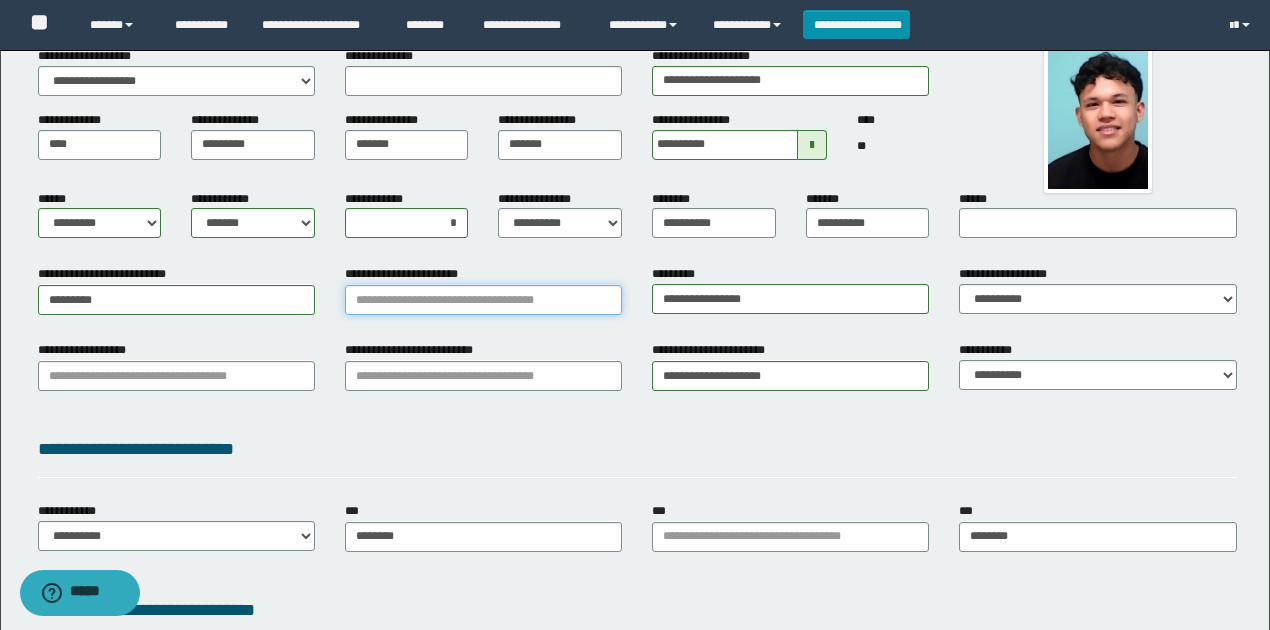 click on "**********" at bounding box center [483, 300] 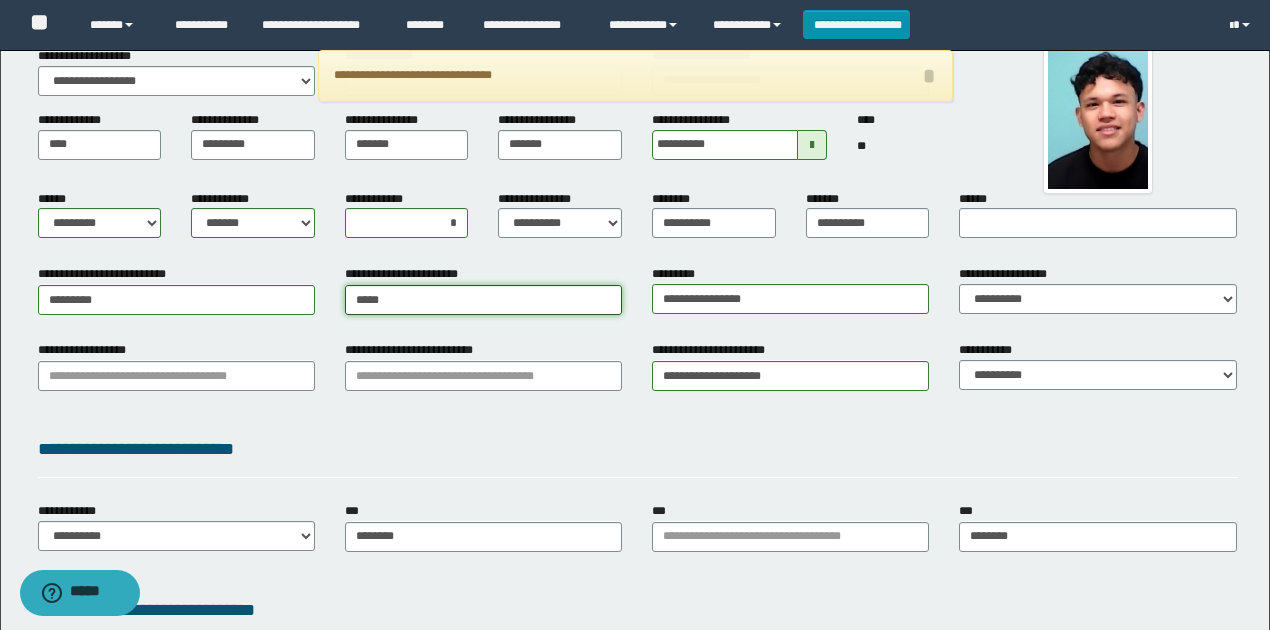 type on "******" 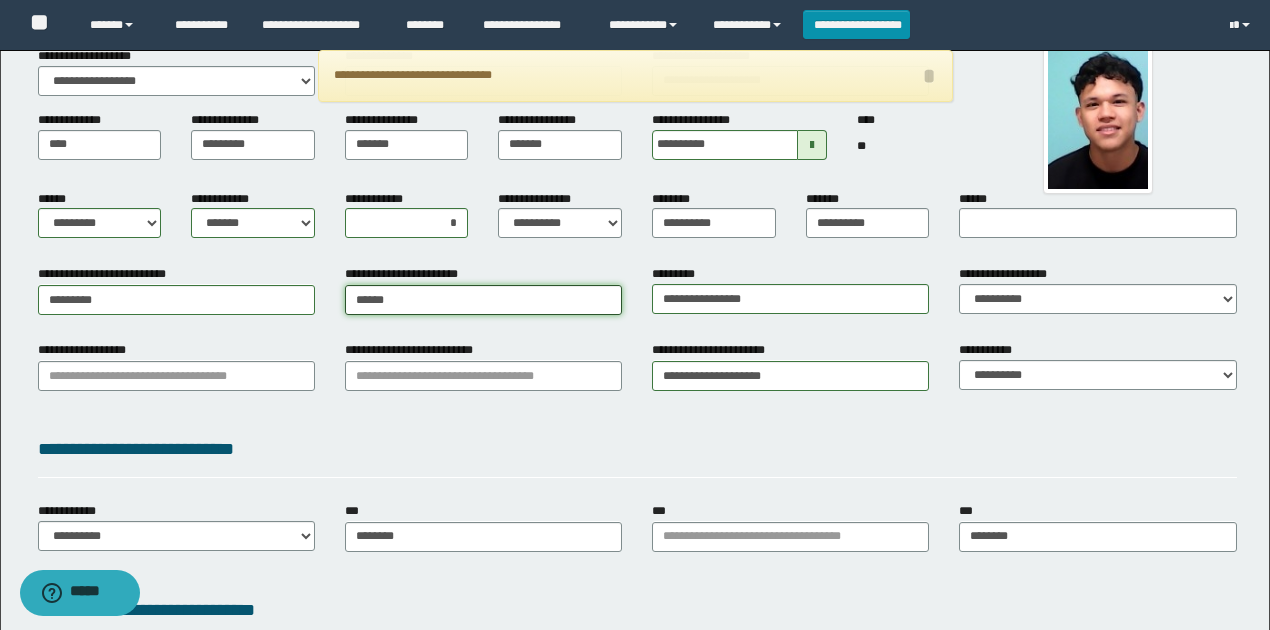 type on "******" 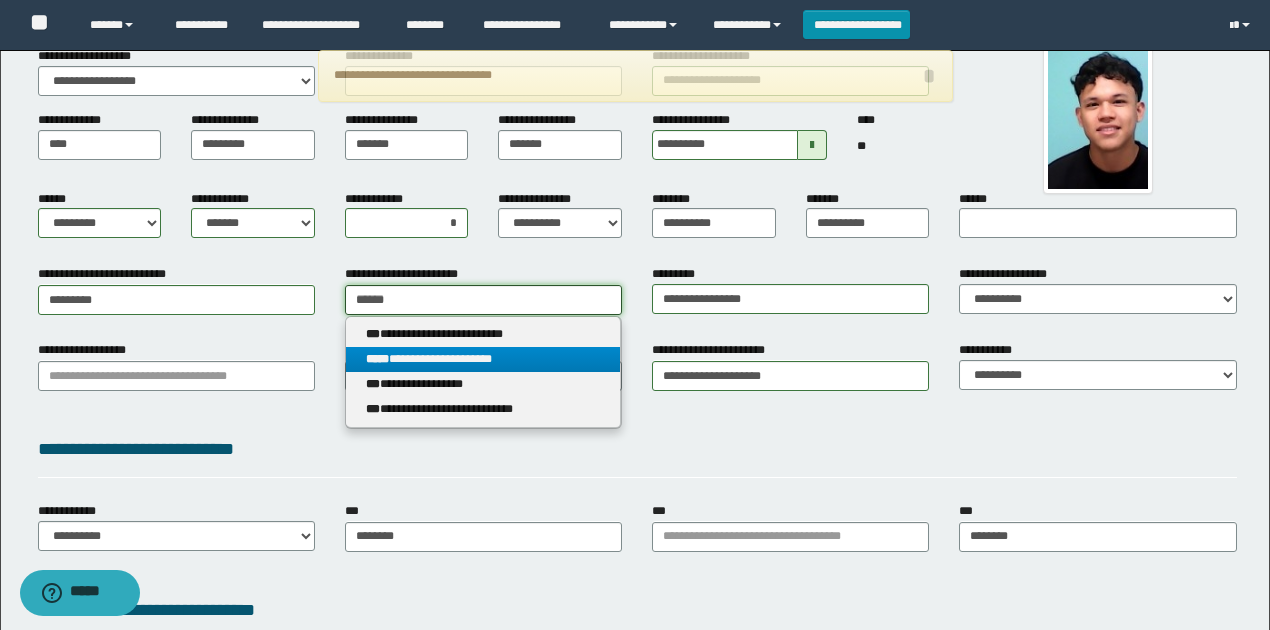 type on "******" 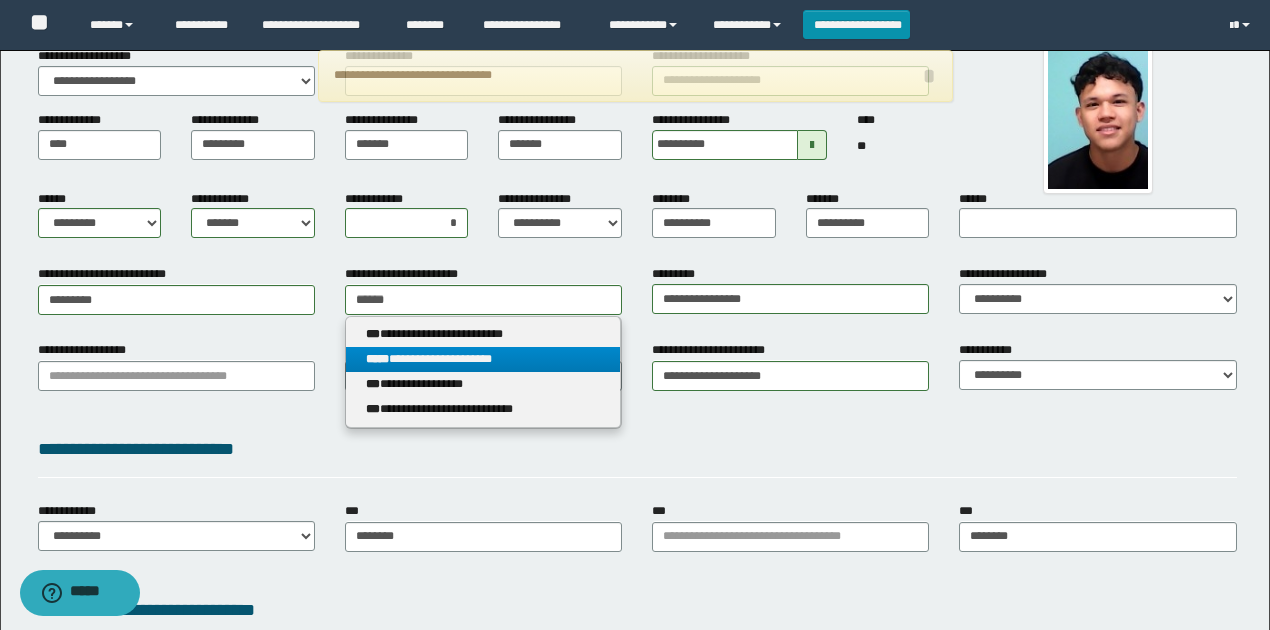 click on "**********" at bounding box center [483, 359] 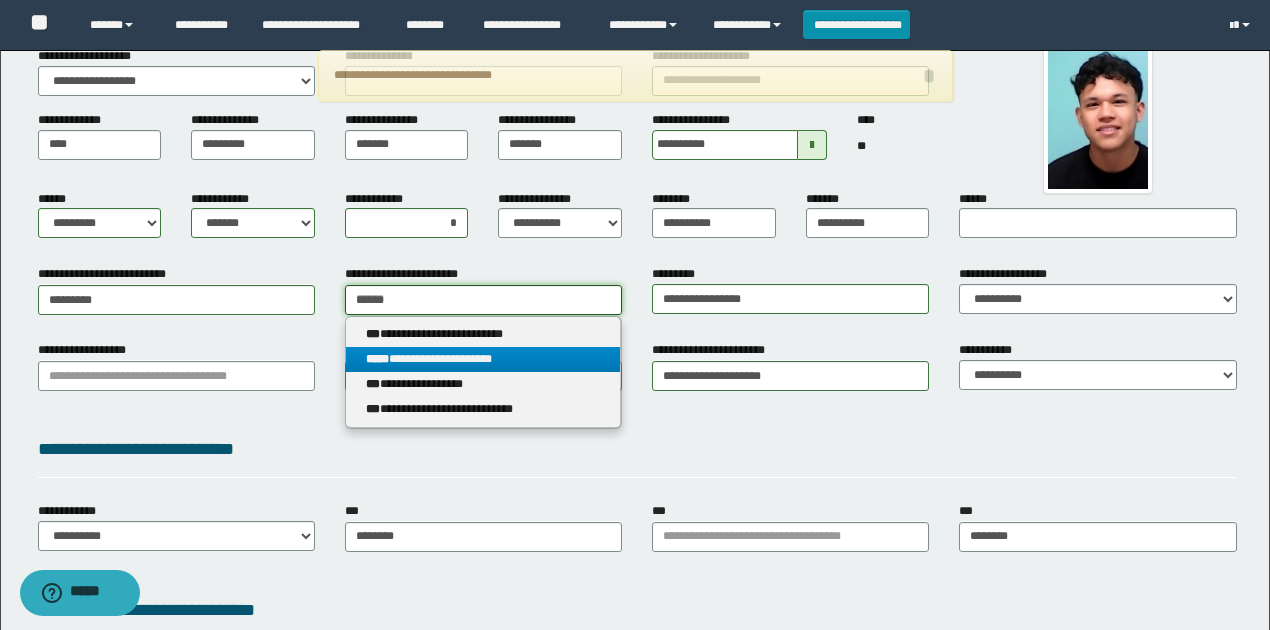 type 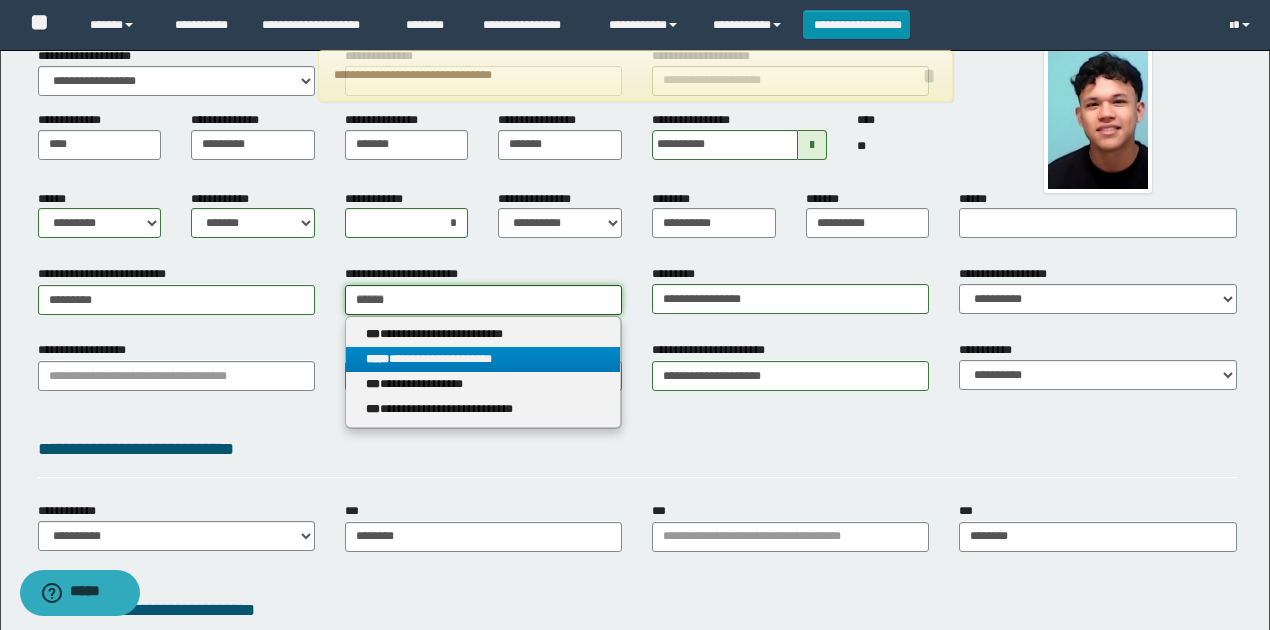type on "**********" 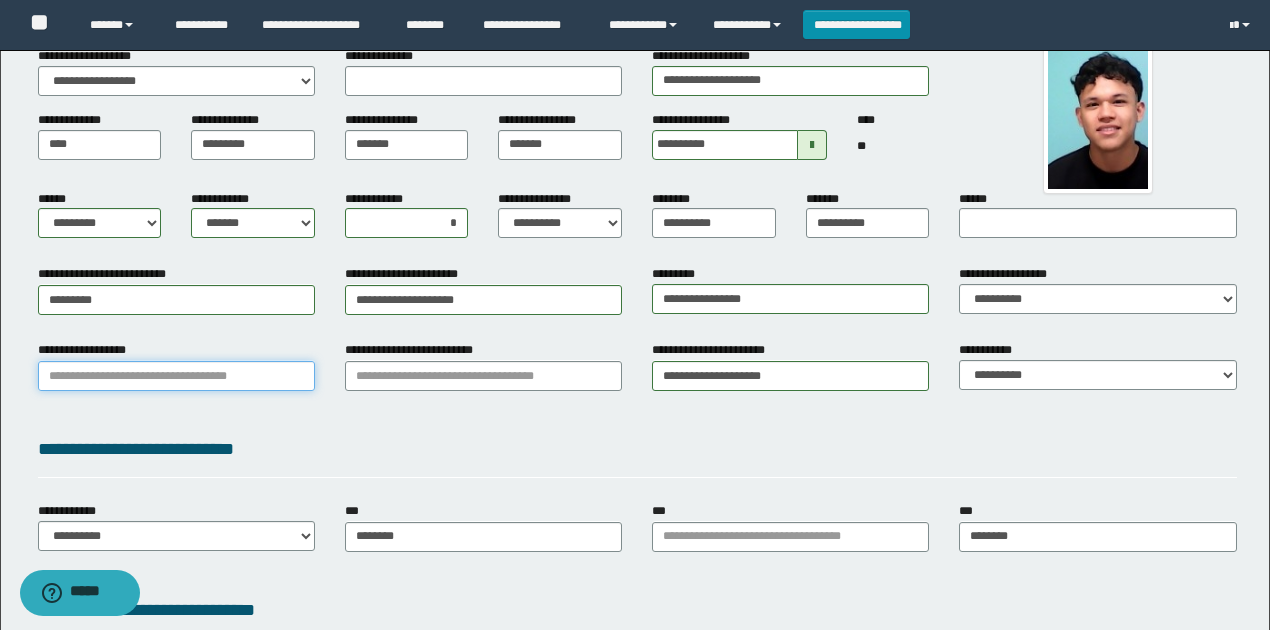 click on "**********" at bounding box center (176, 376) 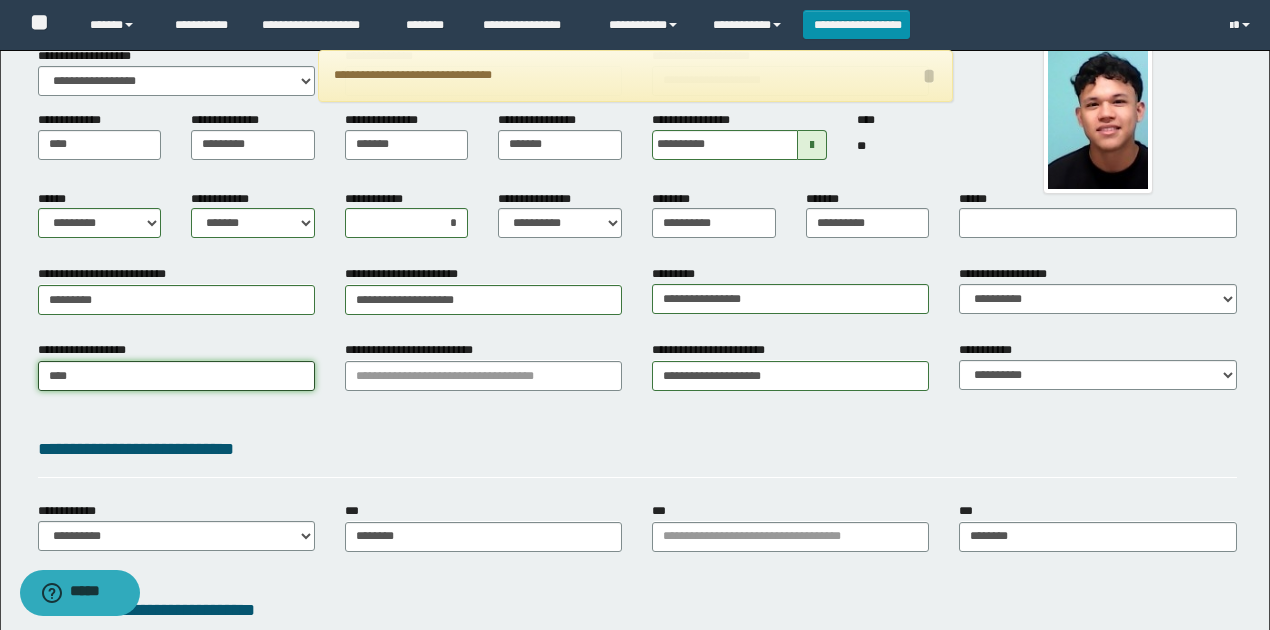 type on "*****" 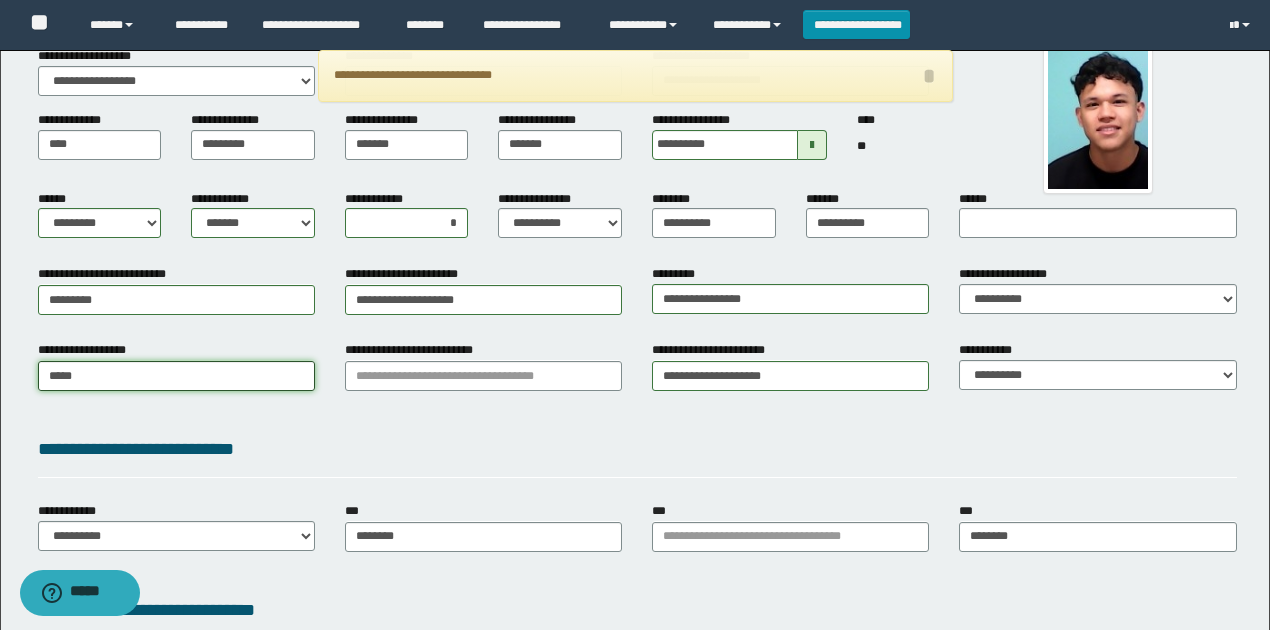 type on "********" 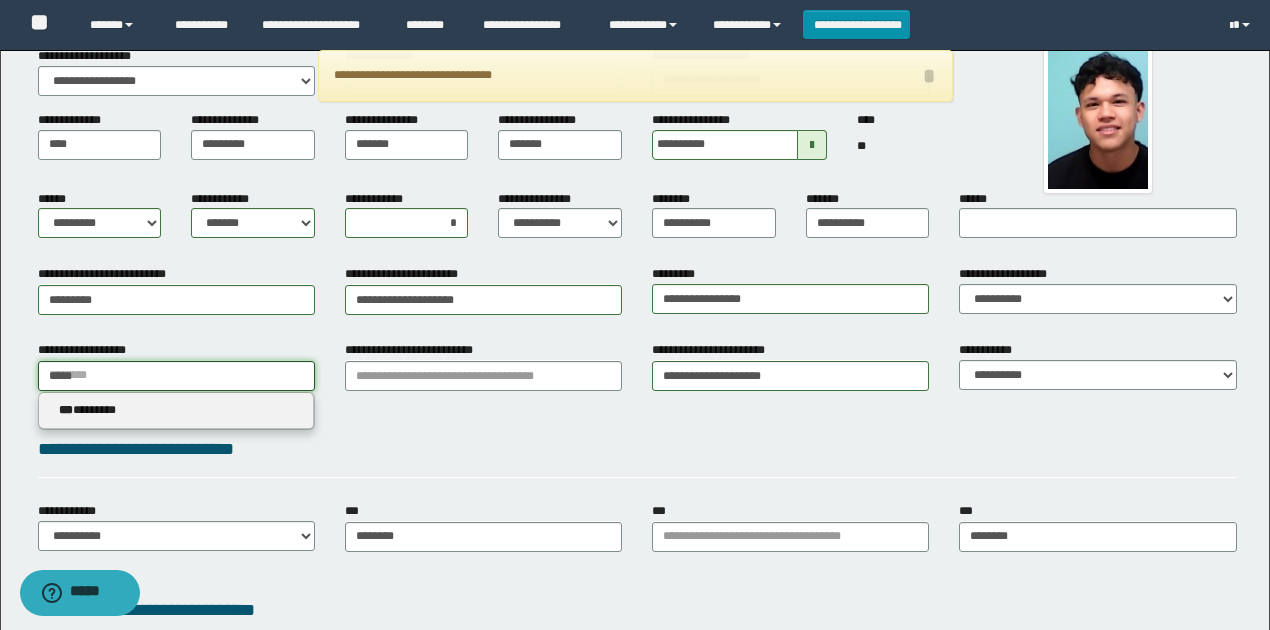 type on "*****" 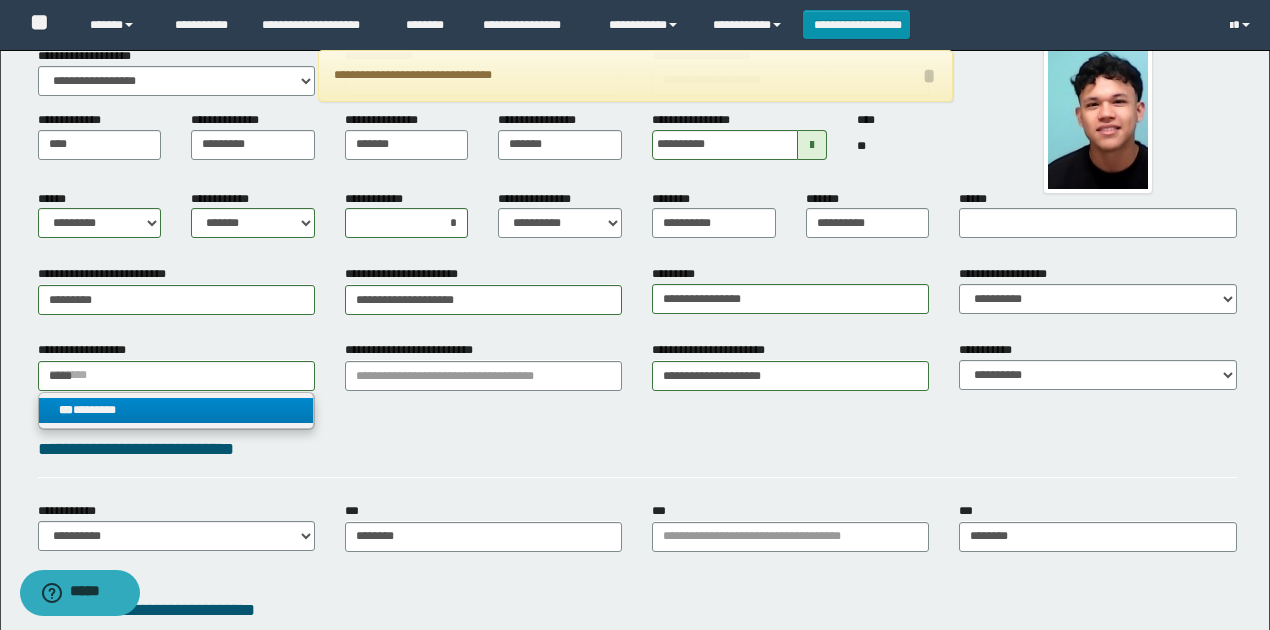click on "*** ********" at bounding box center [176, 410] 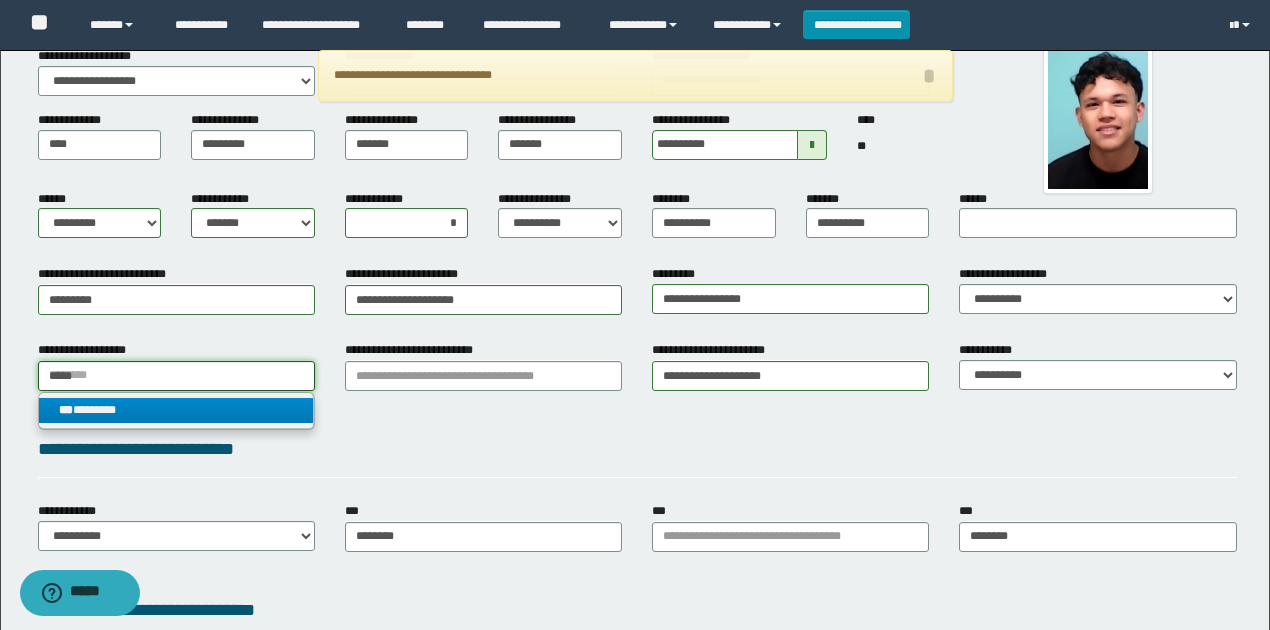 type 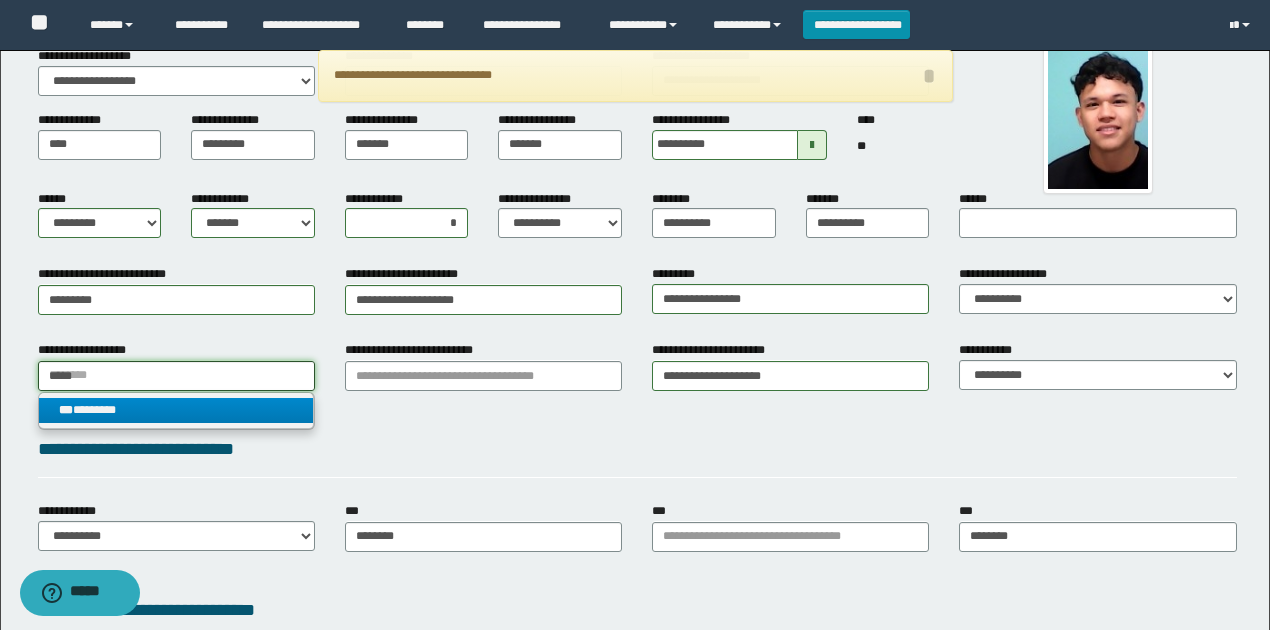 type on "********" 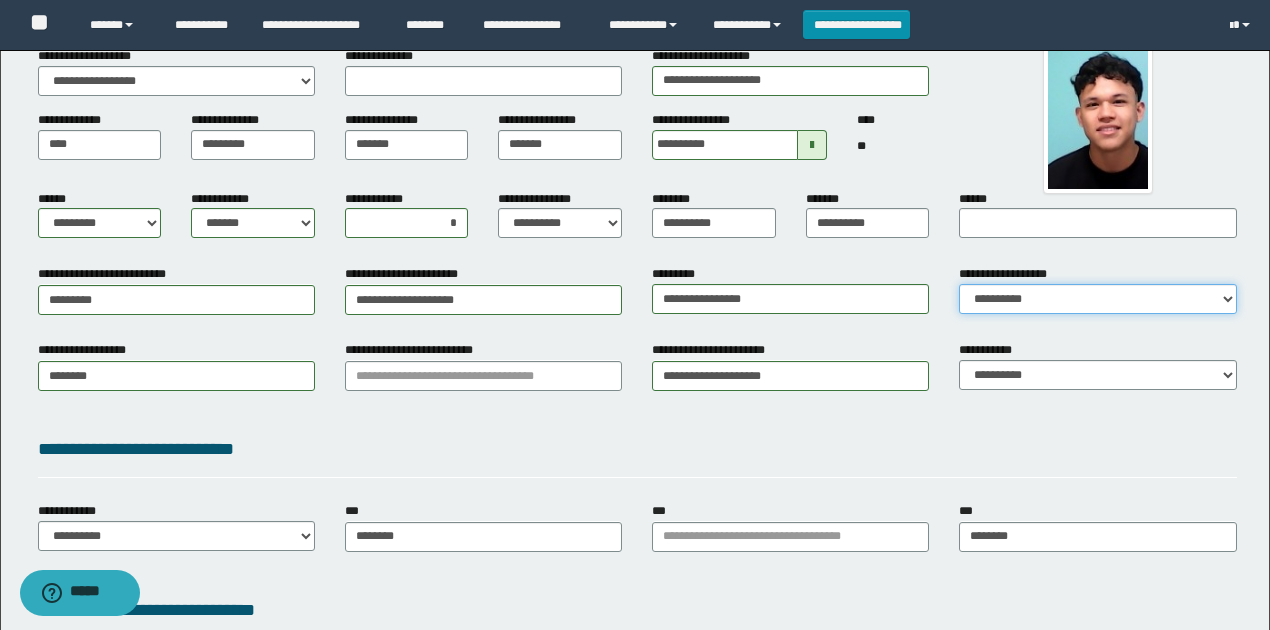 drag, startPoint x: 1007, startPoint y: 294, endPoint x: 1010, endPoint y: 306, distance: 12.369317 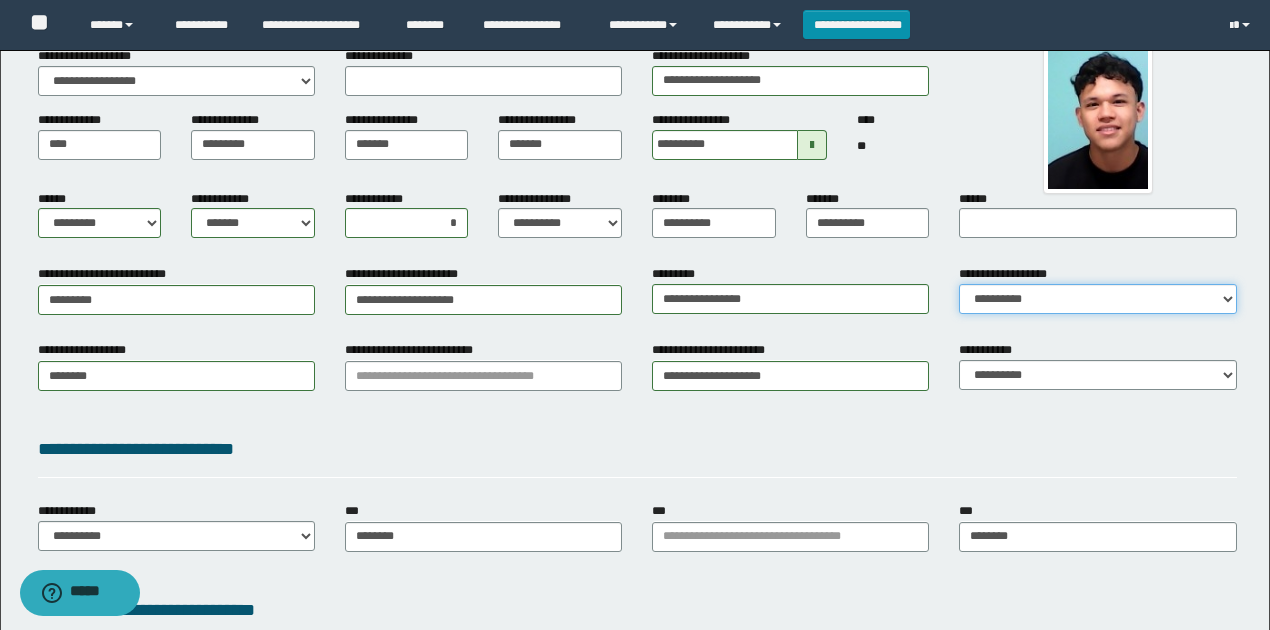 click on "**********" at bounding box center (1097, 299) 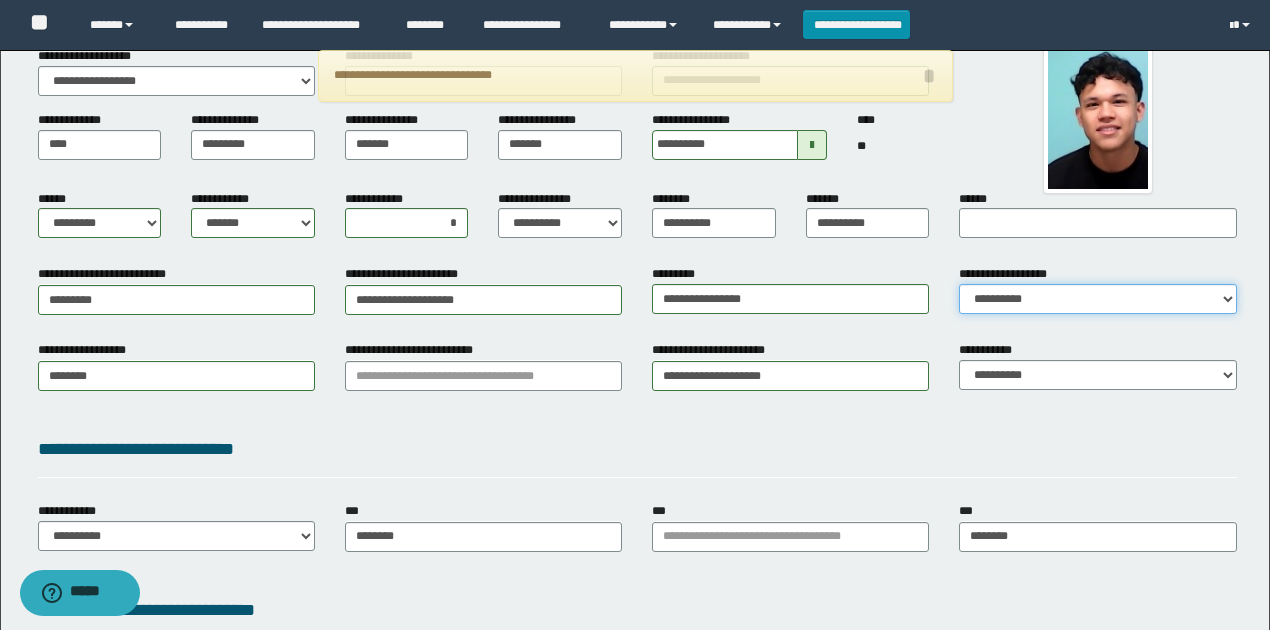 select on "*" 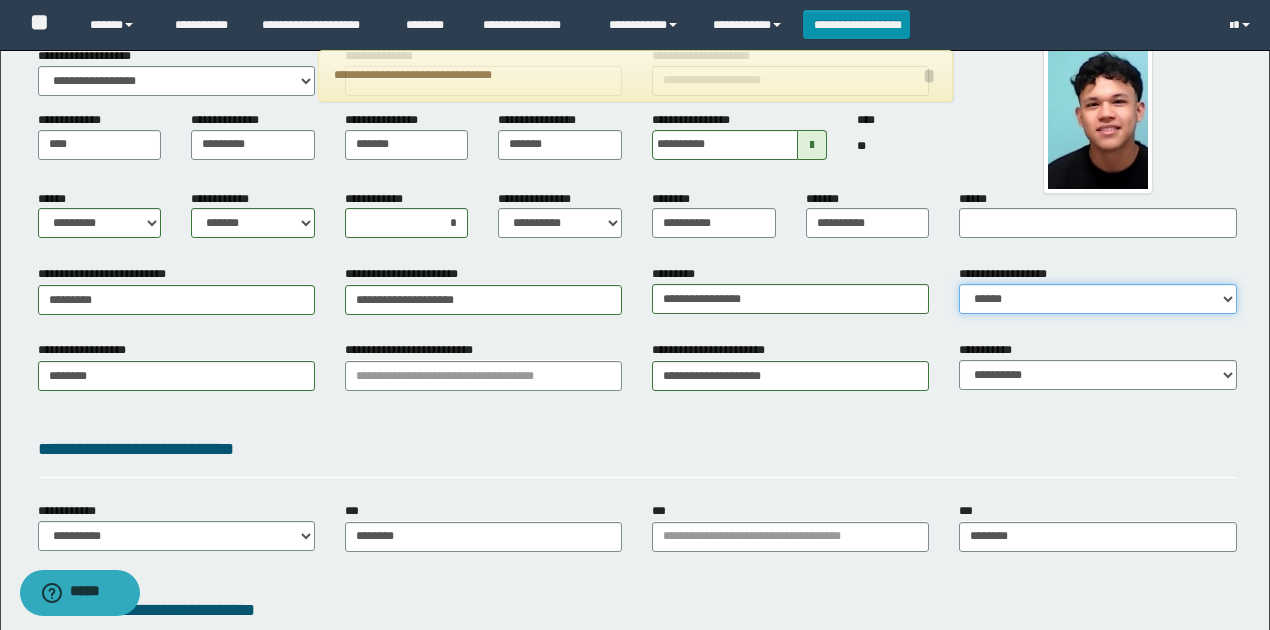 click on "**********" at bounding box center [1097, 299] 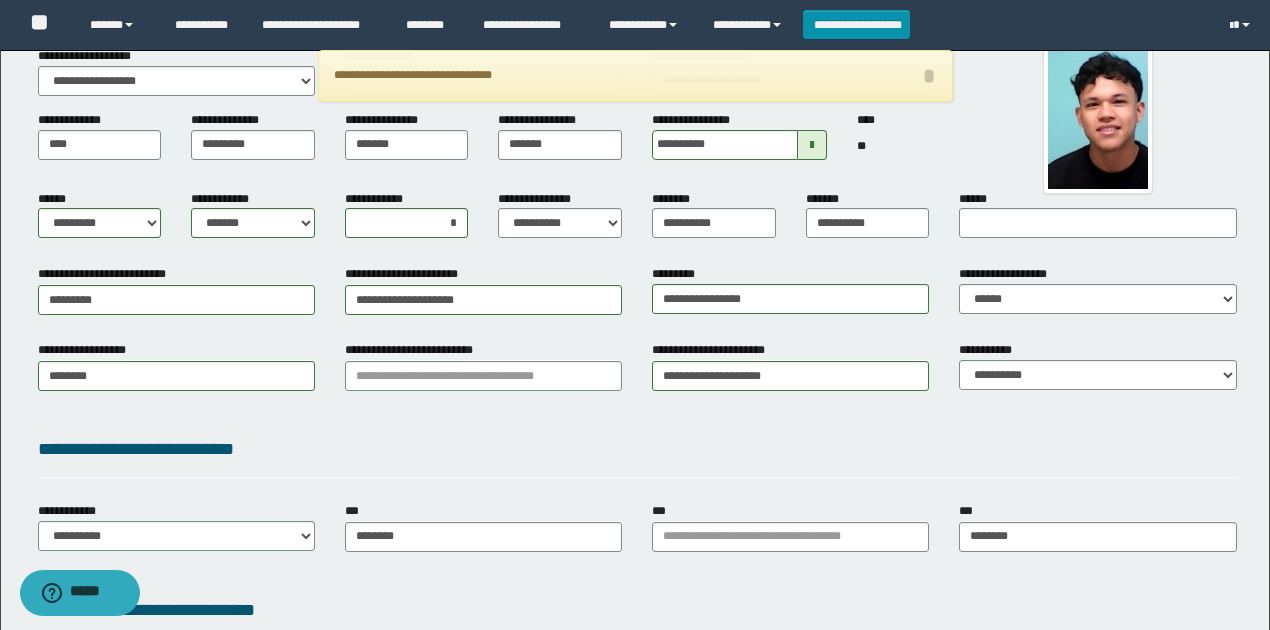 click on "**********" at bounding box center (637, 382) 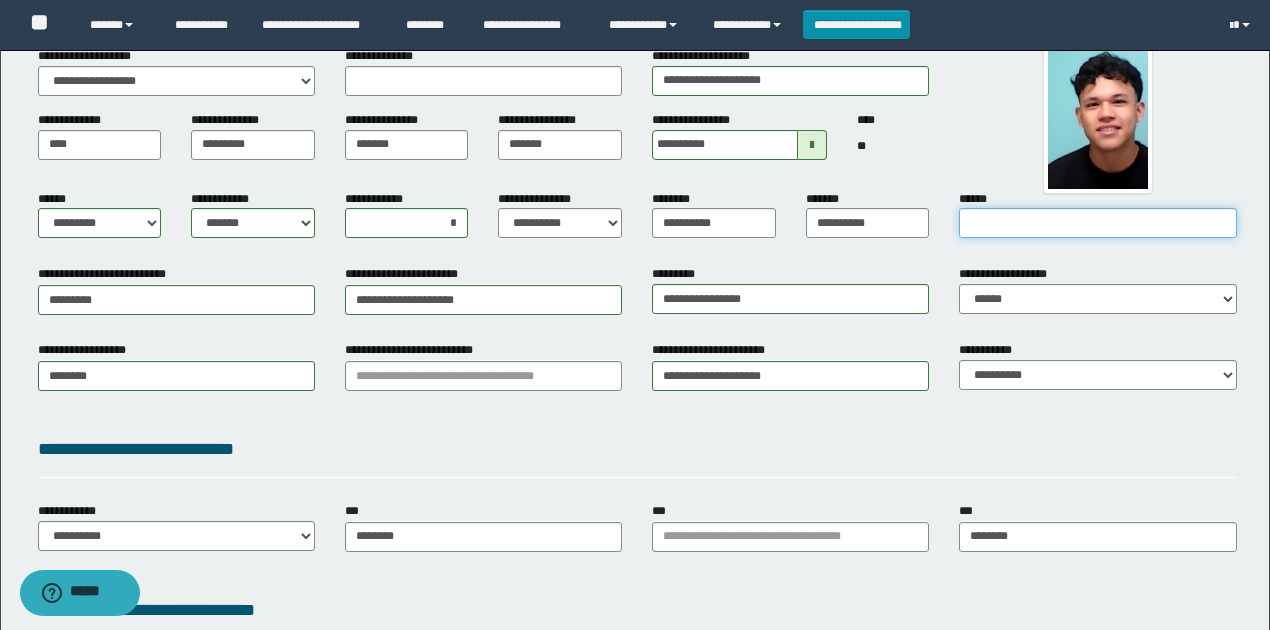 click on "******" at bounding box center [1097, 223] 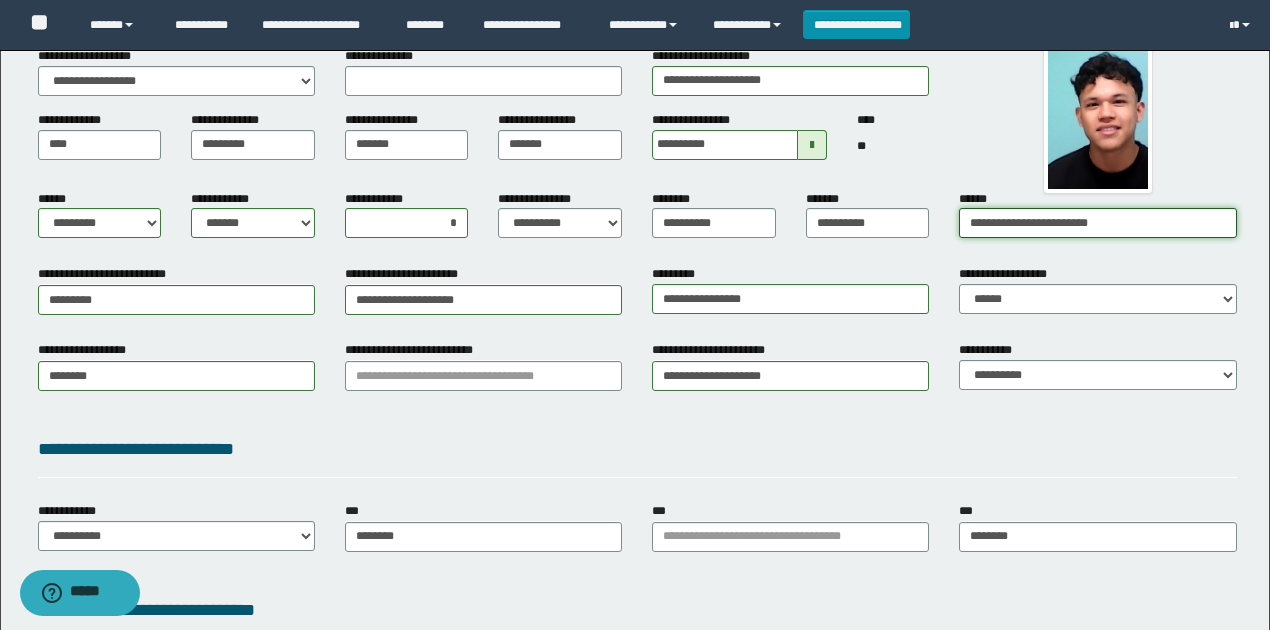 type on "**********" 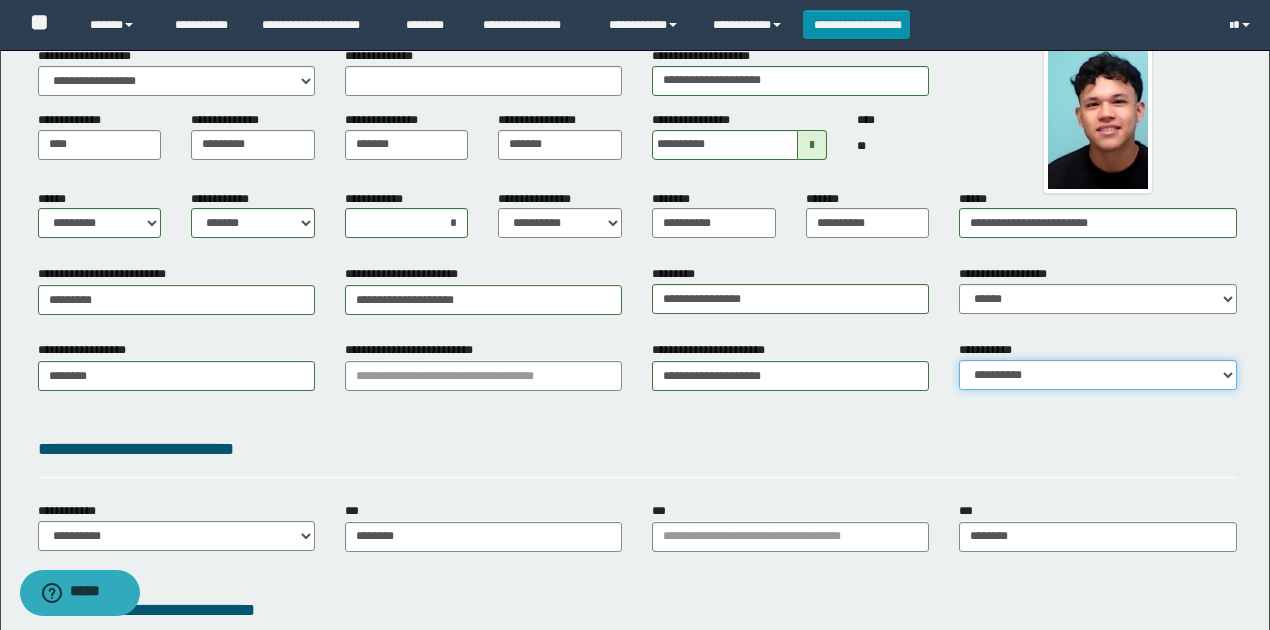 click on "**********" at bounding box center [1097, 375] 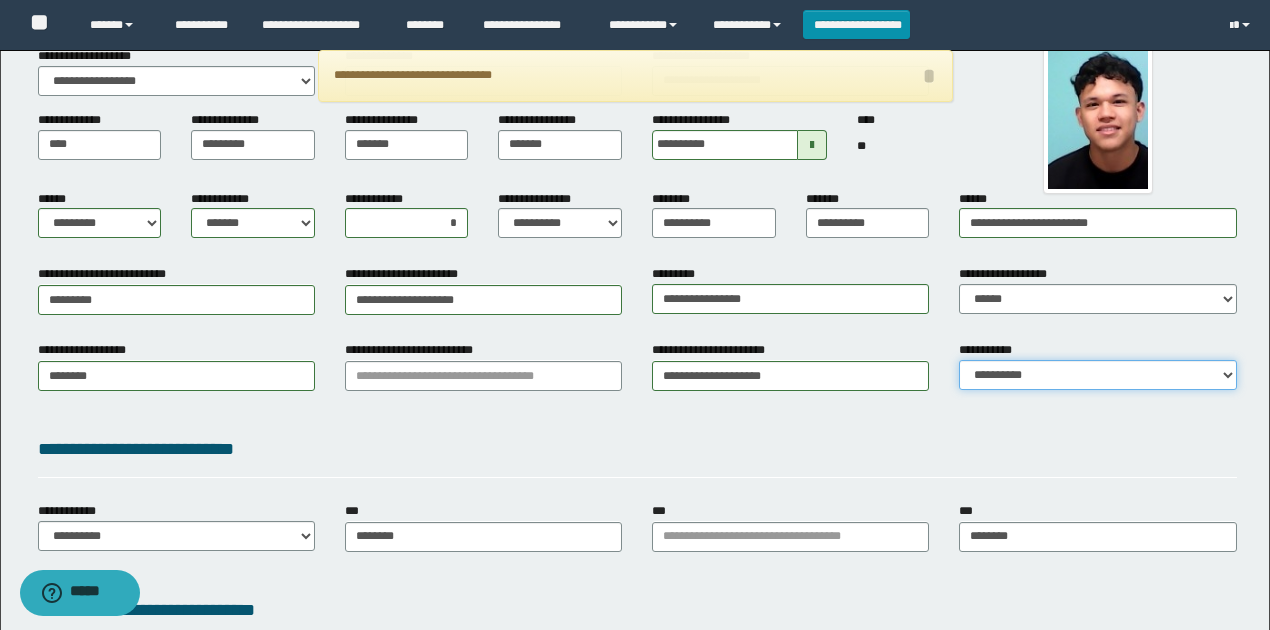 select on "*" 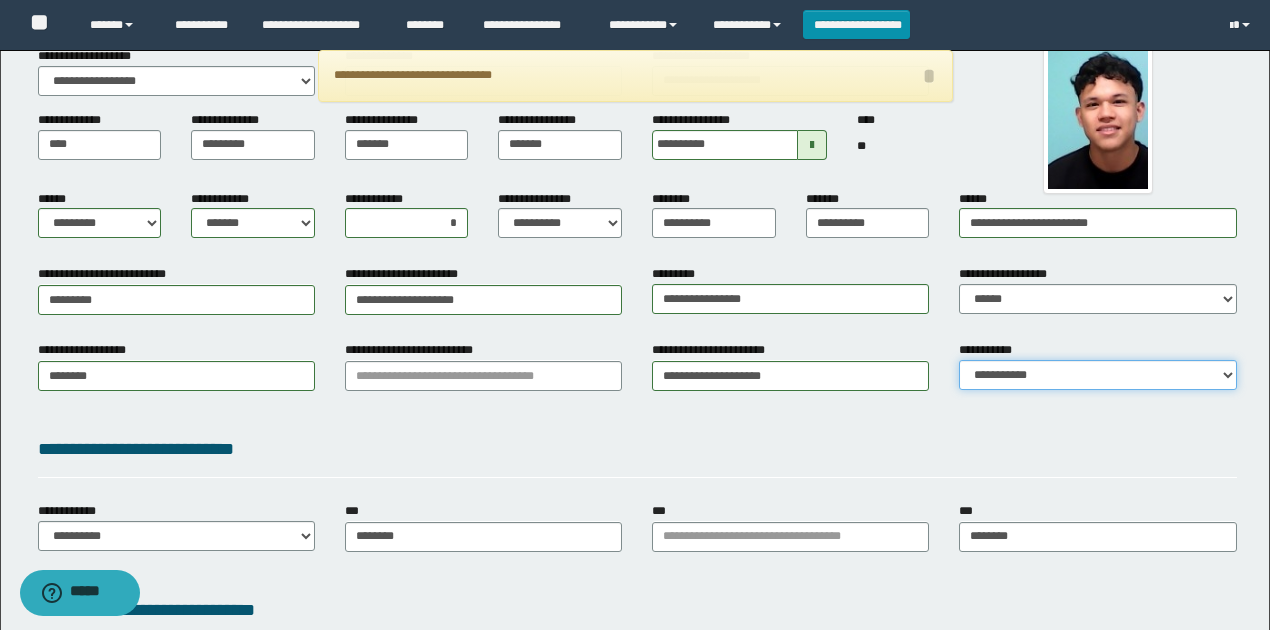 click on "**********" at bounding box center [1097, 375] 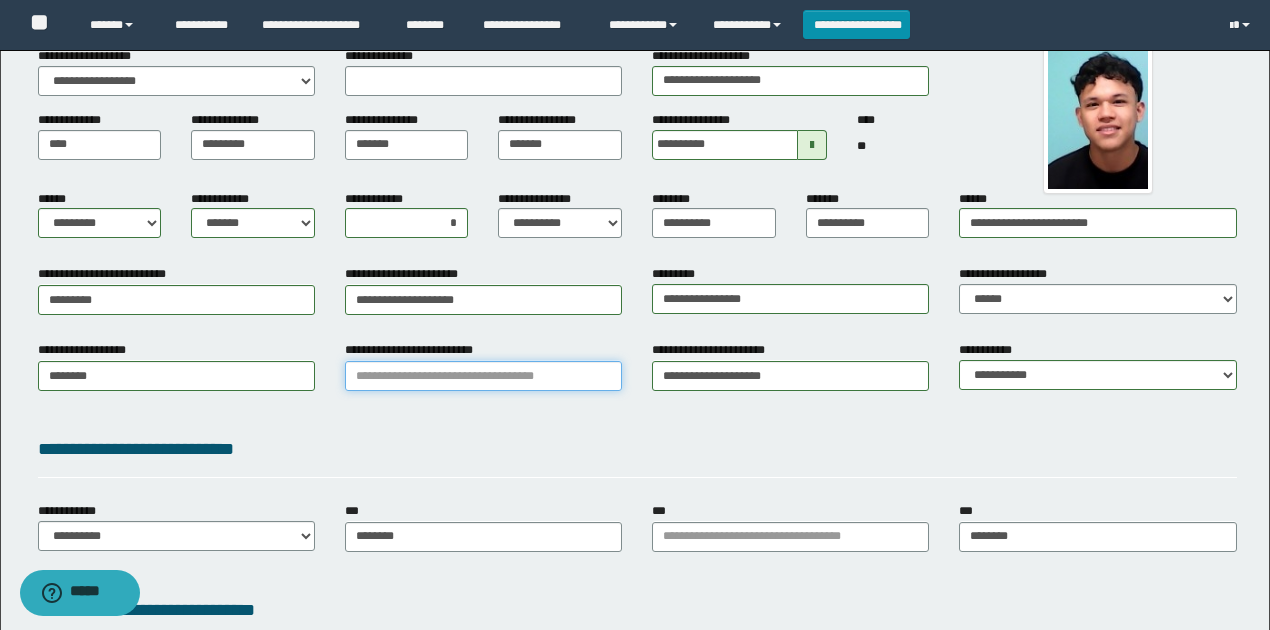 click on "**********" at bounding box center (483, 376) 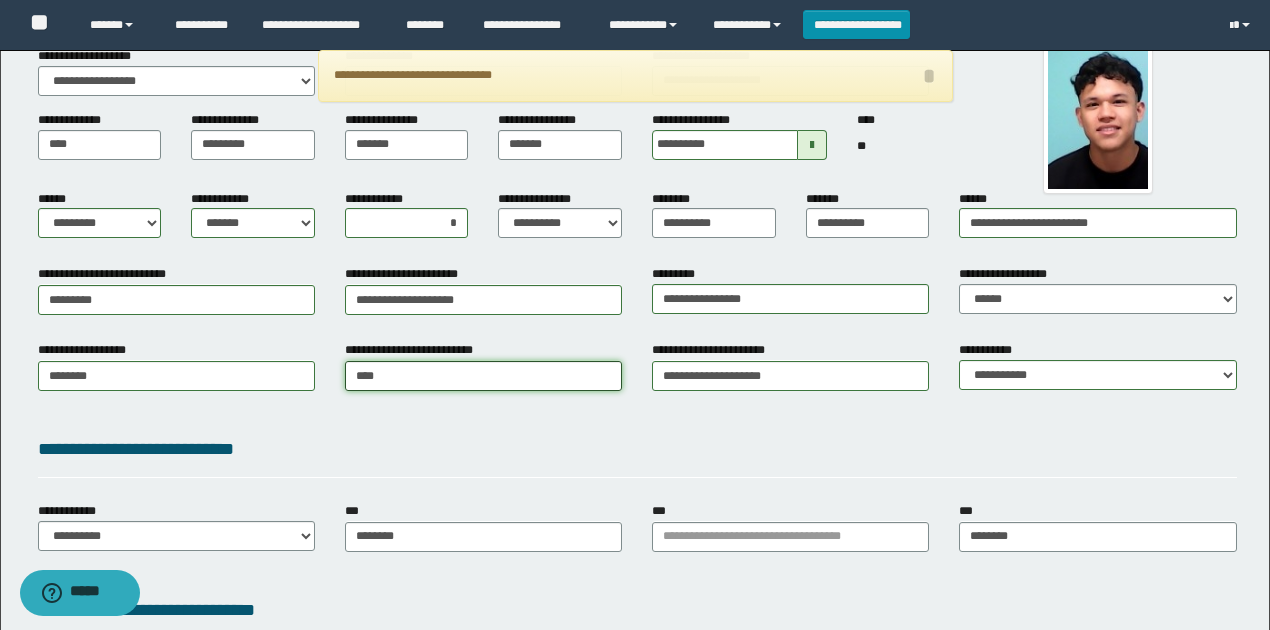 type on "*****" 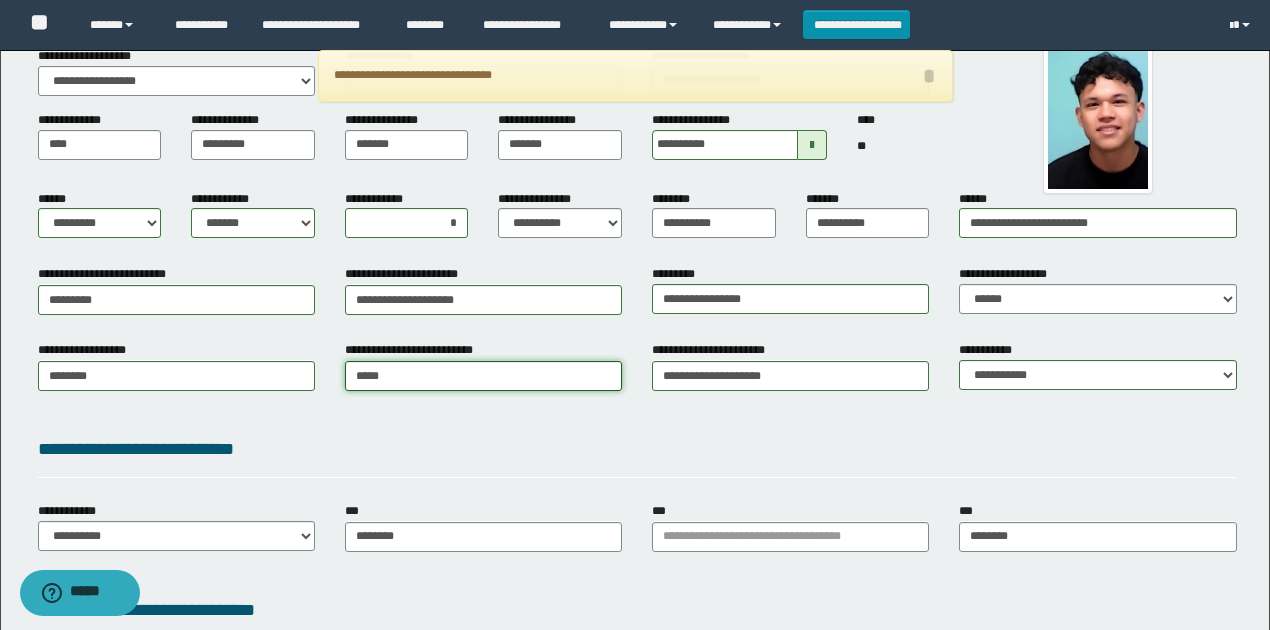 type on "*********" 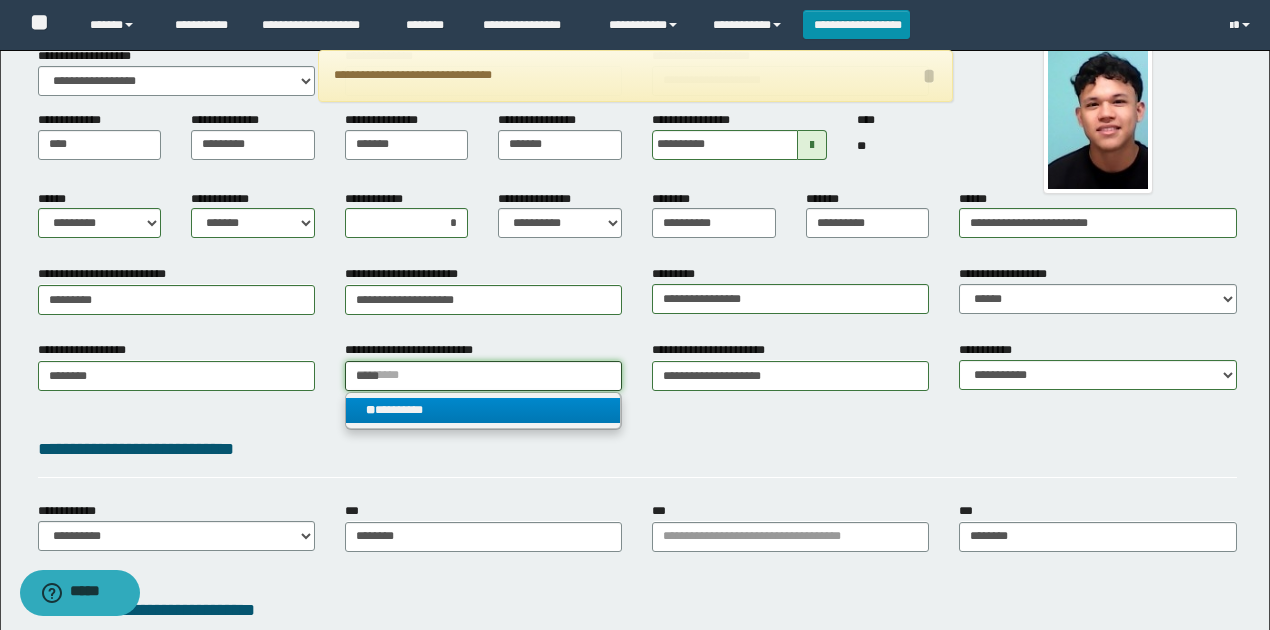 type on "*****" 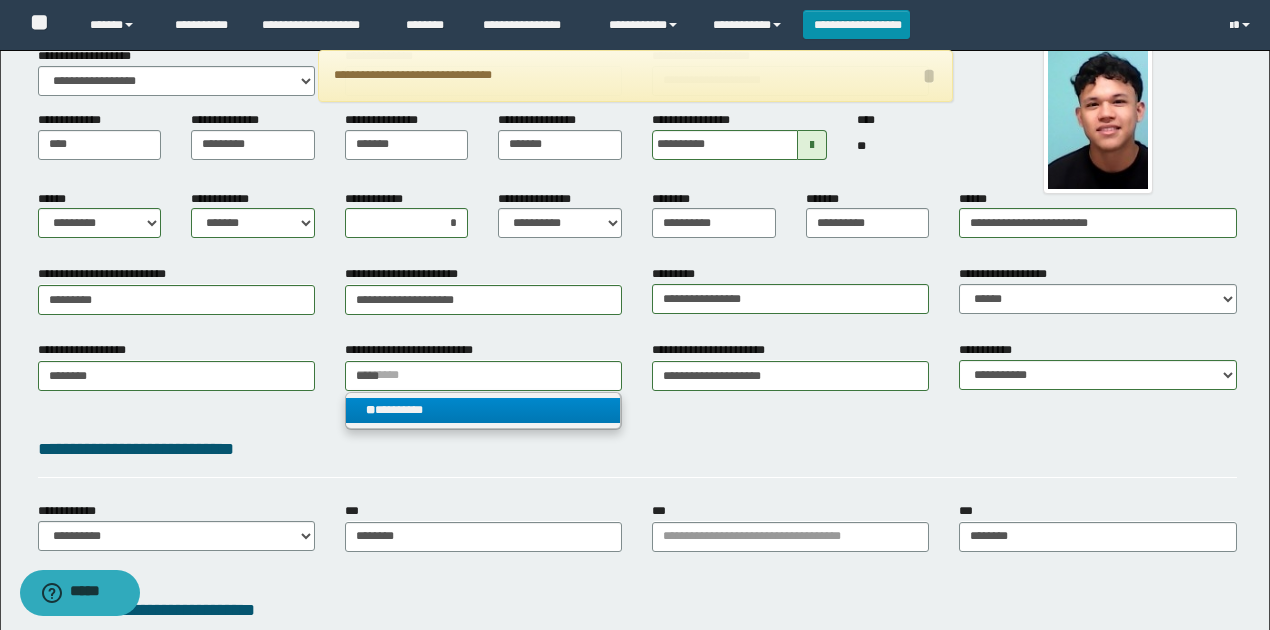 click on "** *********" at bounding box center [483, 410] 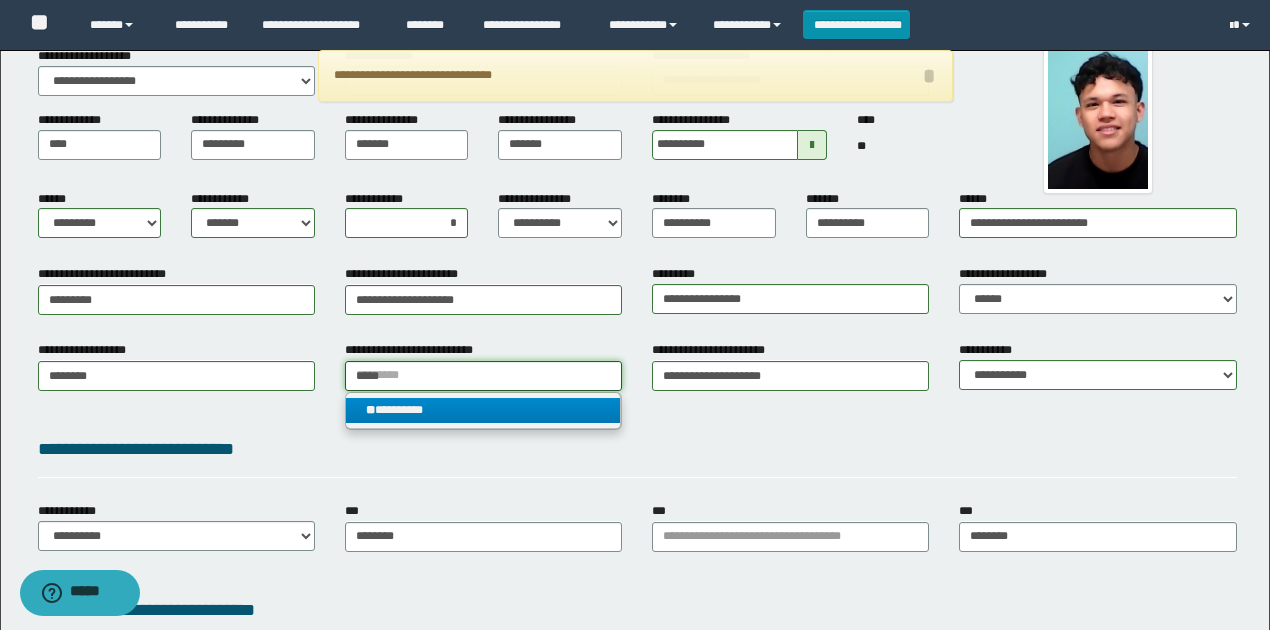 type 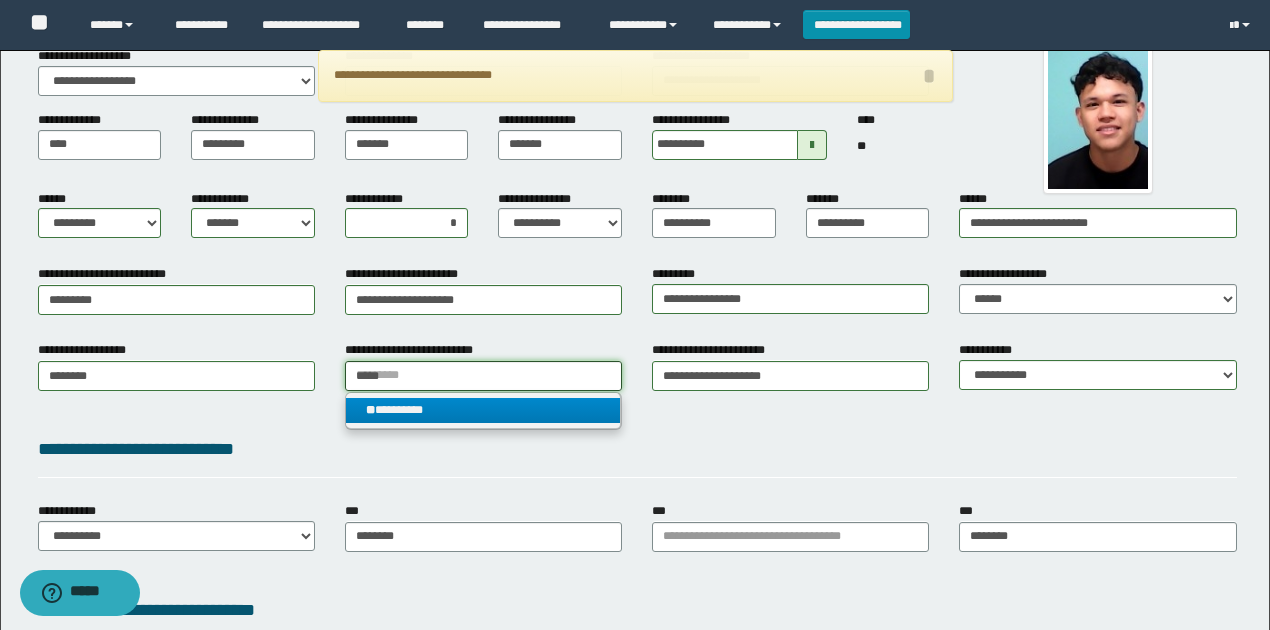type on "*********" 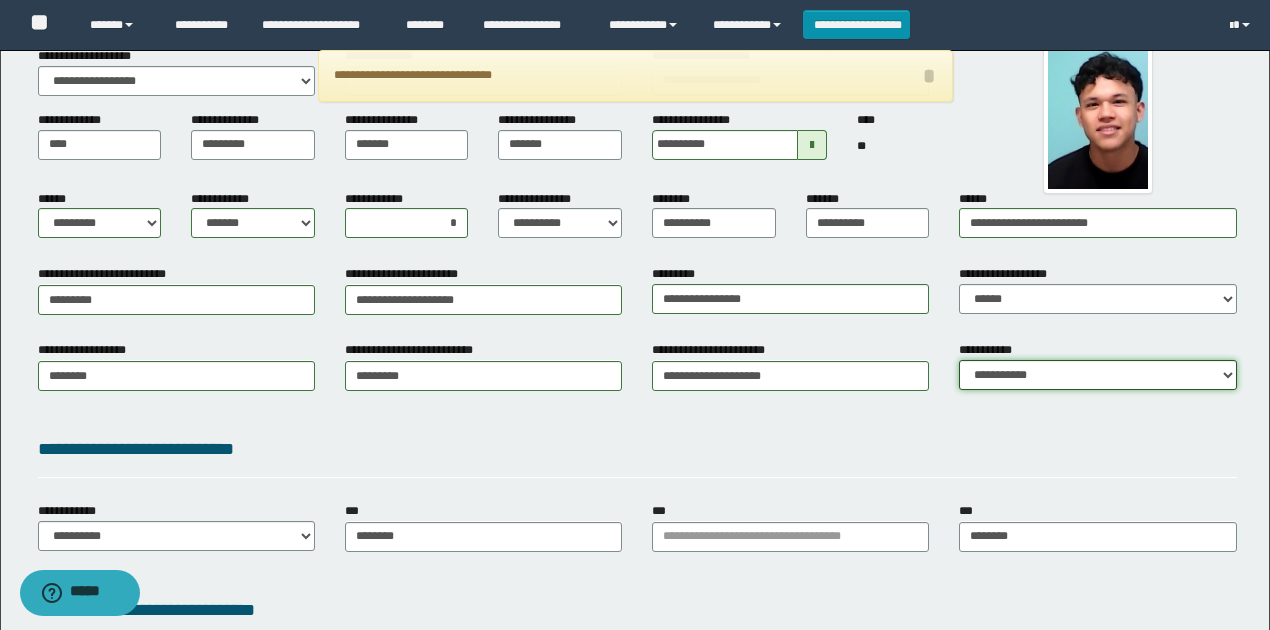 click on "**********" at bounding box center [1097, 375] 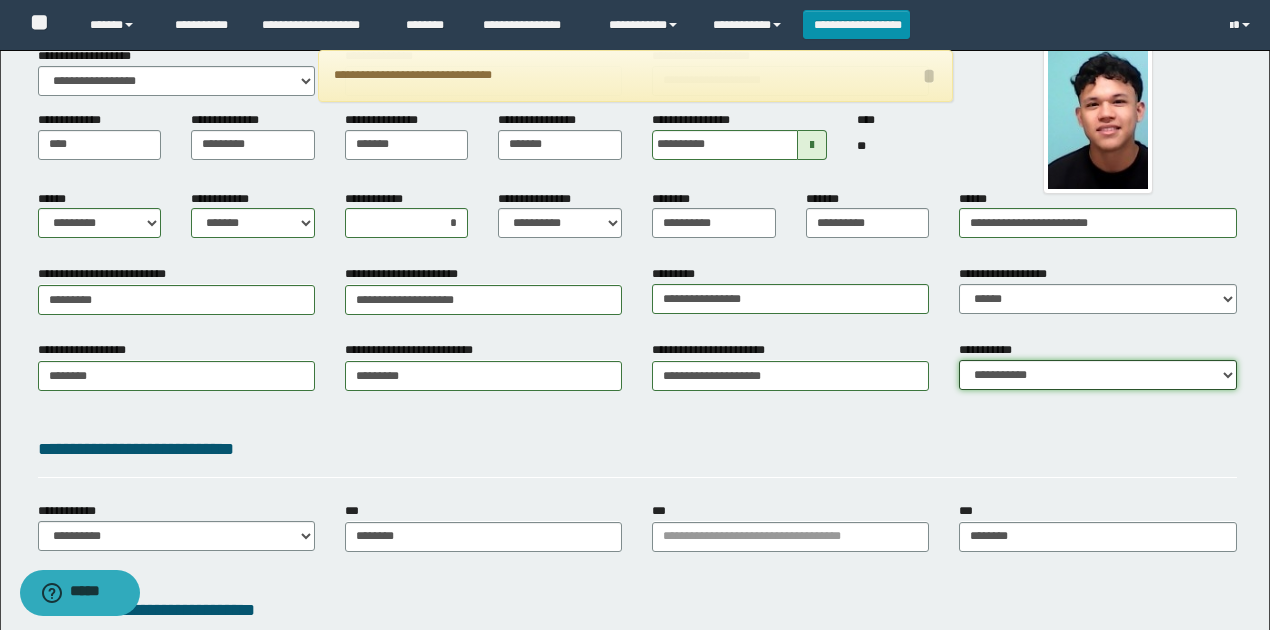 select on "*" 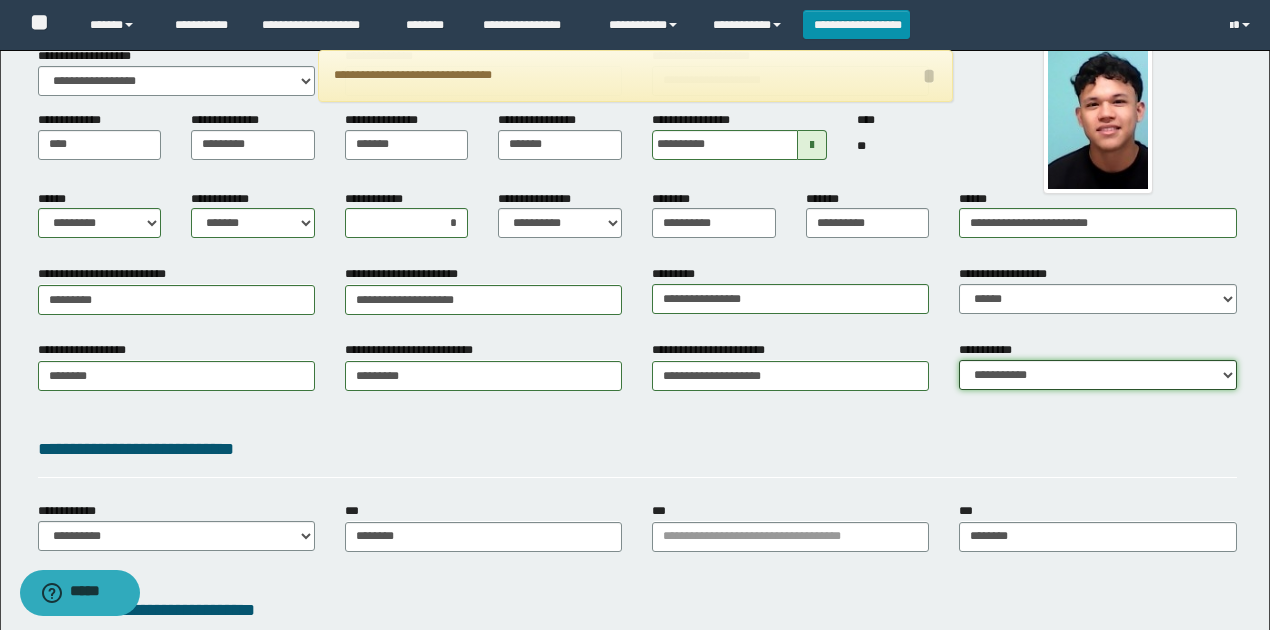 click on "**********" at bounding box center (1097, 375) 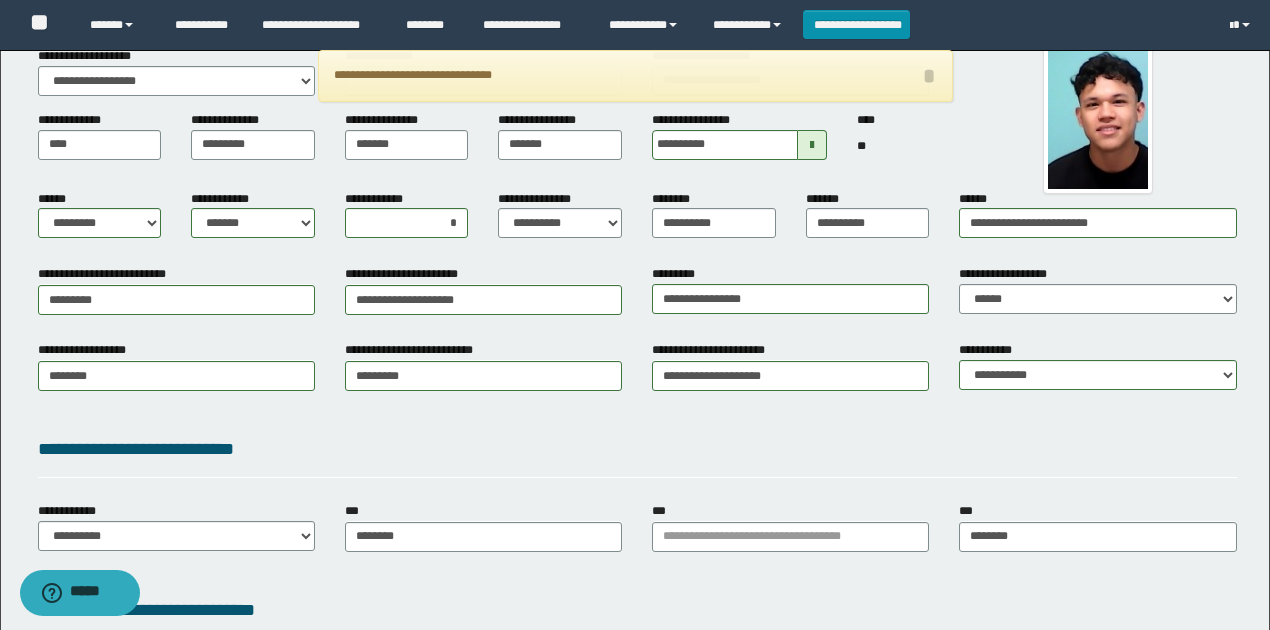 drag, startPoint x: 1018, startPoint y: 414, endPoint x: 373, endPoint y: 451, distance: 646.06036 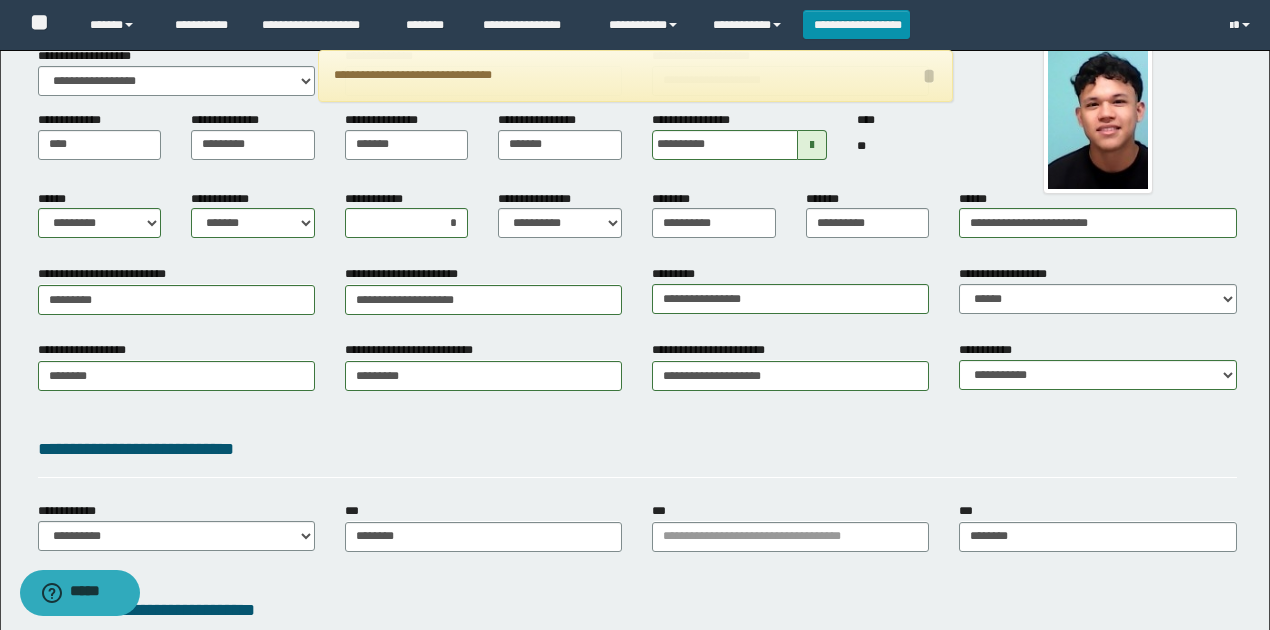 click on "**********" at bounding box center [637, 382] 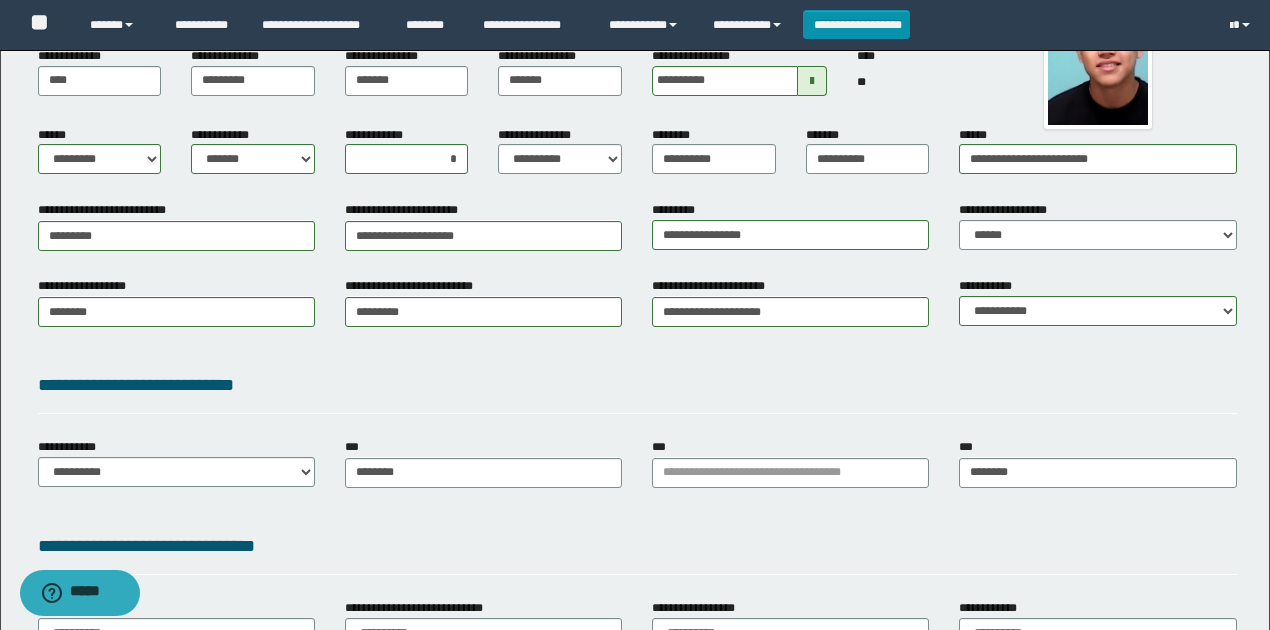 scroll, scrollTop: 266, scrollLeft: 0, axis: vertical 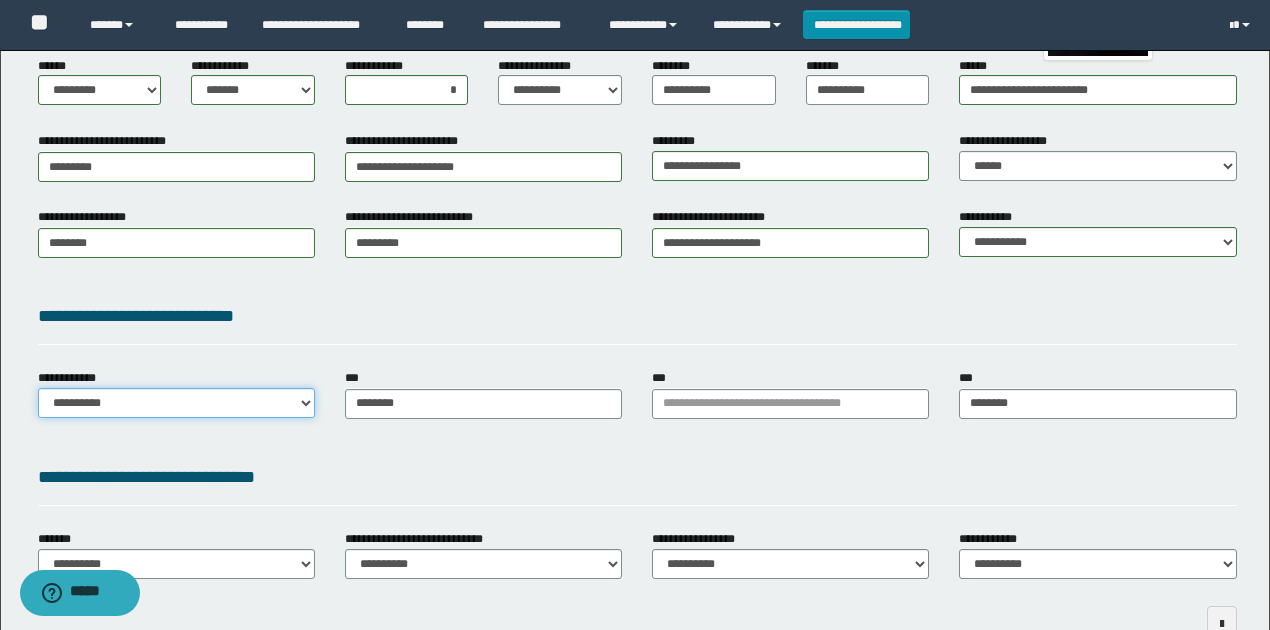 click on "**********" at bounding box center [176, 403] 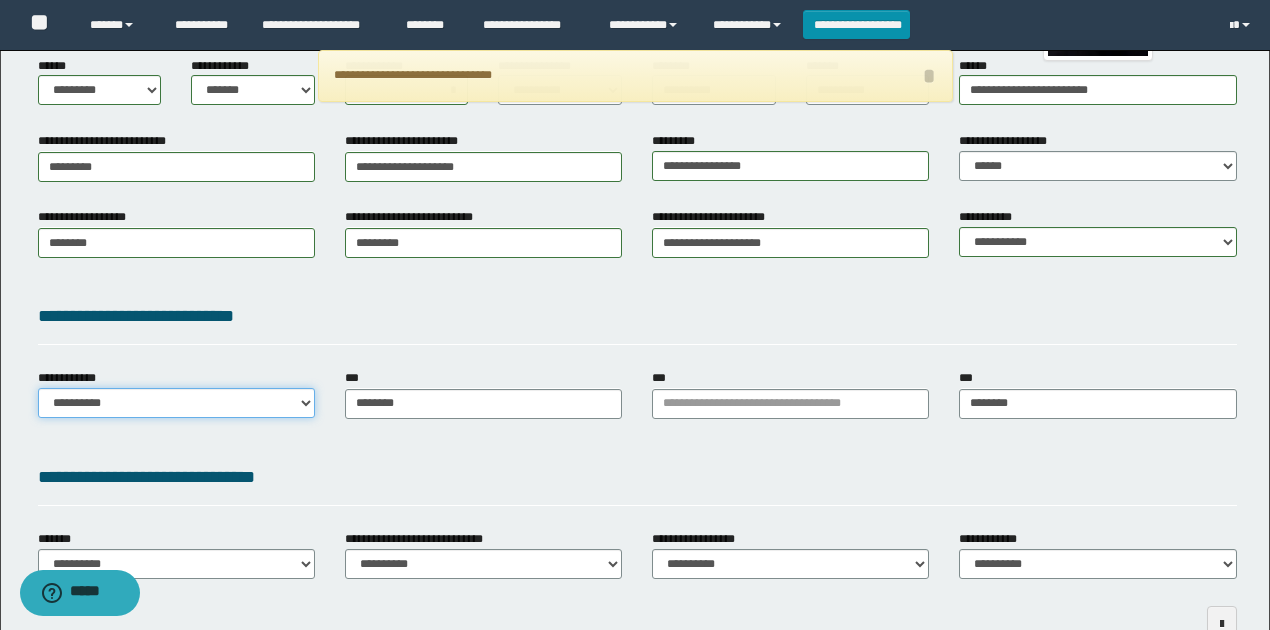 select on "**" 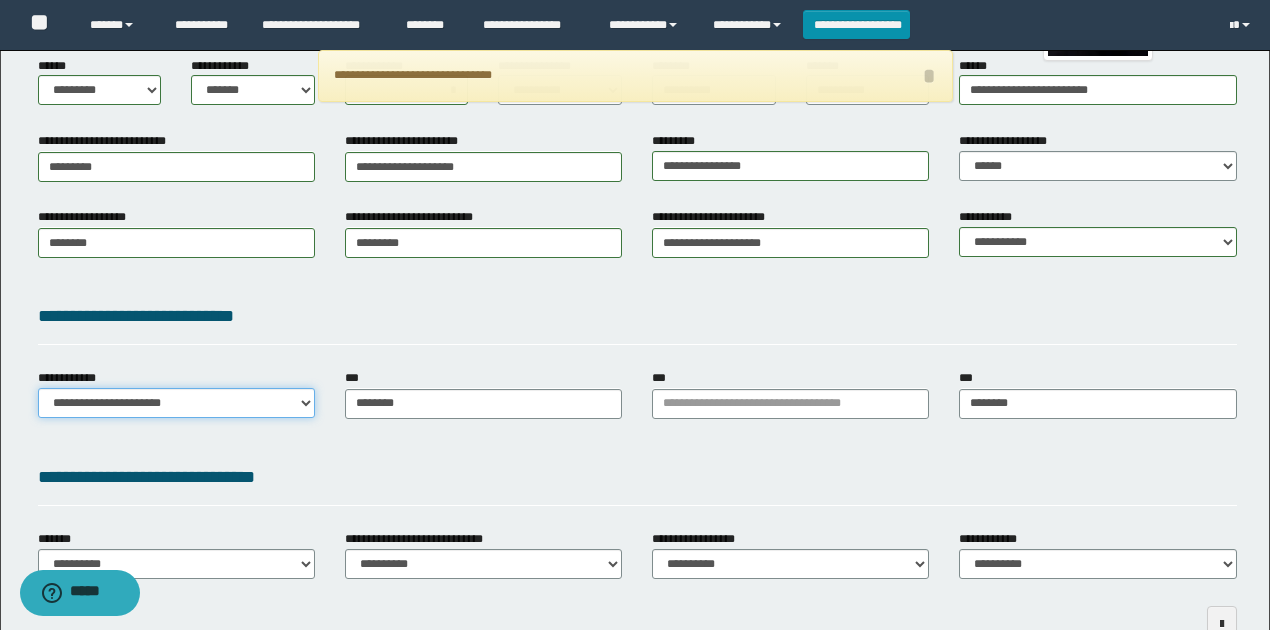click on "**********" at bounding box center [176, 403] 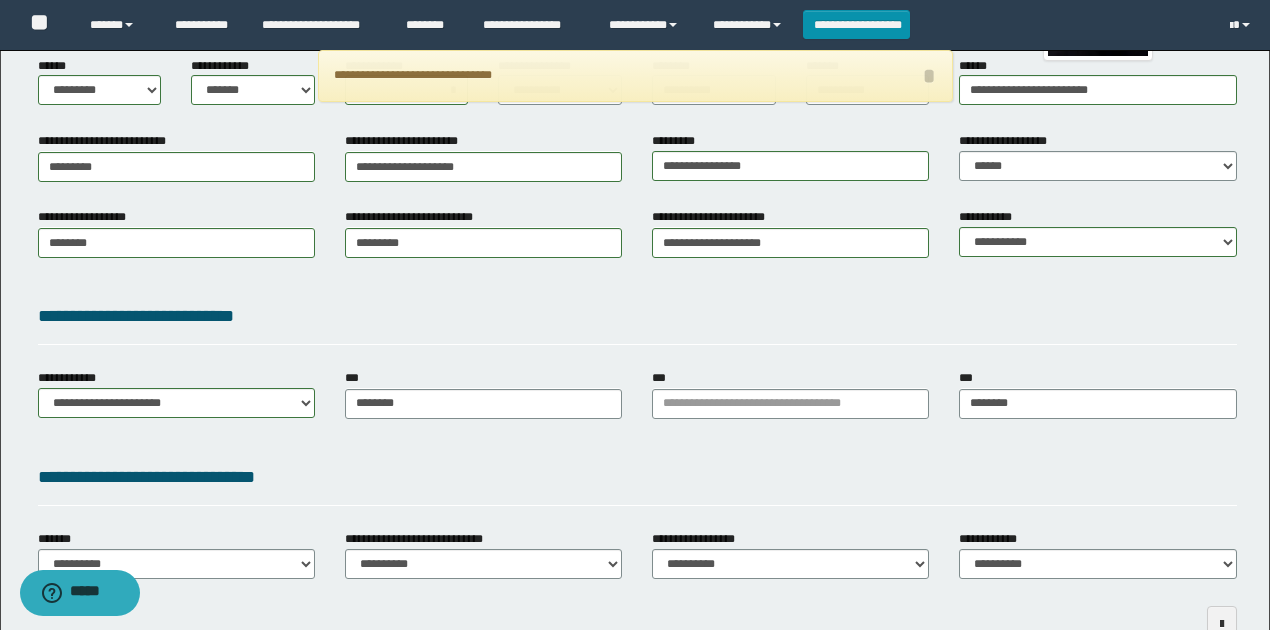 click on "**********" at bounding box center (483, 240) 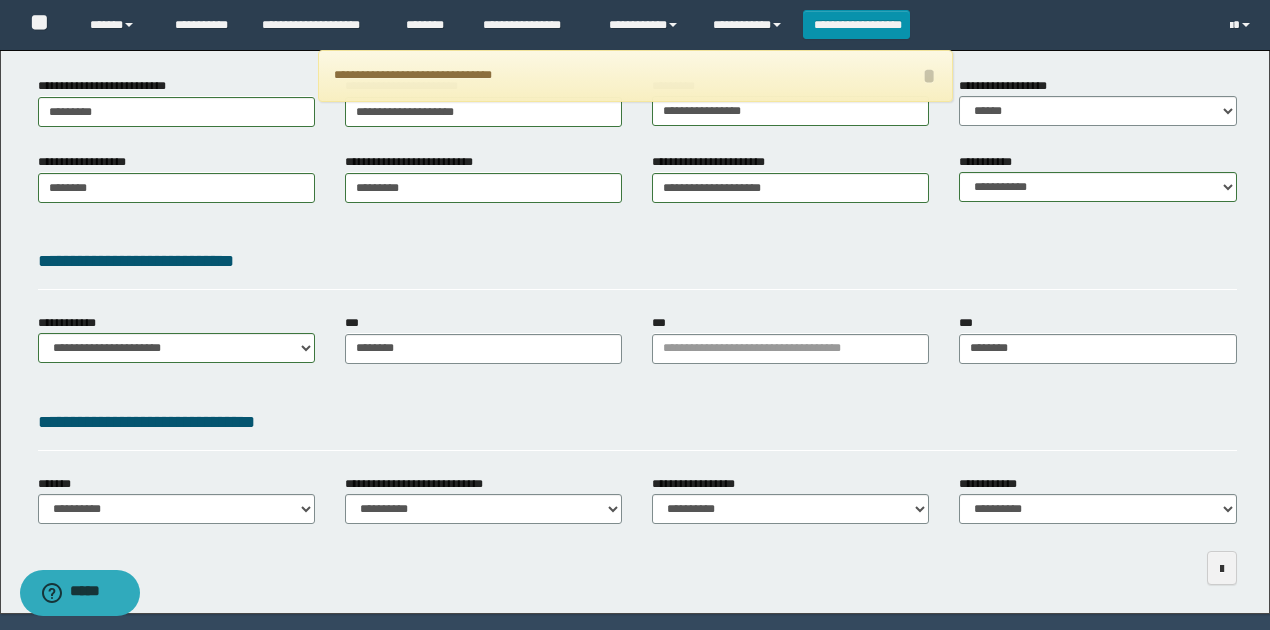 scroll, scrollTop: 383, scrollLeft: 0, axis: vertical 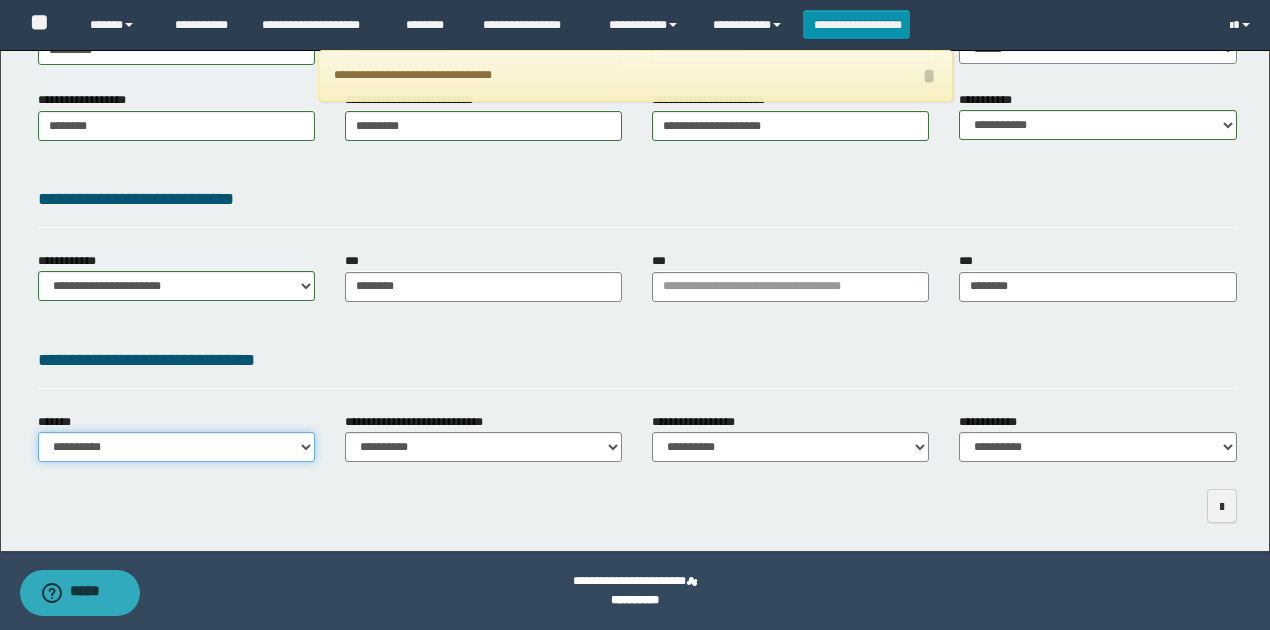 click on "**********" at bounding box center (176, 447) 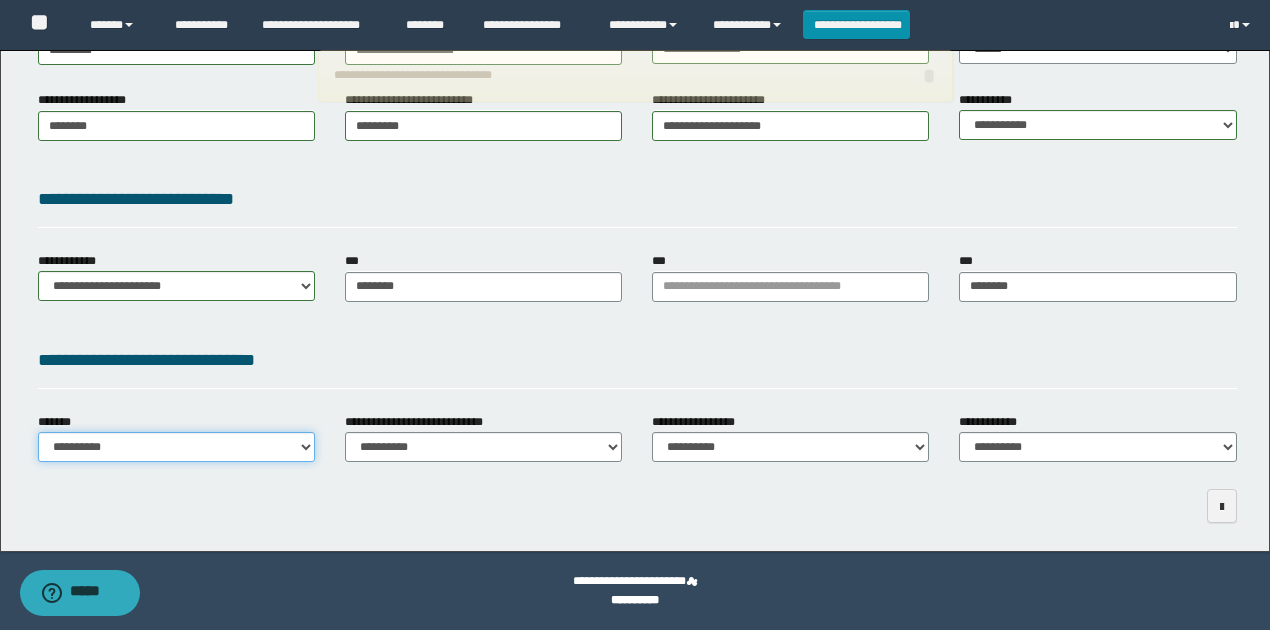 select on "*" 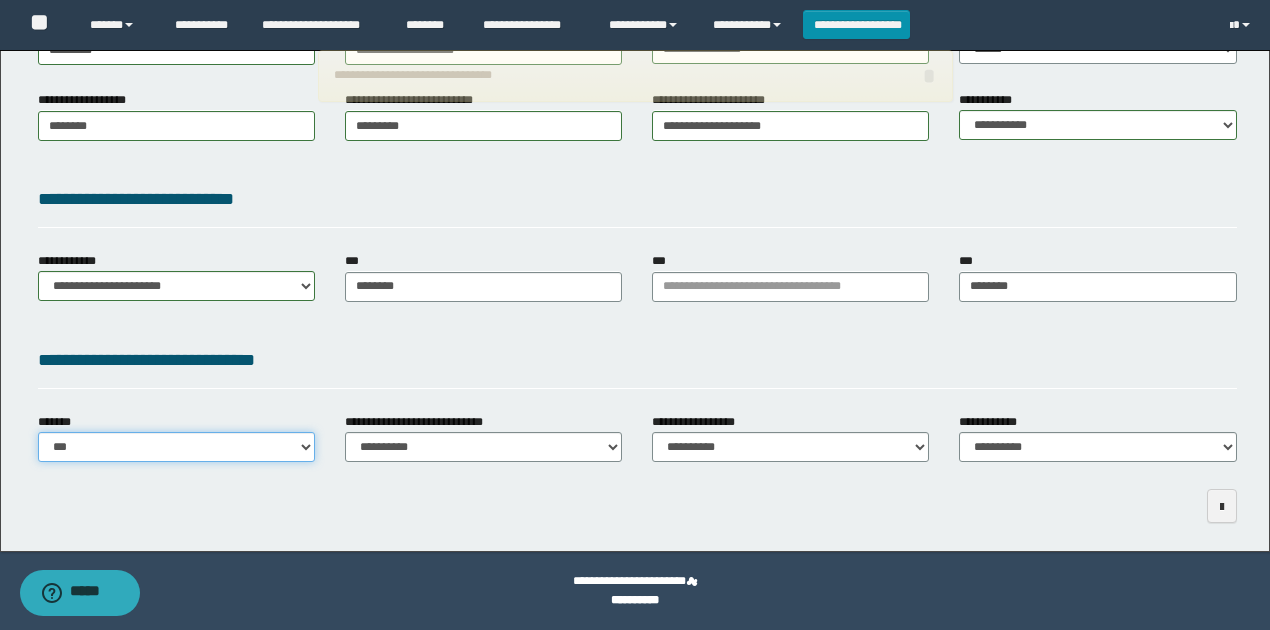 click on "**********" at bounding box center [176, 447] 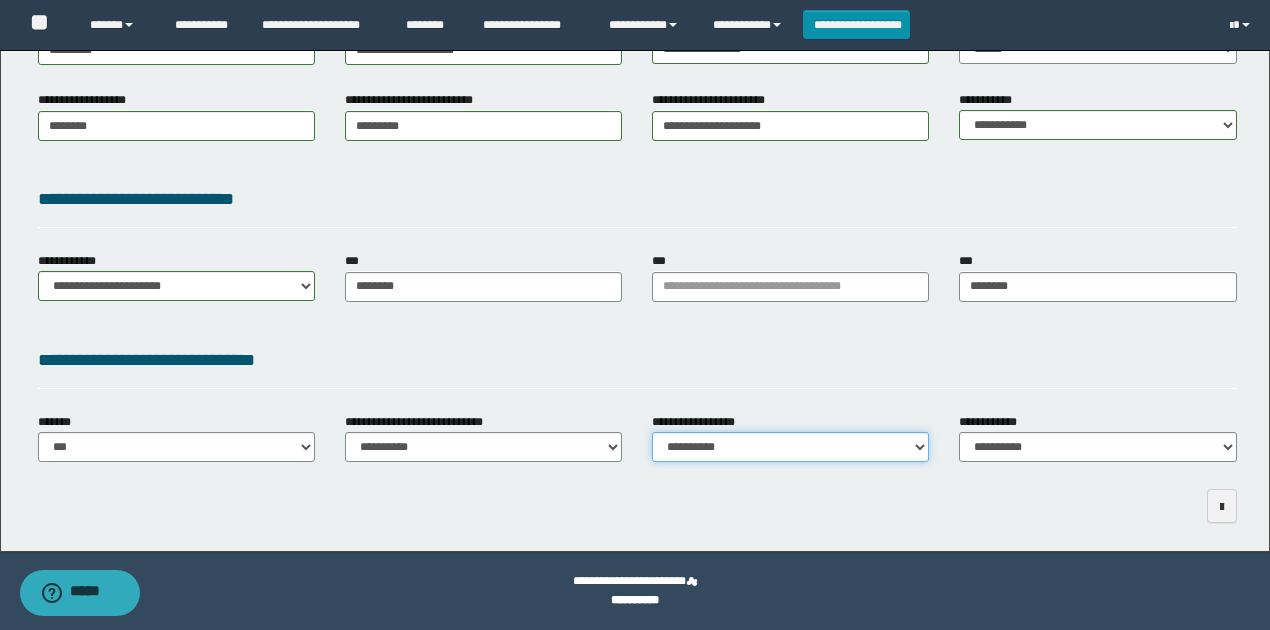 drag, startPoint x: 839, startPoint y: 444, endPoint x: 831, endPoint y: 456, distance: 14.422205 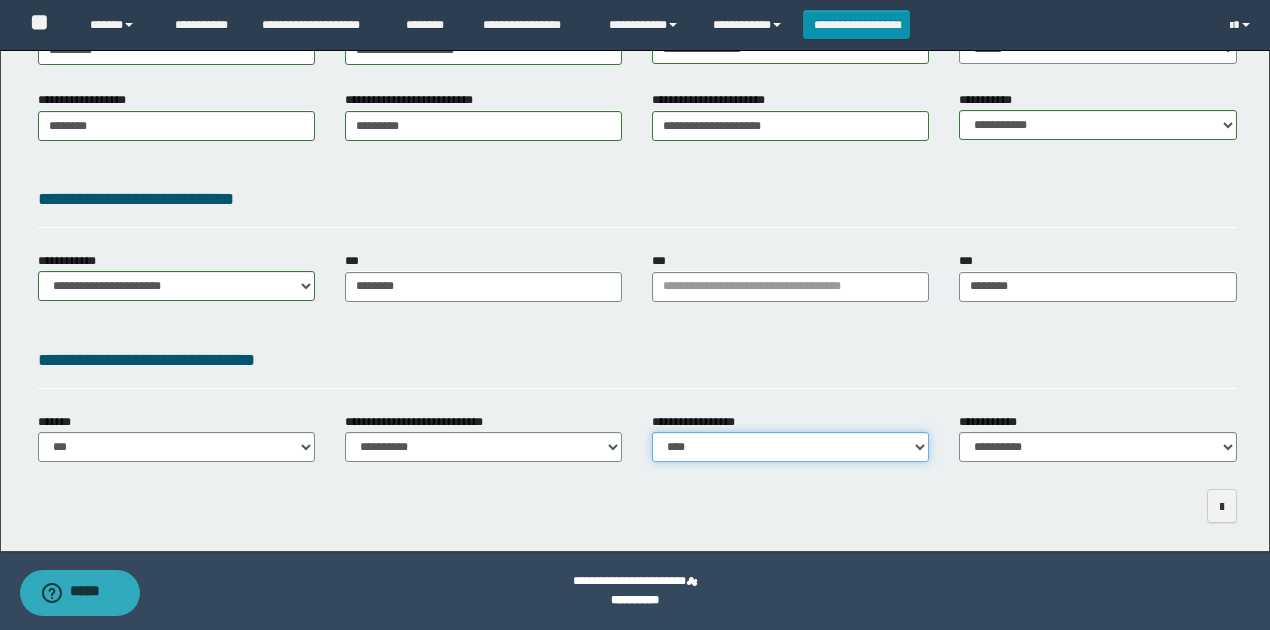 click on "**********" at bounding box center (790, 447) 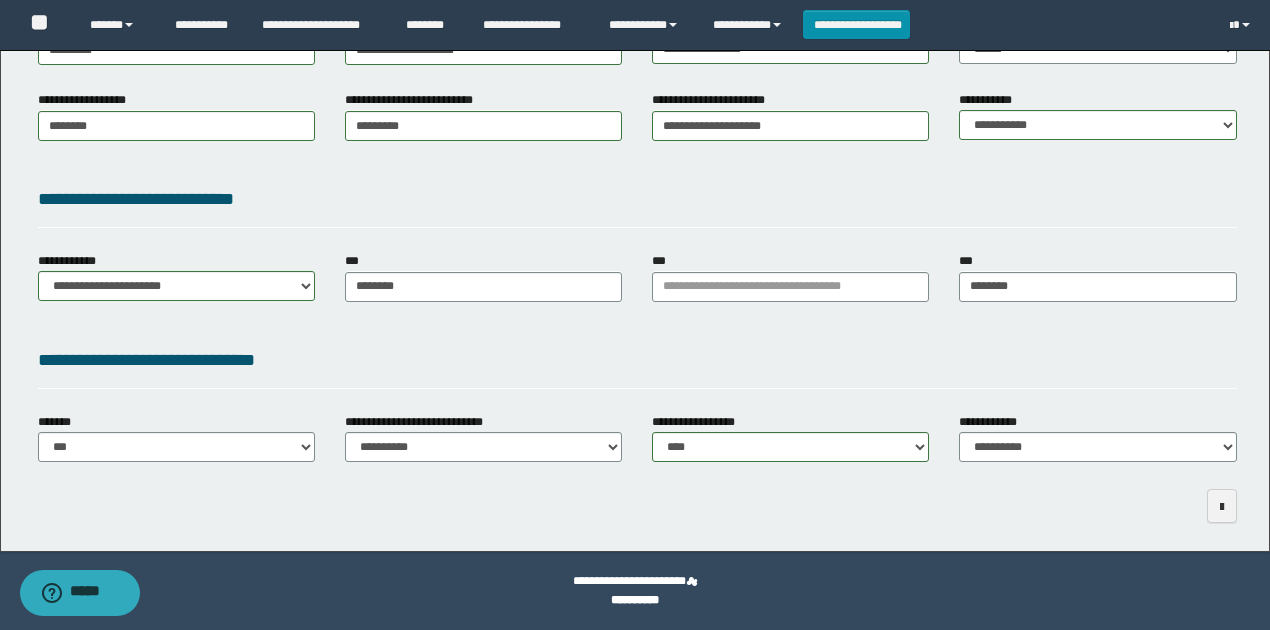 drag, startPoint x: 750, startPoint y: 392, endPoint x: 768, endPoint y: 400, distance: 19.697716 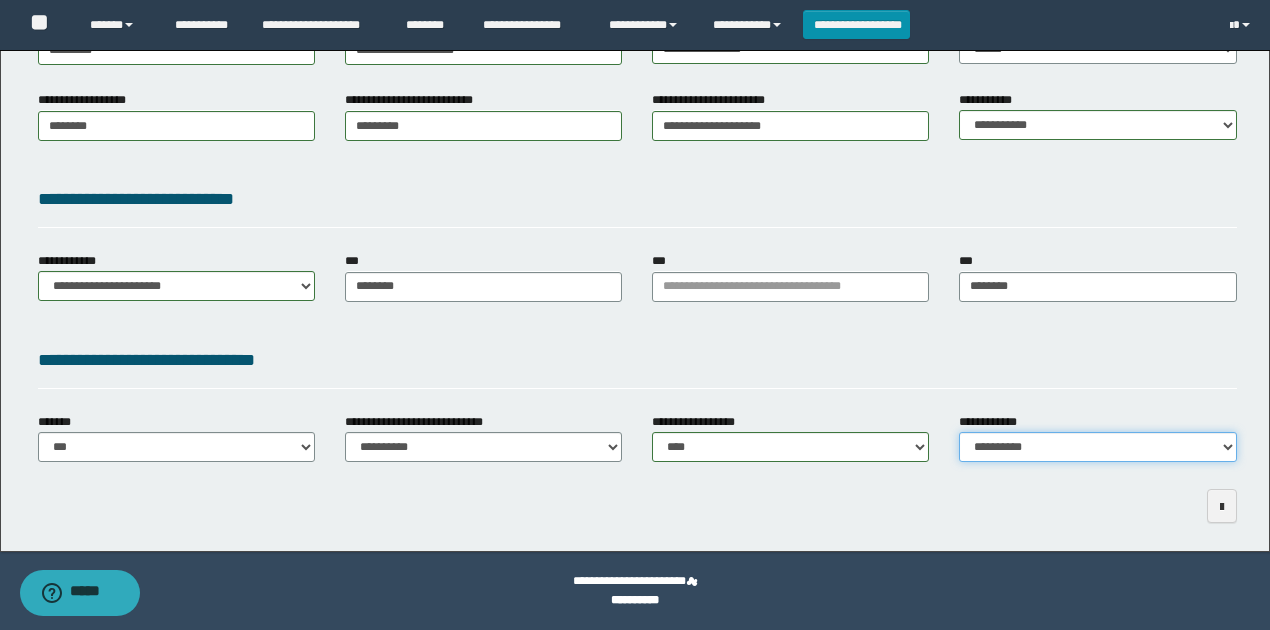 drag, startPoint x: 1012, startPoint y: 448, endPoint x: 1012, endPoint y: 459, distance: 11 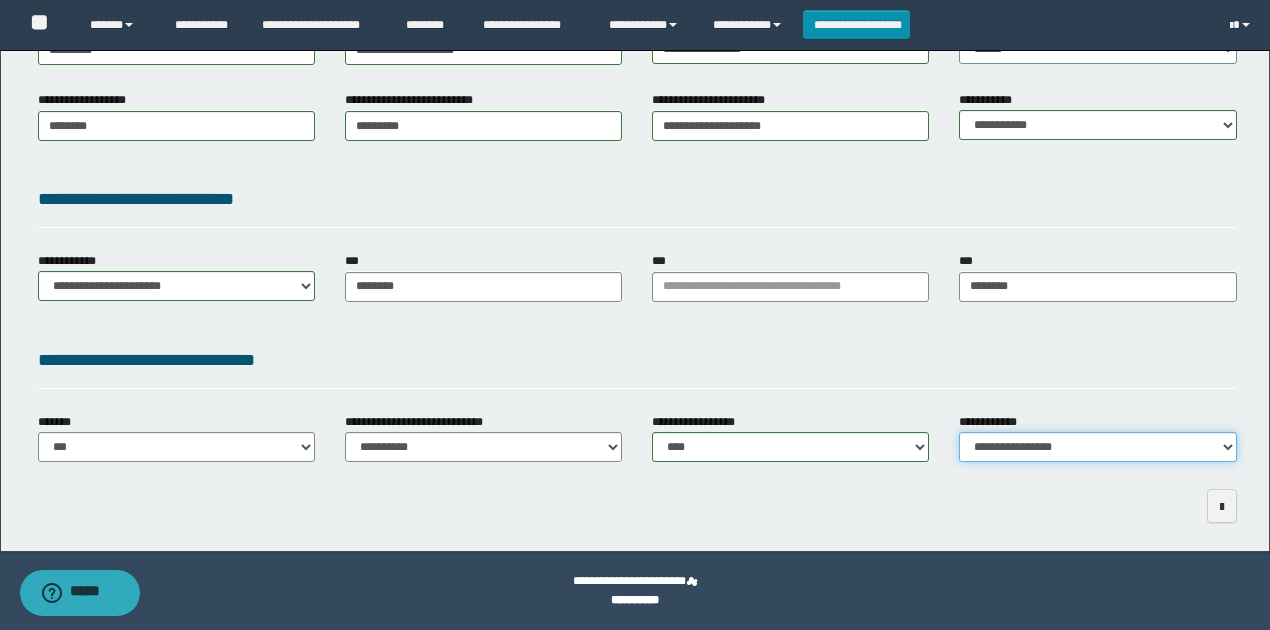 click on "**********" at bounding box center (1097, 447) 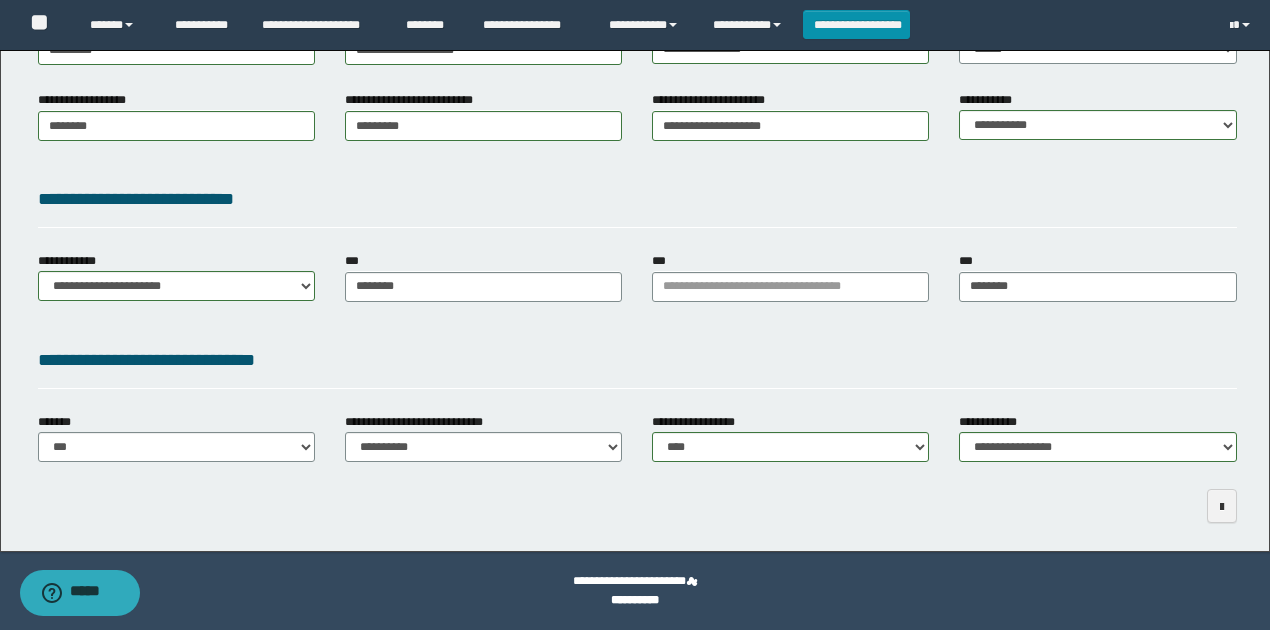 drag, startPoint x: 1004, startPoint y: 408, endPoint x: 750, endPoint y: 300, distance: 276.00723 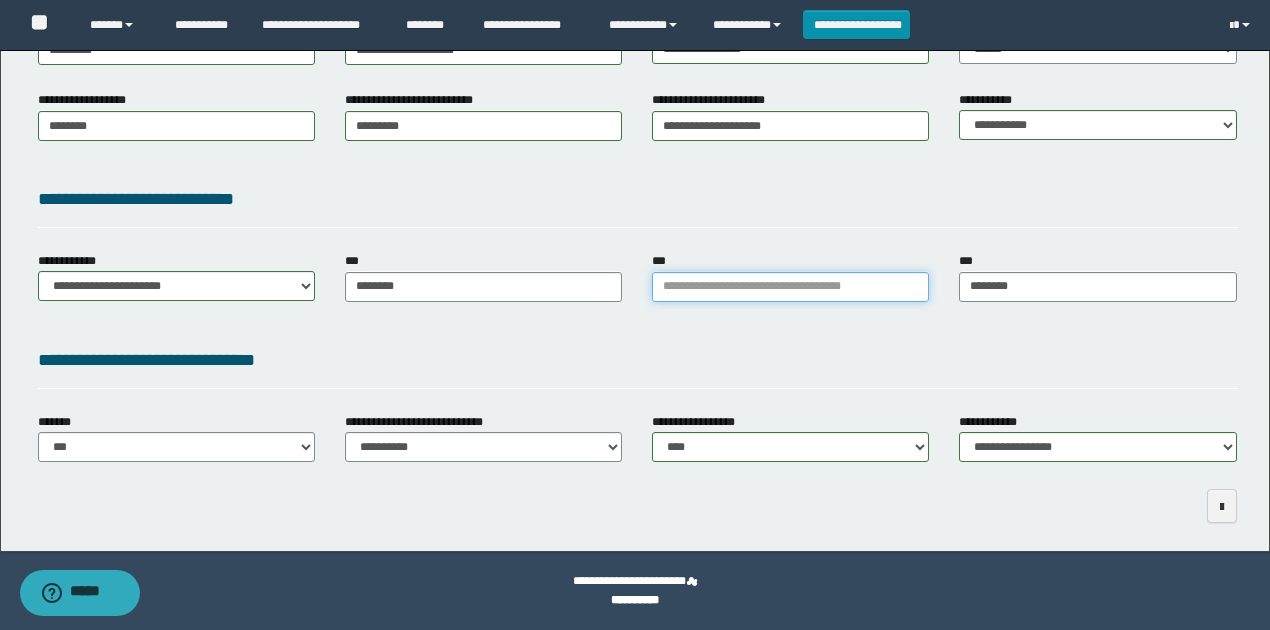 click on "***" at bounding box center [790, 287] 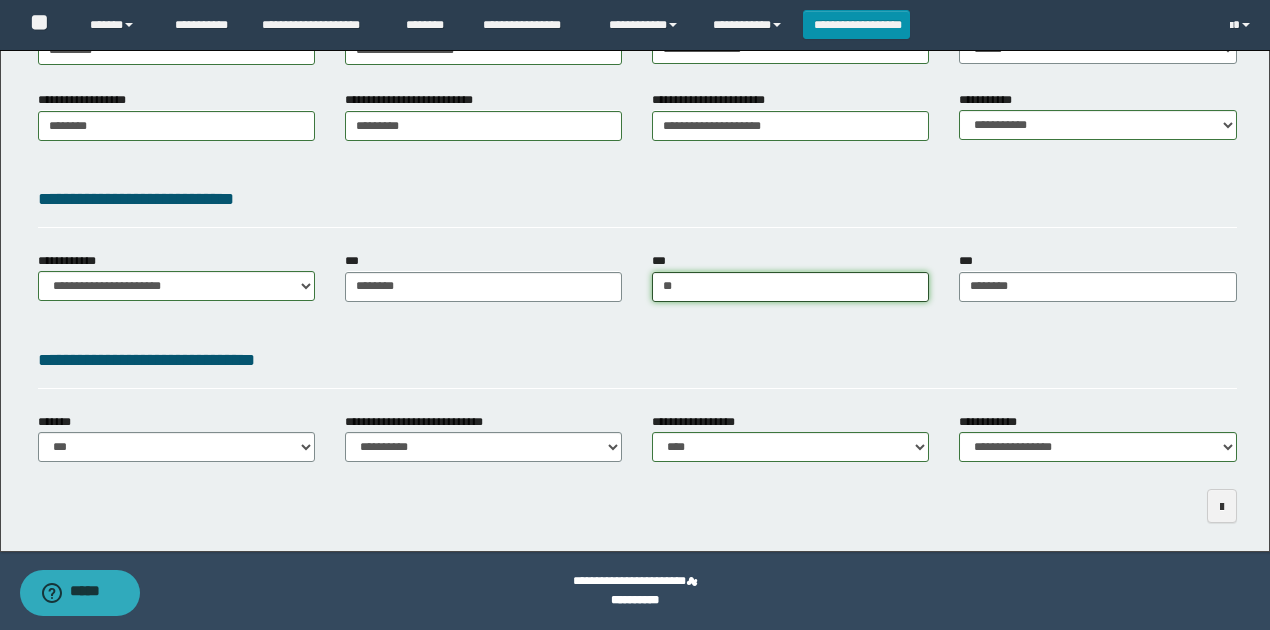type on "***" 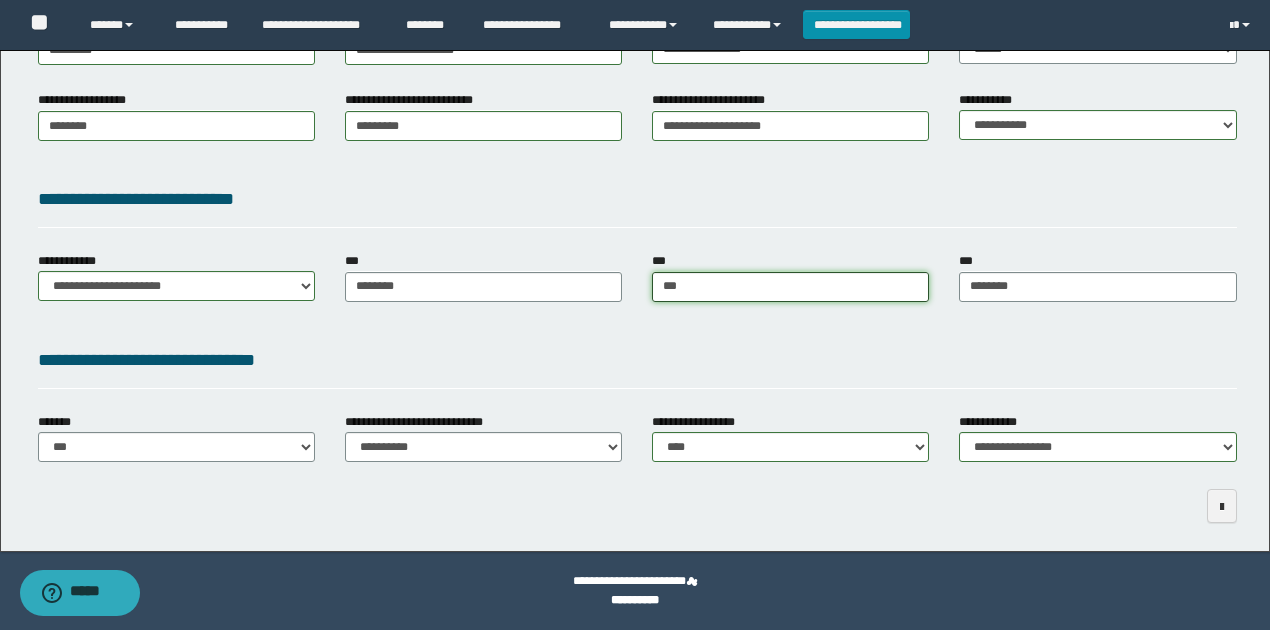 type on "**********" 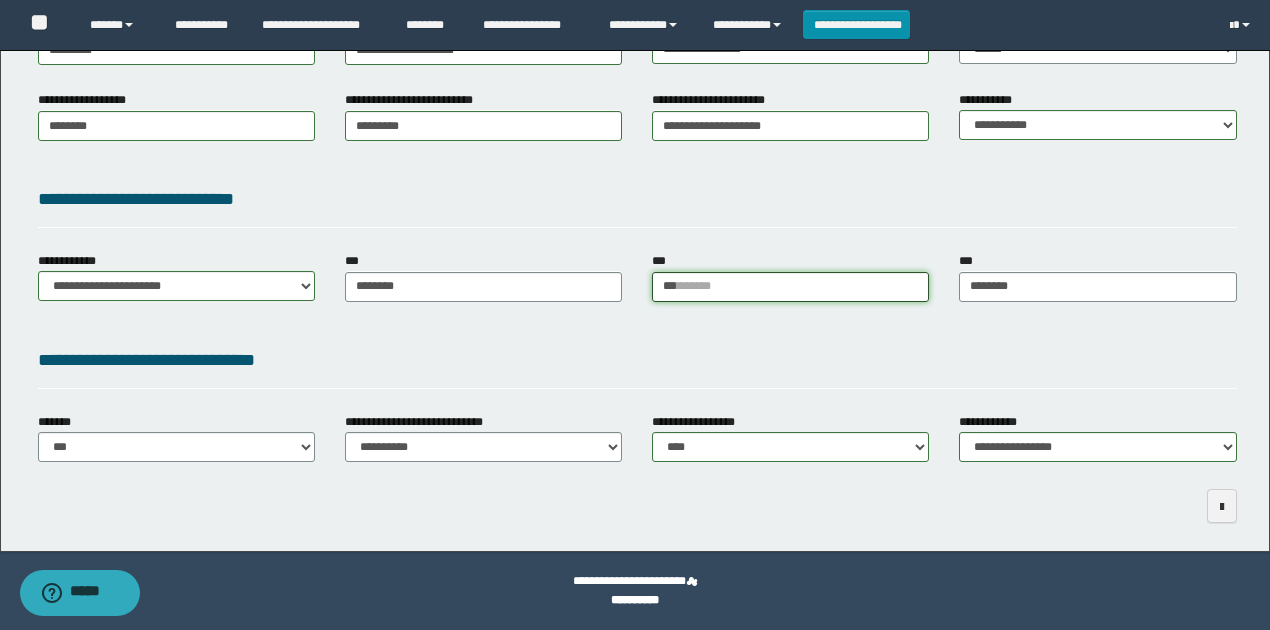 type 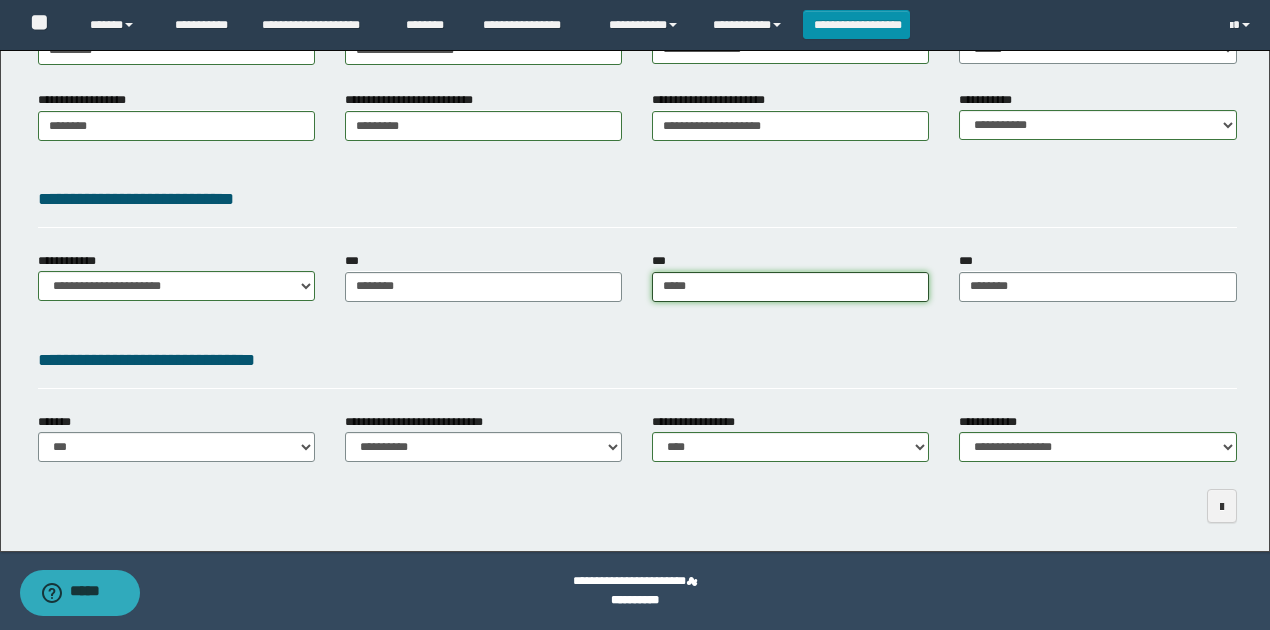 type on "******" 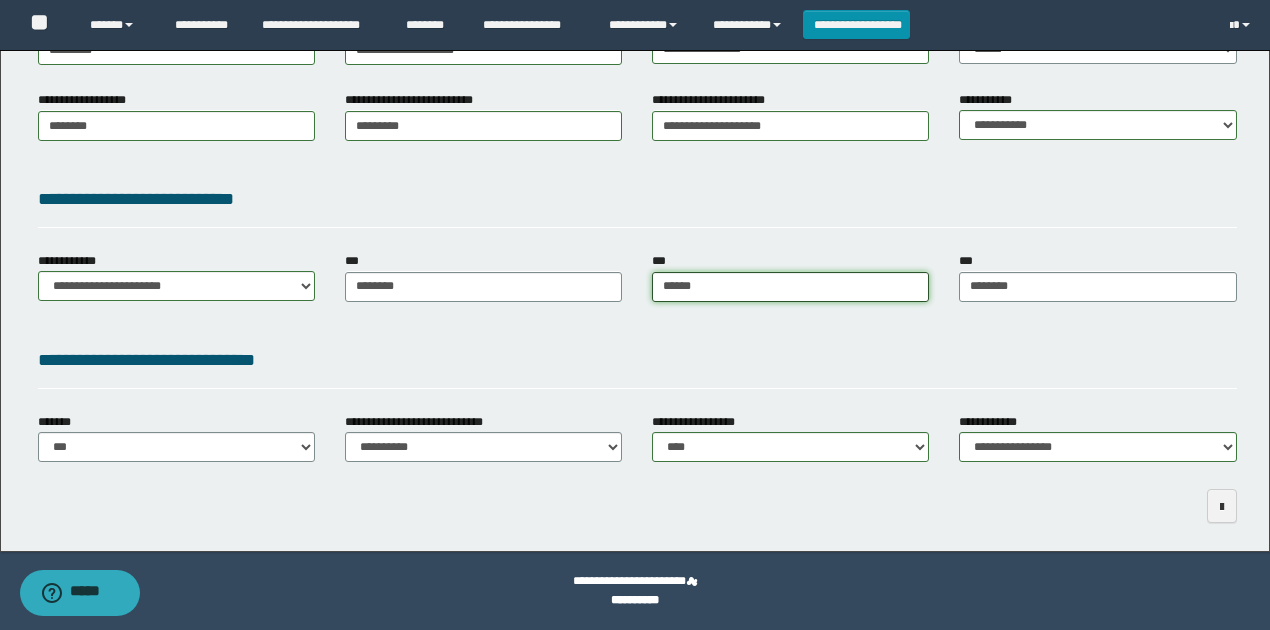 type on "**********" 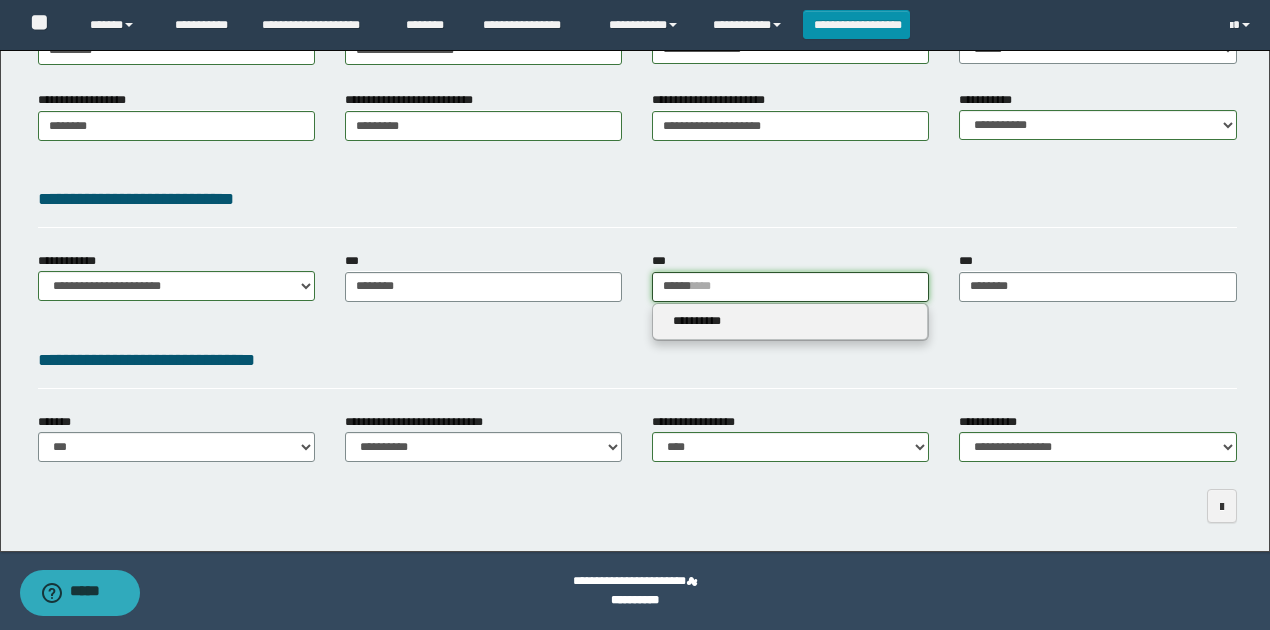 type on "******" 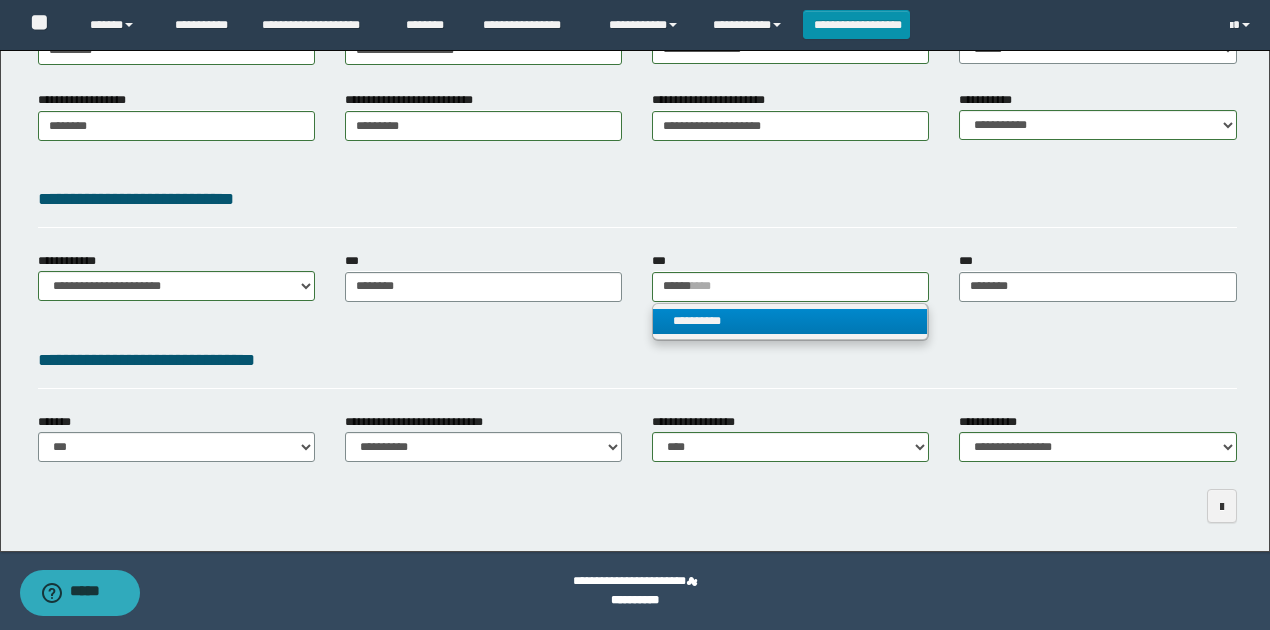 click on "**********" at bounding box center [790, 321] 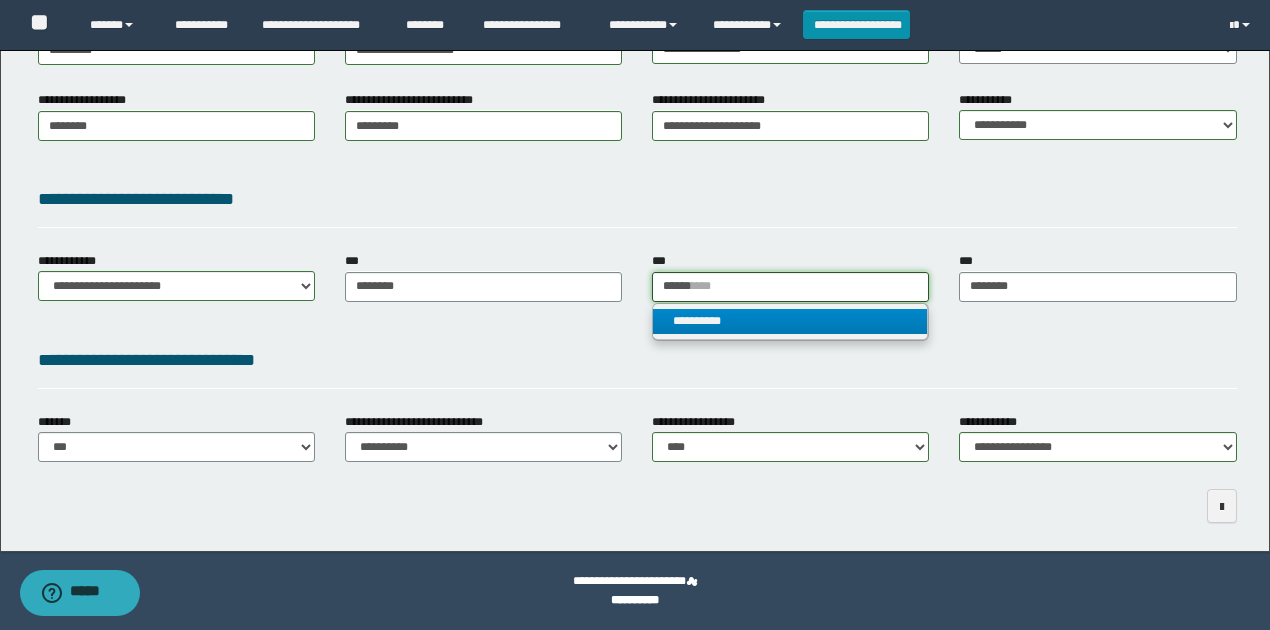 type 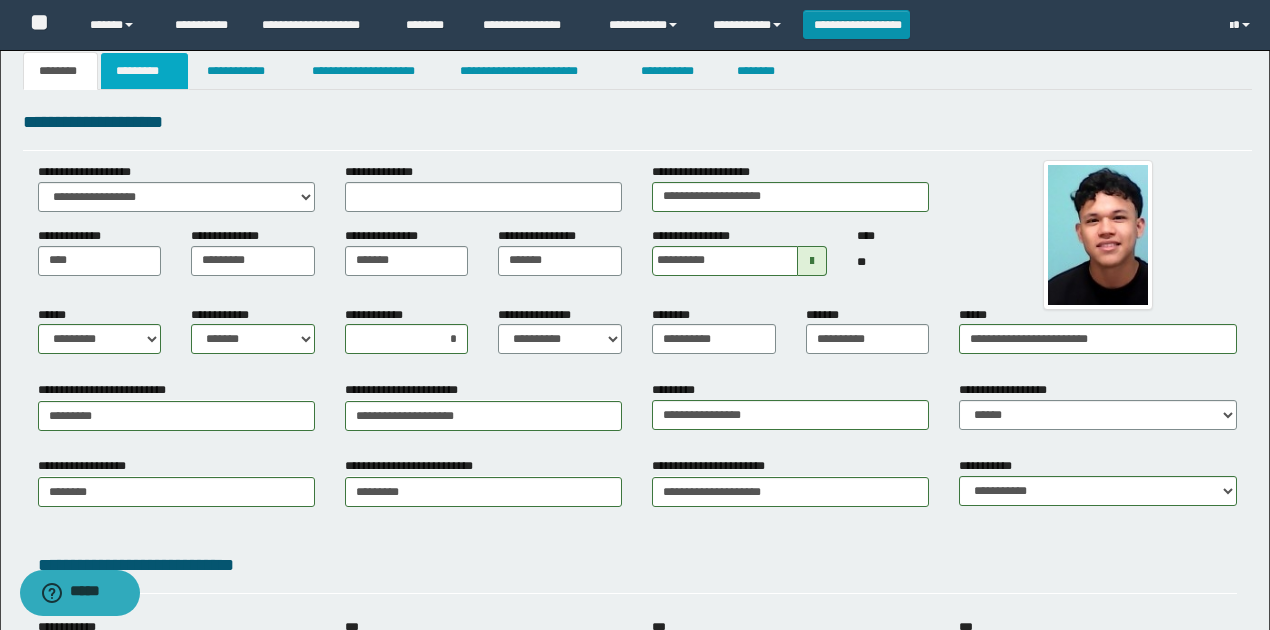 scroll, scrollTop: 0, scrollLeft: 0, axis: both 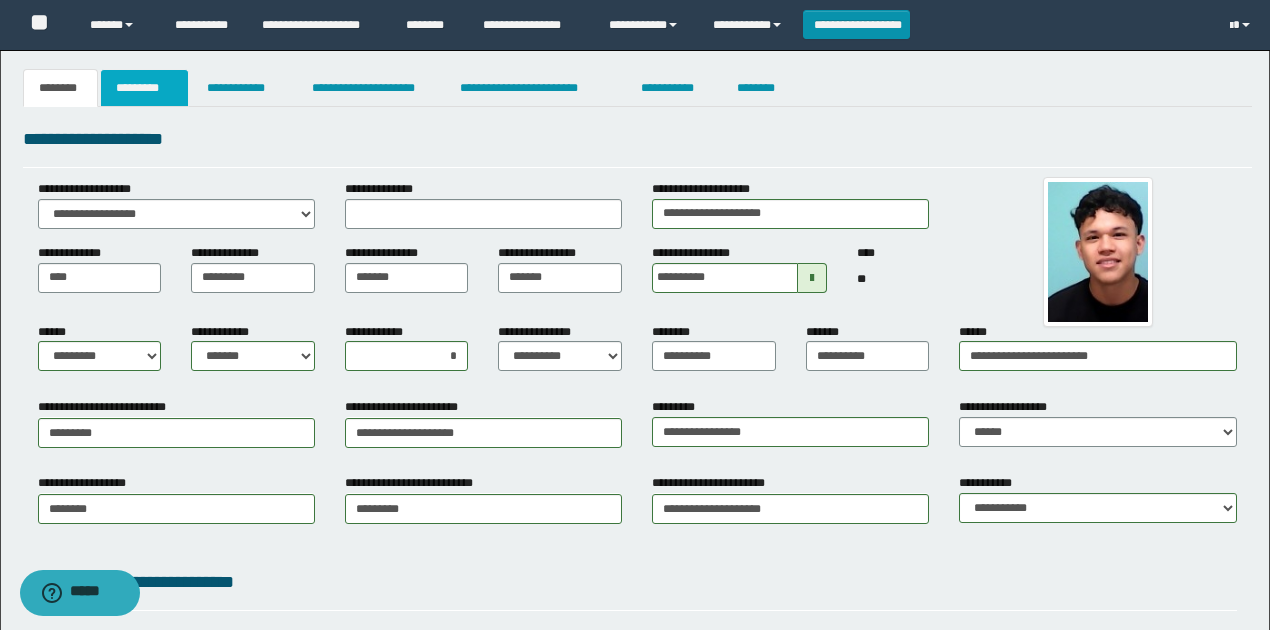 click on "*********" at bounding box center [144, 88] 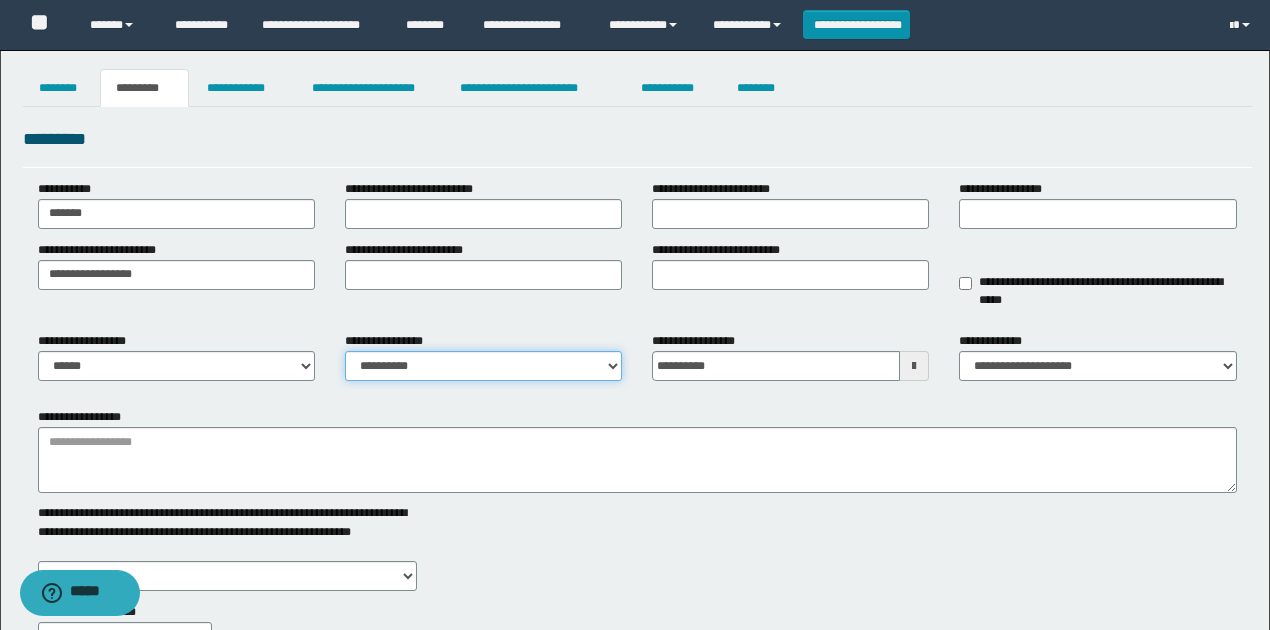 click on "**********" at bounding box center (483, 366) 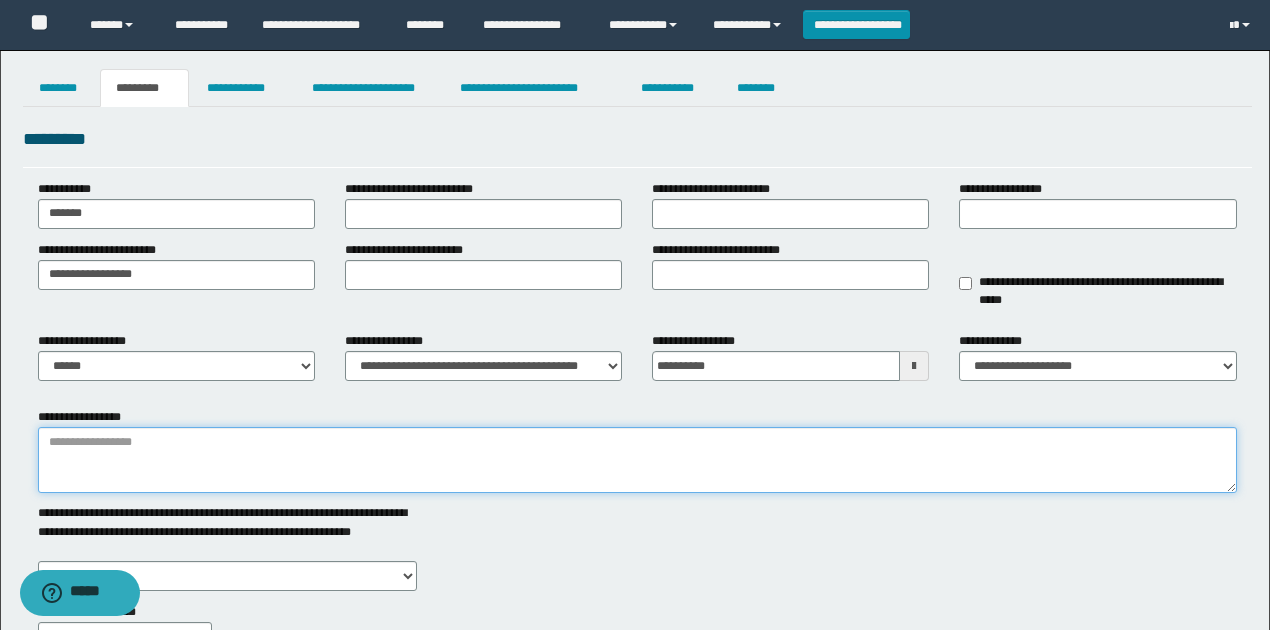 click on "**********" at bounding box center (637, 460) 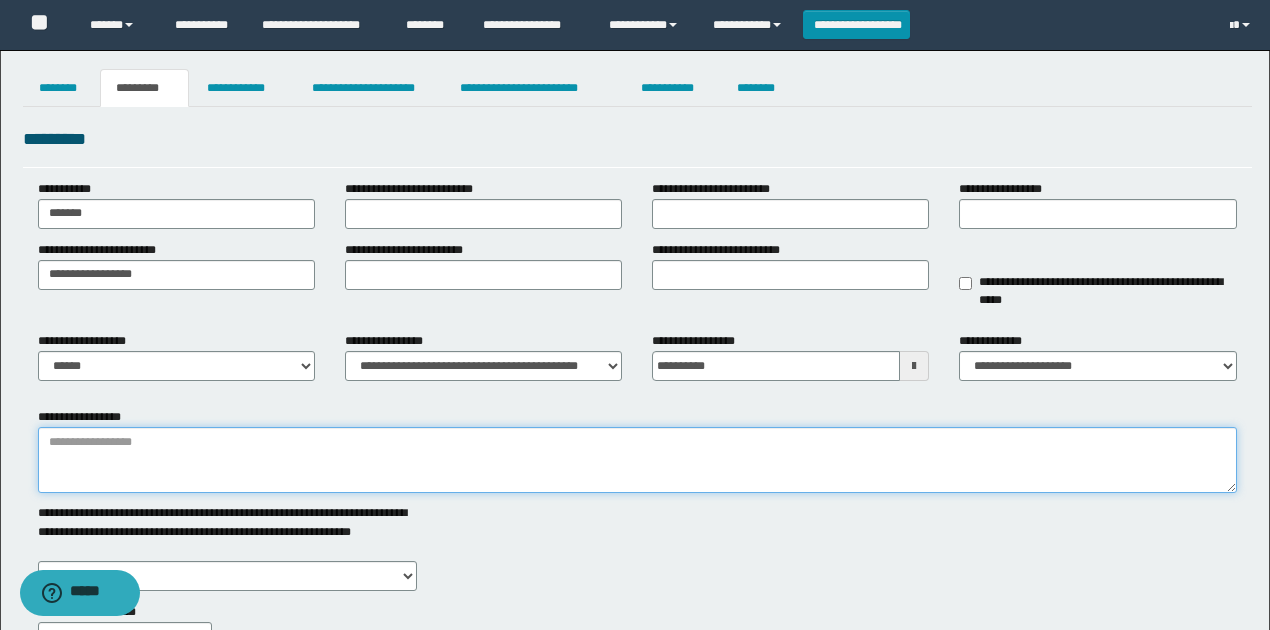 click on "**********" at bounding box center [637, 460] 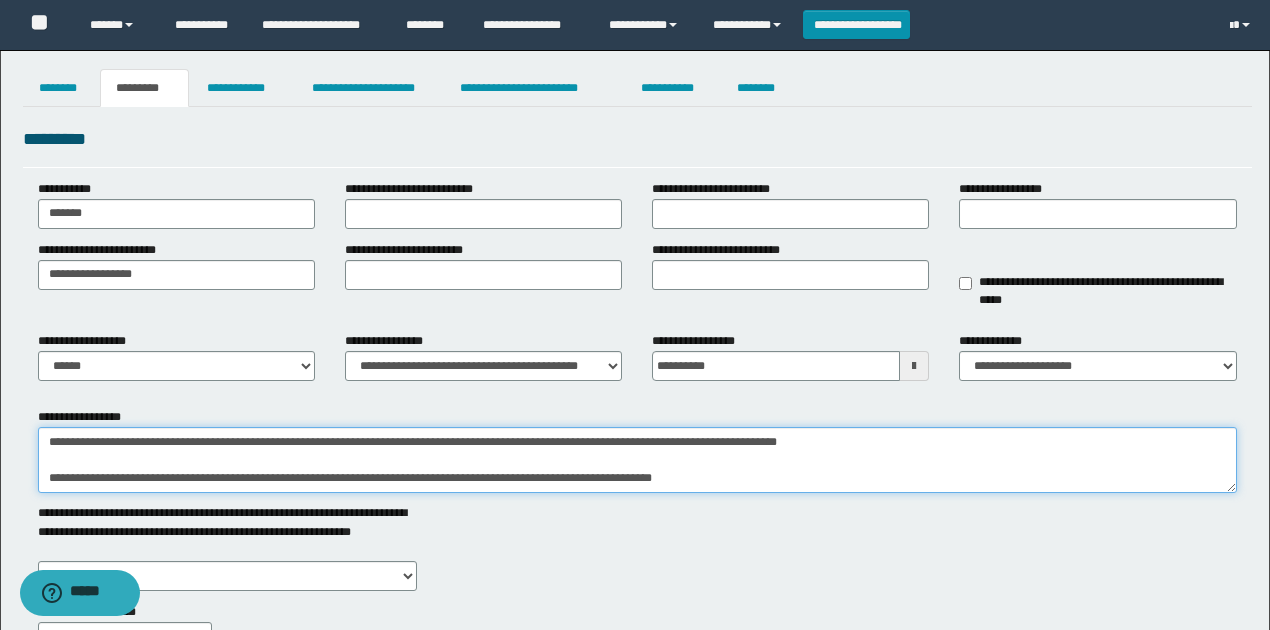 drag, startPoint x: 722, startPoint y: 474, endPoint x: 25, endPoint y: 470, distance: 697.0115 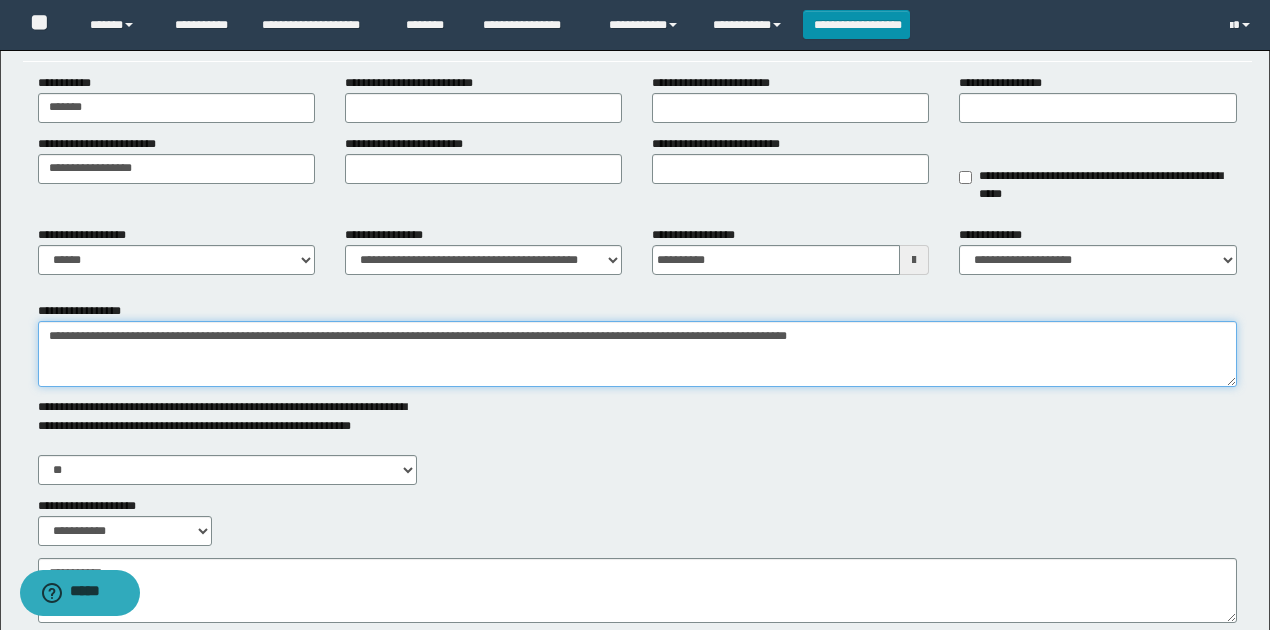 scroll, scrollTop: 133, scrollLeft: 0, axis: vertical 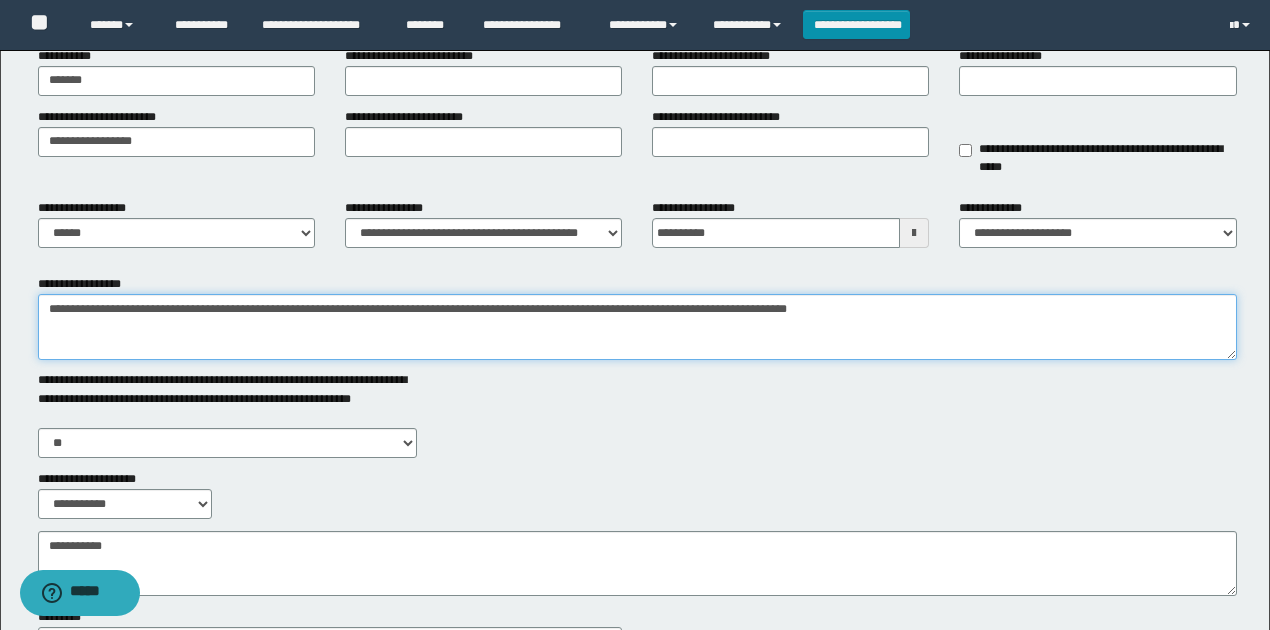type on "**********" 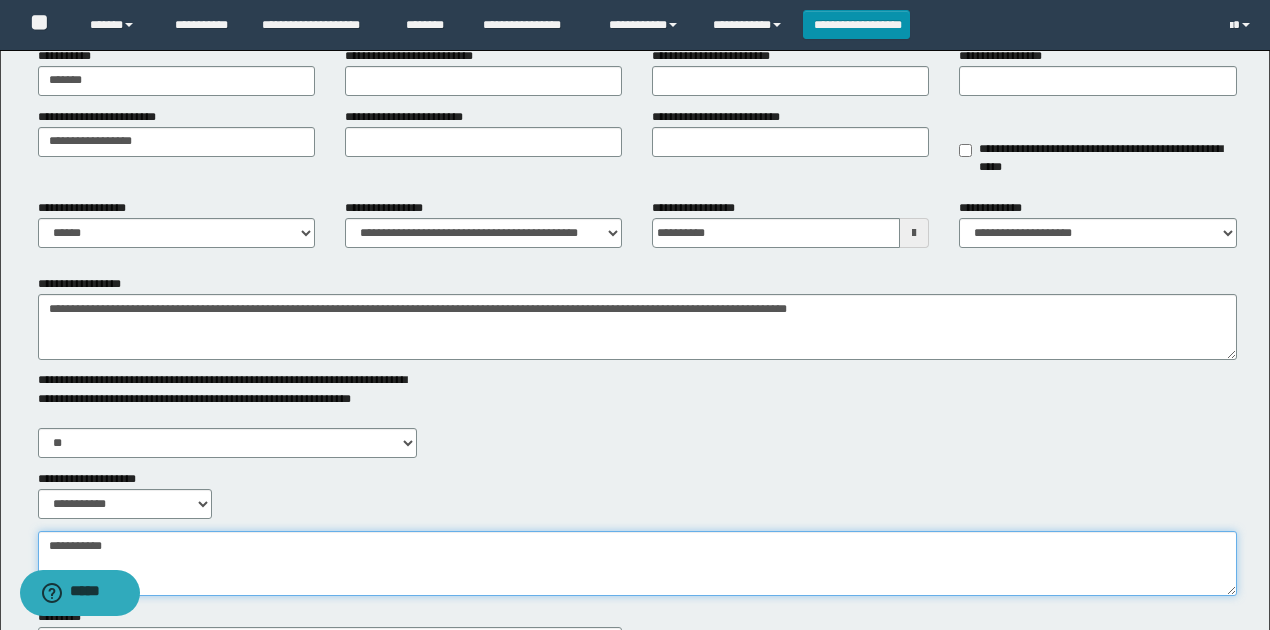 click on "**********" at bounding box center [637, 563] 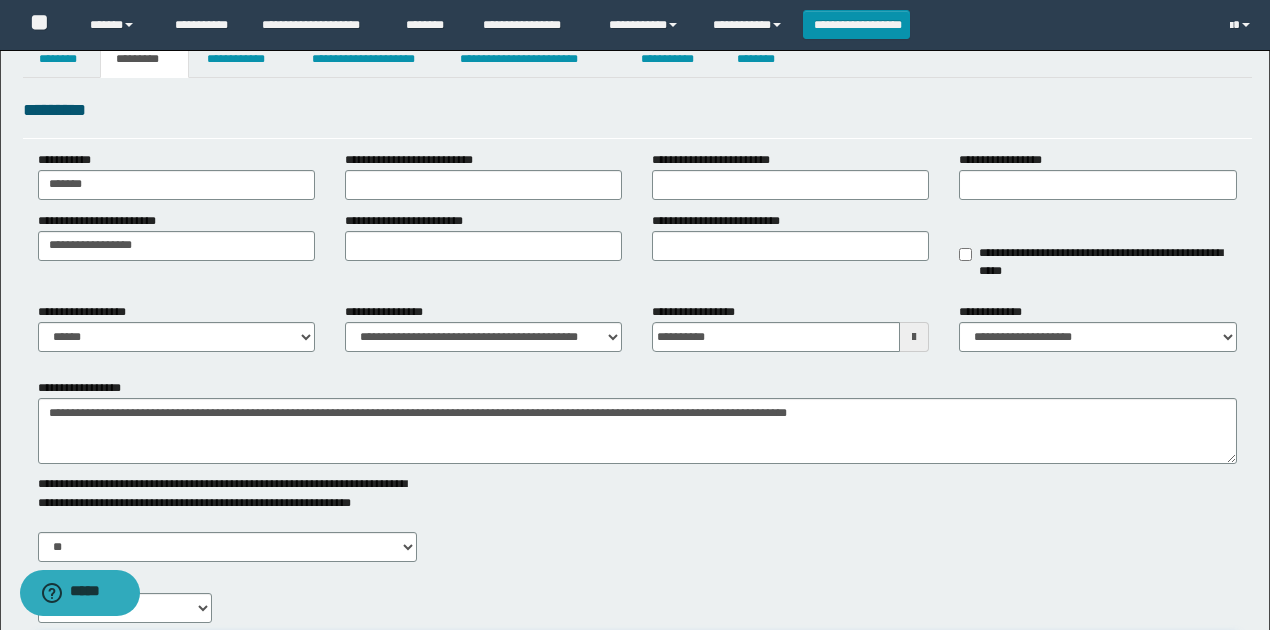 scroll, scrollTop: 0, scrollLeft: 0, axis: both 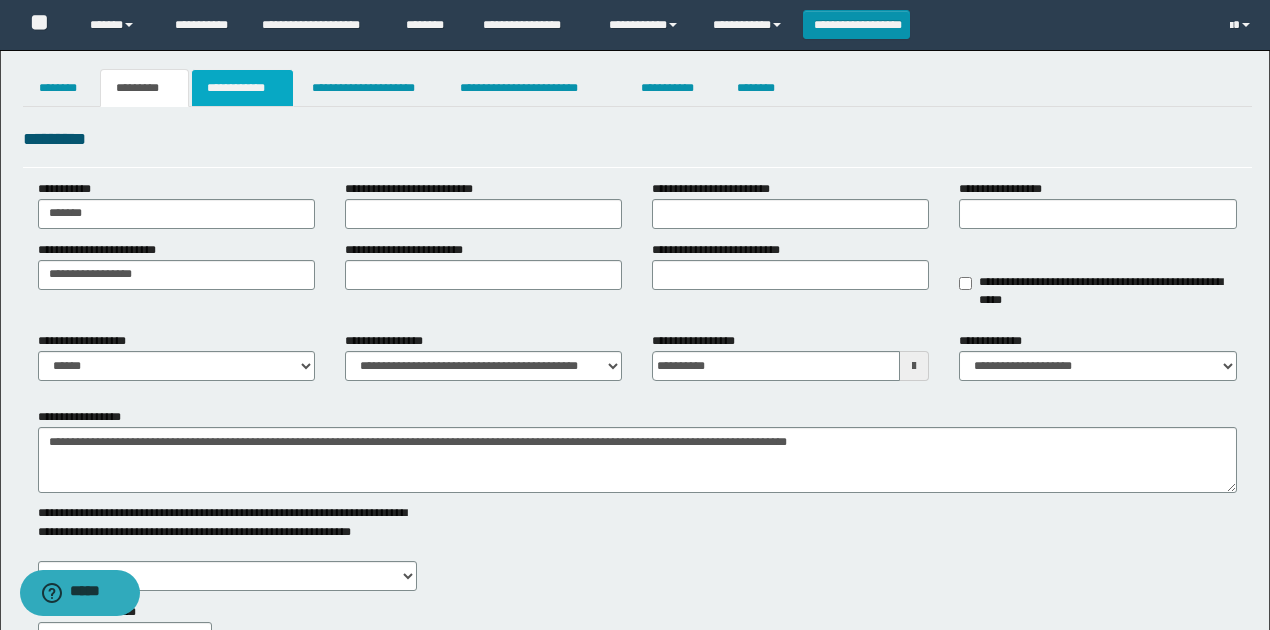 type on "**********" 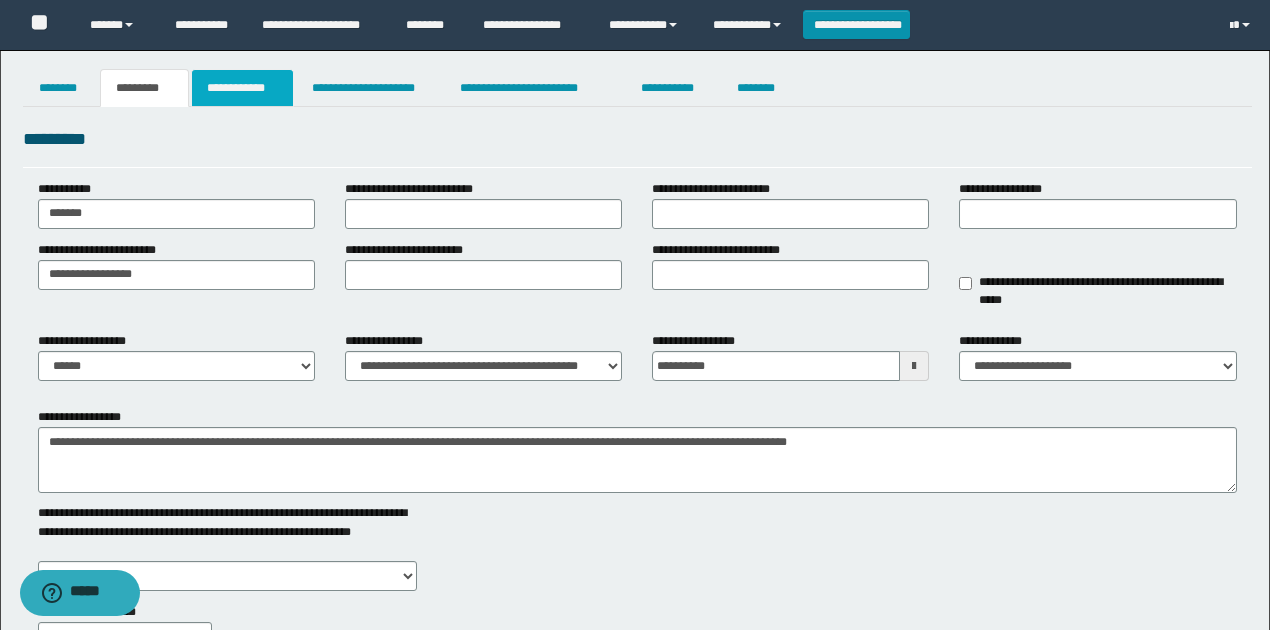 click on "**********" at bounding box center [243, 88] 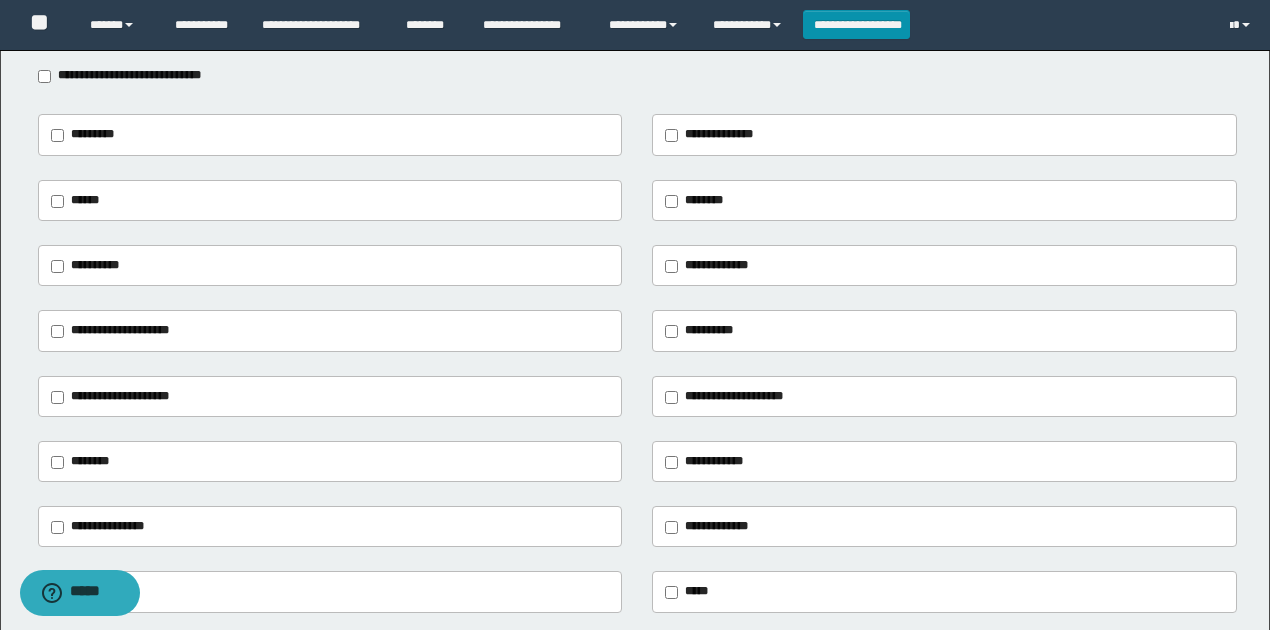 scroll, scrollTop: 200, scrollLeft: 0, axis: vertical 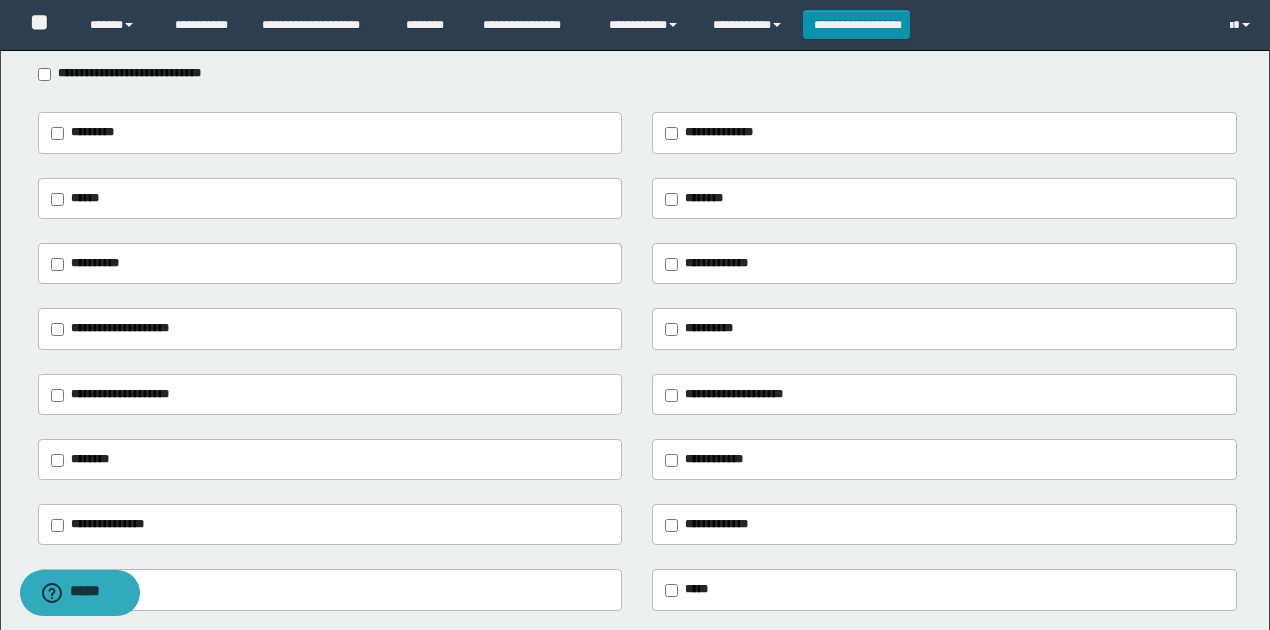 click on "**********" at bounding box center [120, 328] 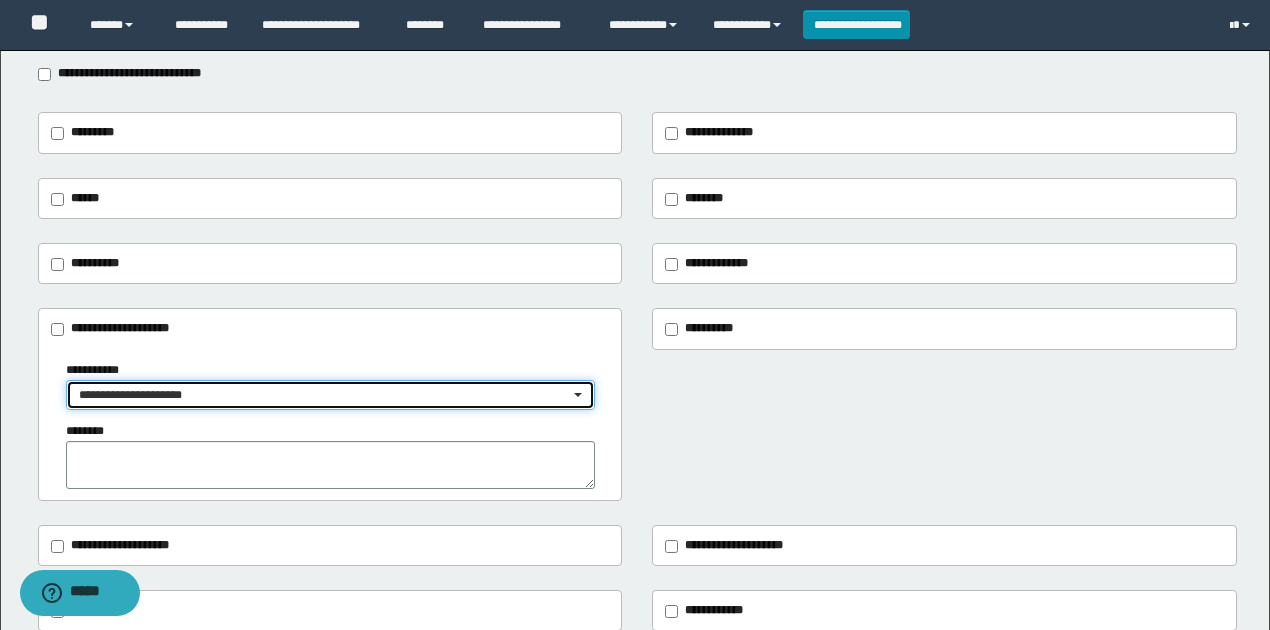 click on "**********" at bounding box center (324, 395) 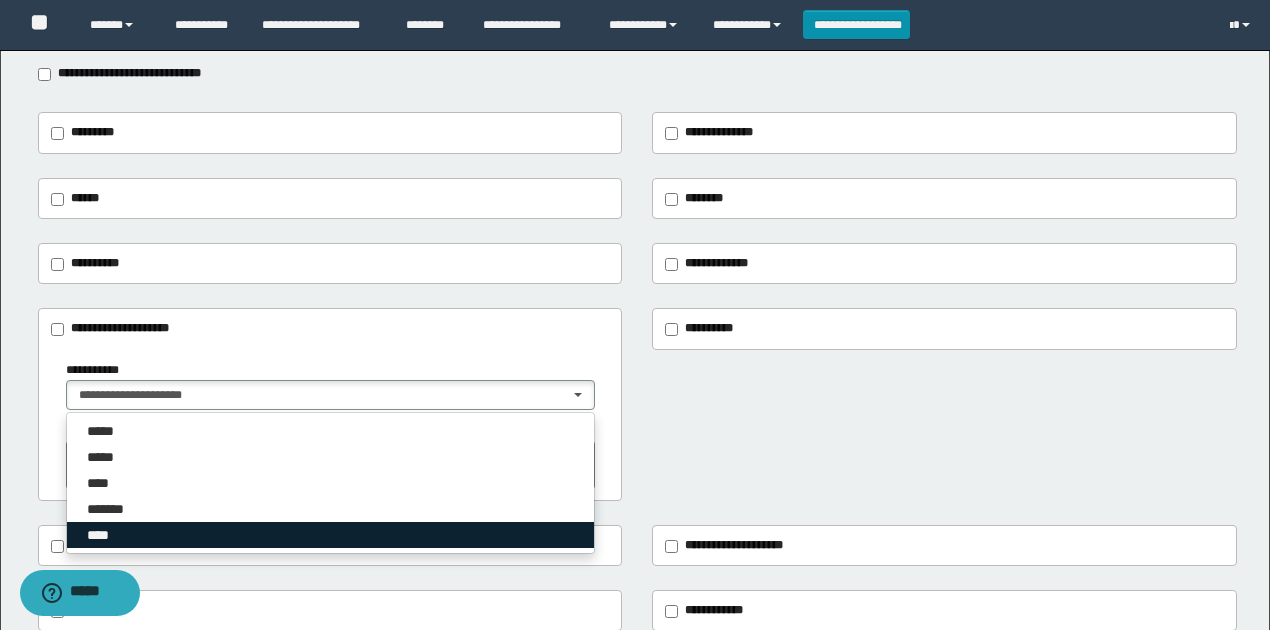 click on "****" at bounding box center (330, 535) 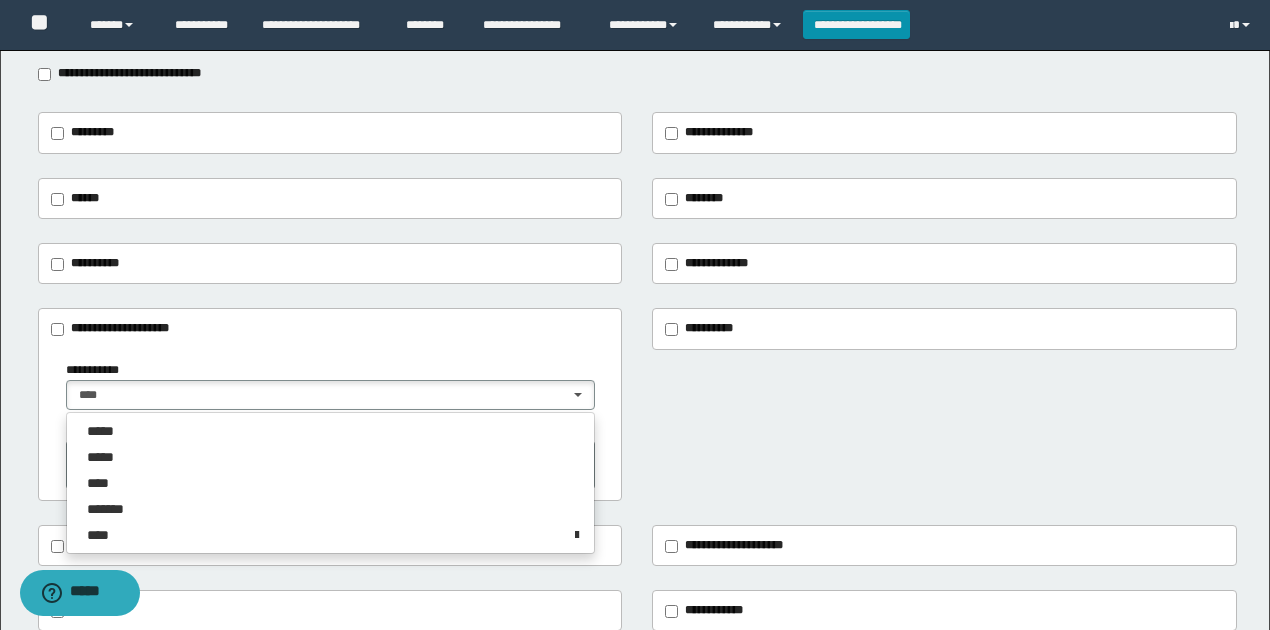 click on "**********" at bounding box center (330, 424) 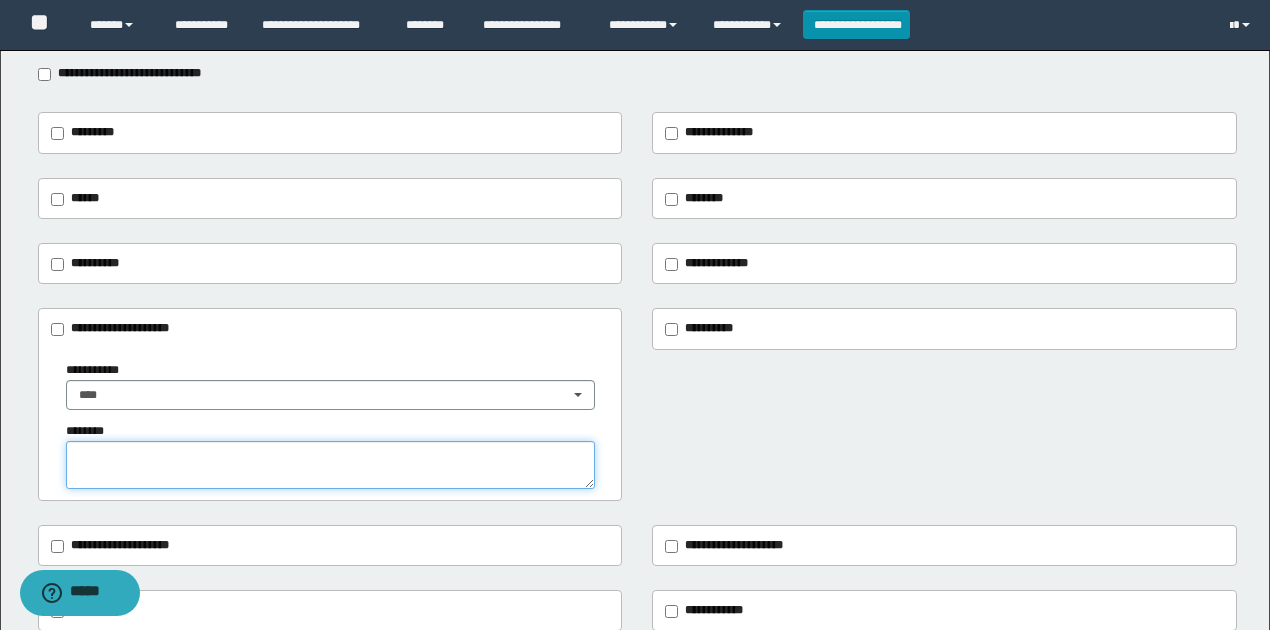 click at bounding box center [330, 465] 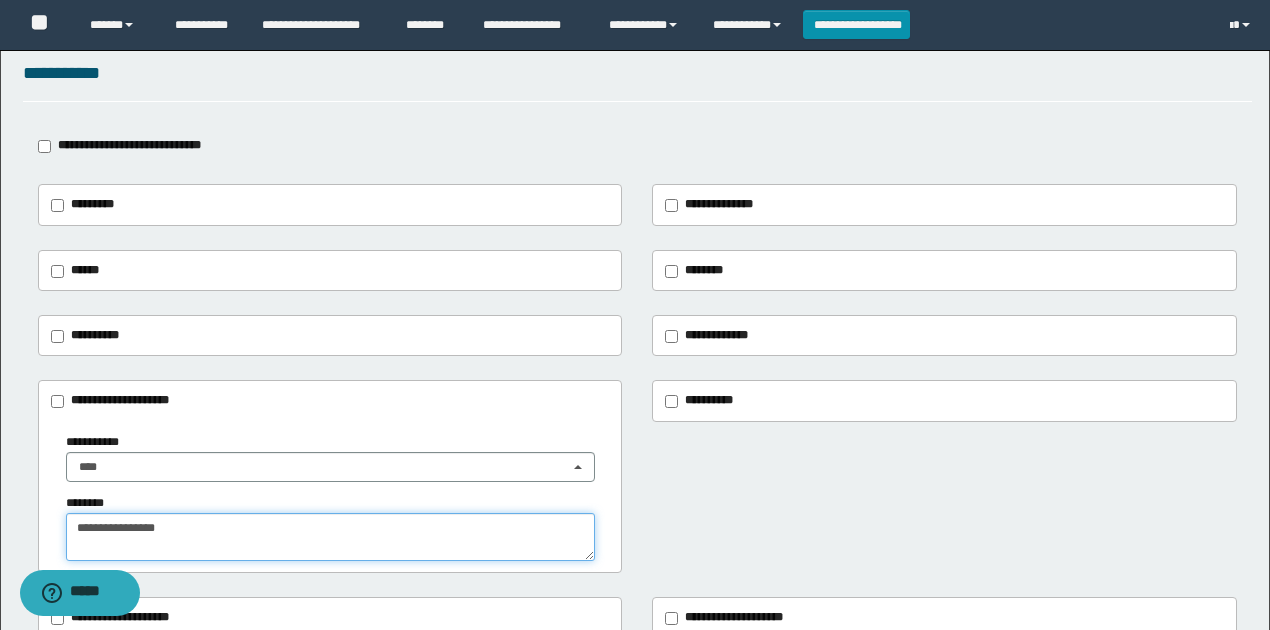 scroll, scrollTop: 0, scrollLeft: 0, axis: both 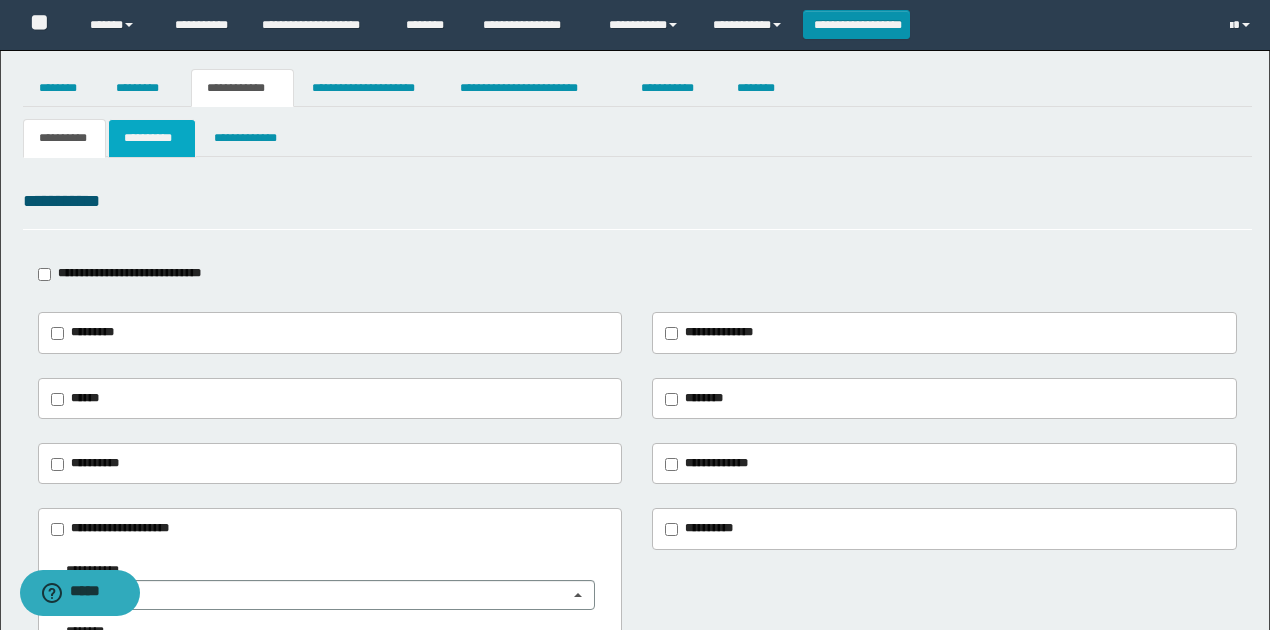 type on "**********" 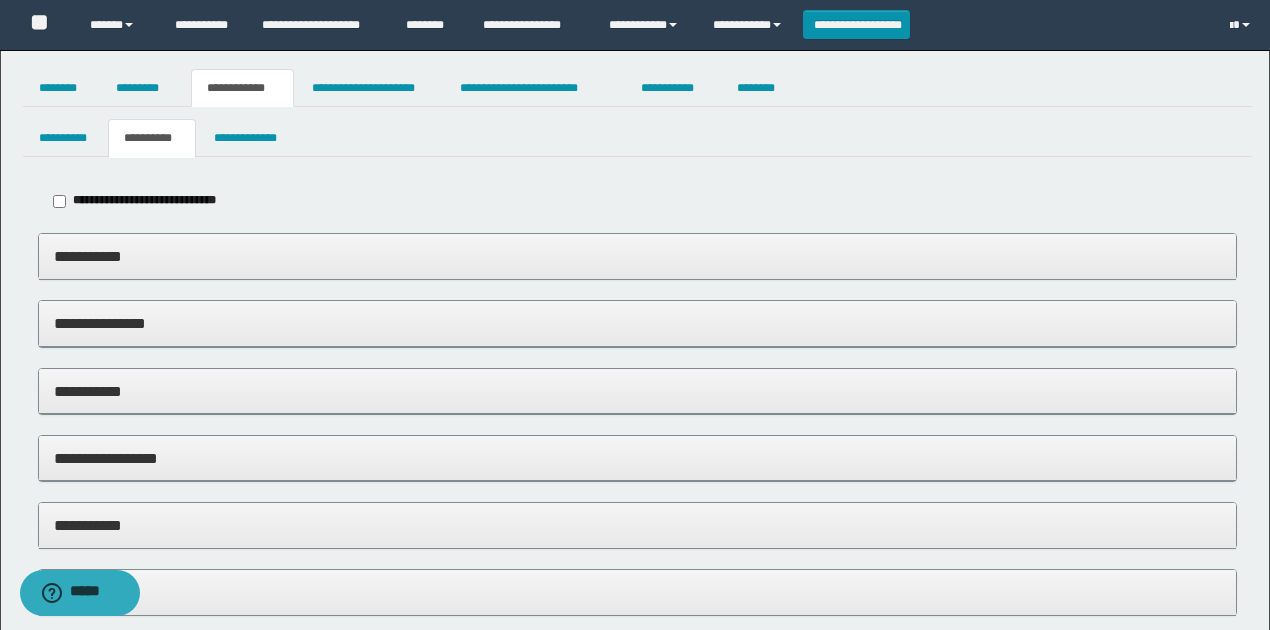 click on "**********" at bounding box center (638, 256) 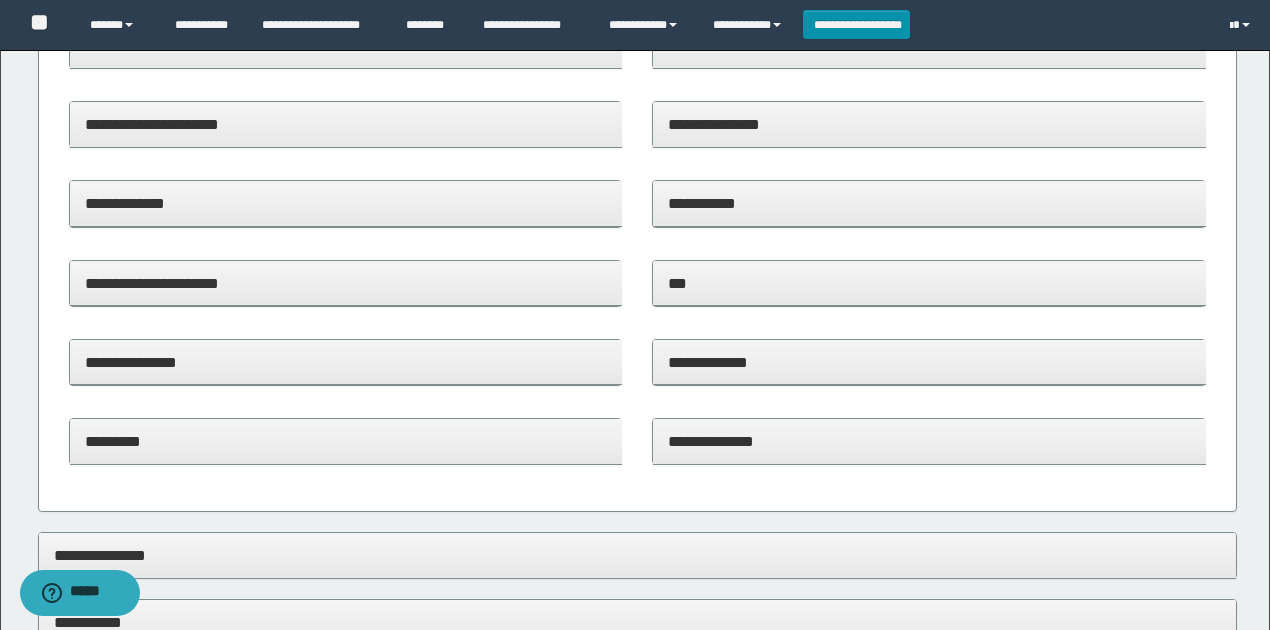 scroll, scrollTop: 466, scrollLeft: 0, axis: vertical 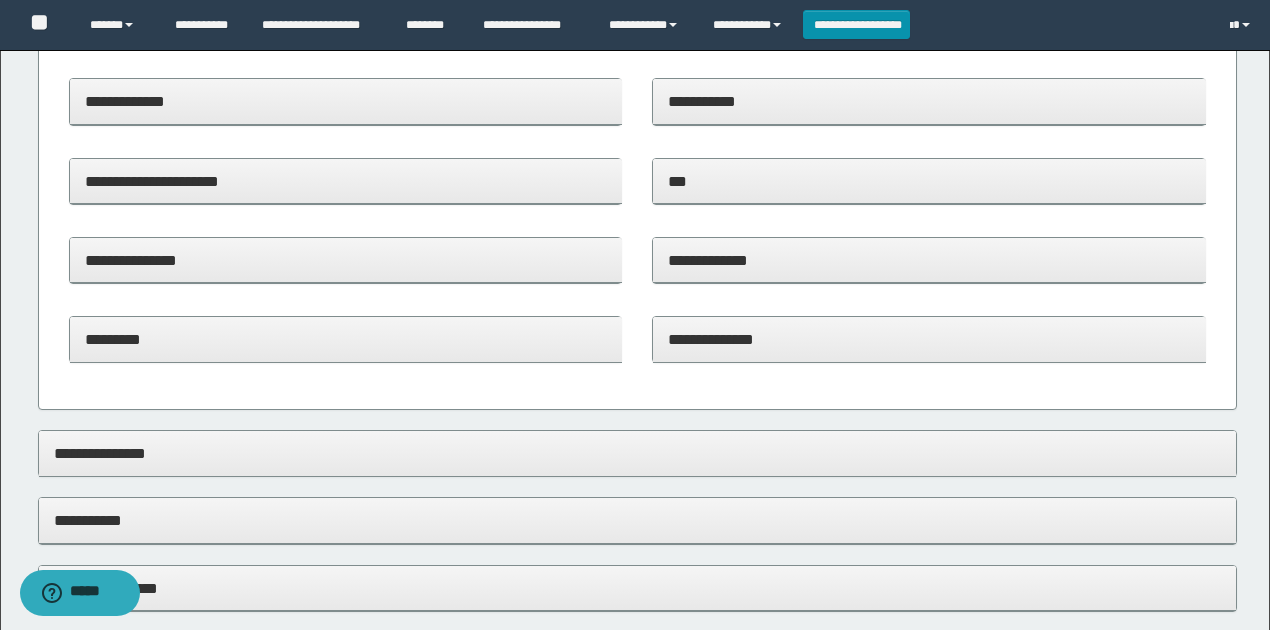 click on "**********" at bounding box center (638, 112) 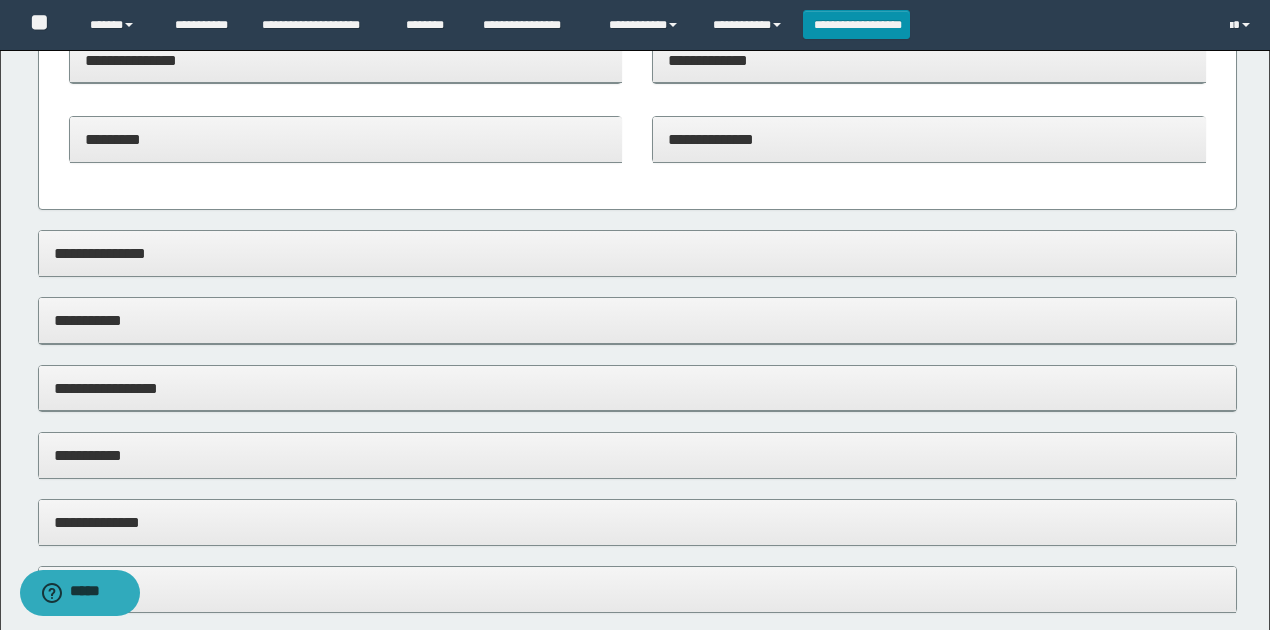 scroll, scrollTop: 666, scrollLeft: 0, axis: vertical 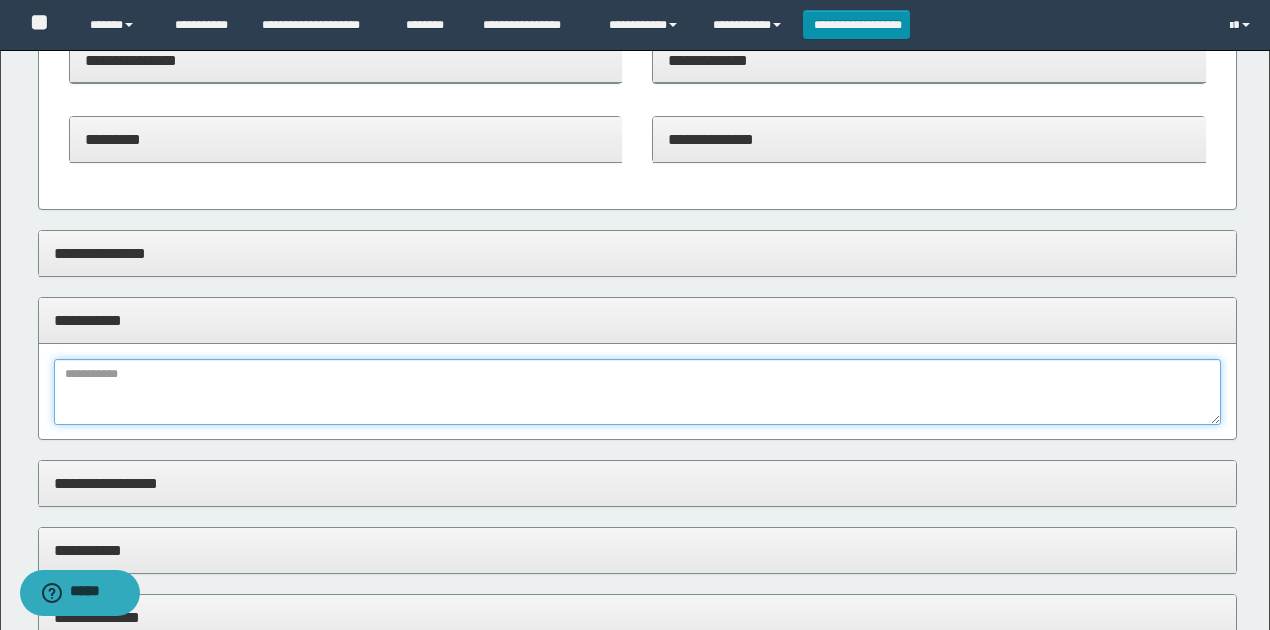 click at bounding box center [638, 392] 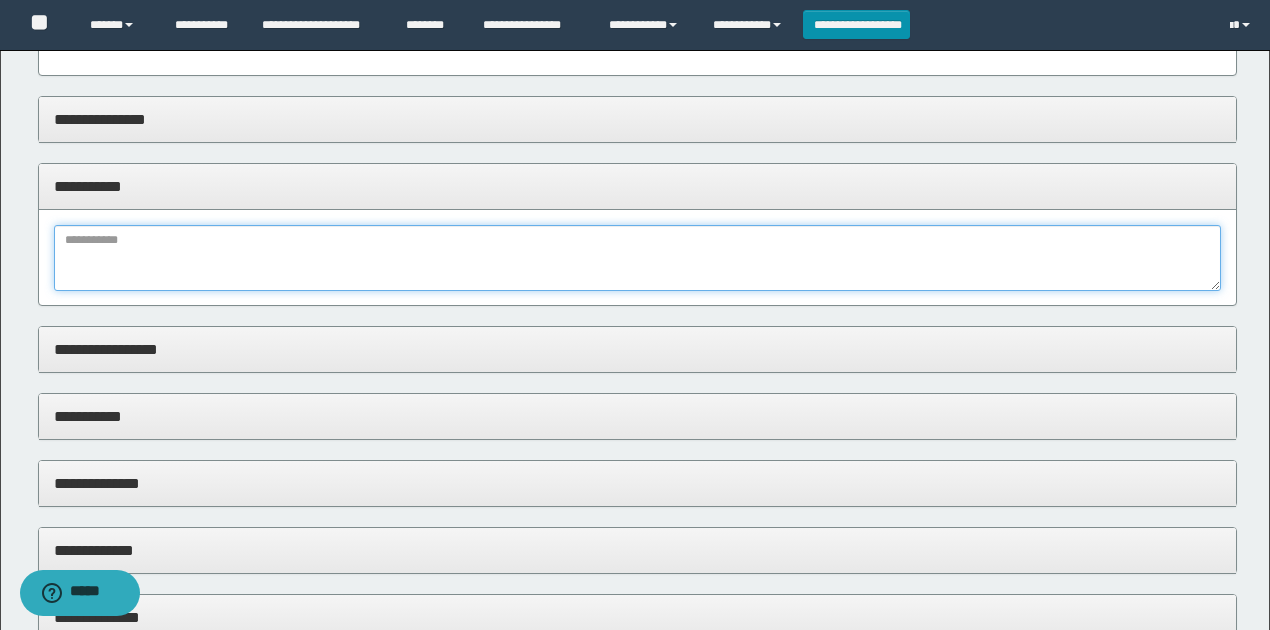 scroll, scrollTop: 933, scrollLeft: 0, axis: vertical 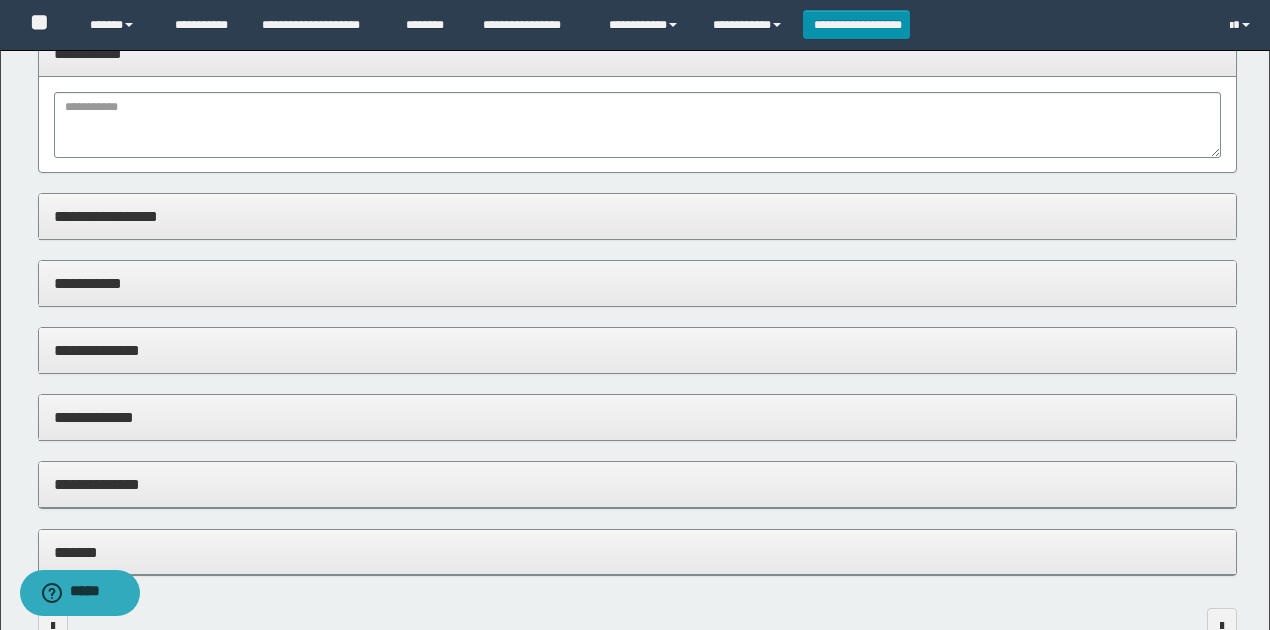click on "**********" at bounding box center [638, 283] 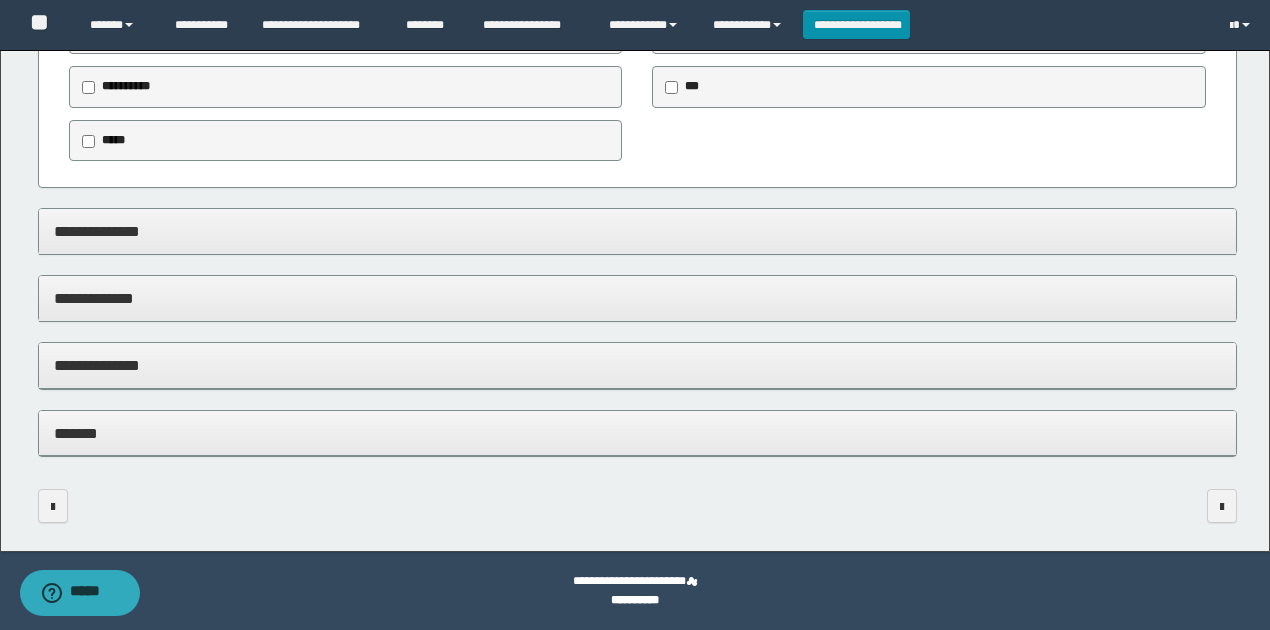 click on "**********" at bounding box center [638, 365] 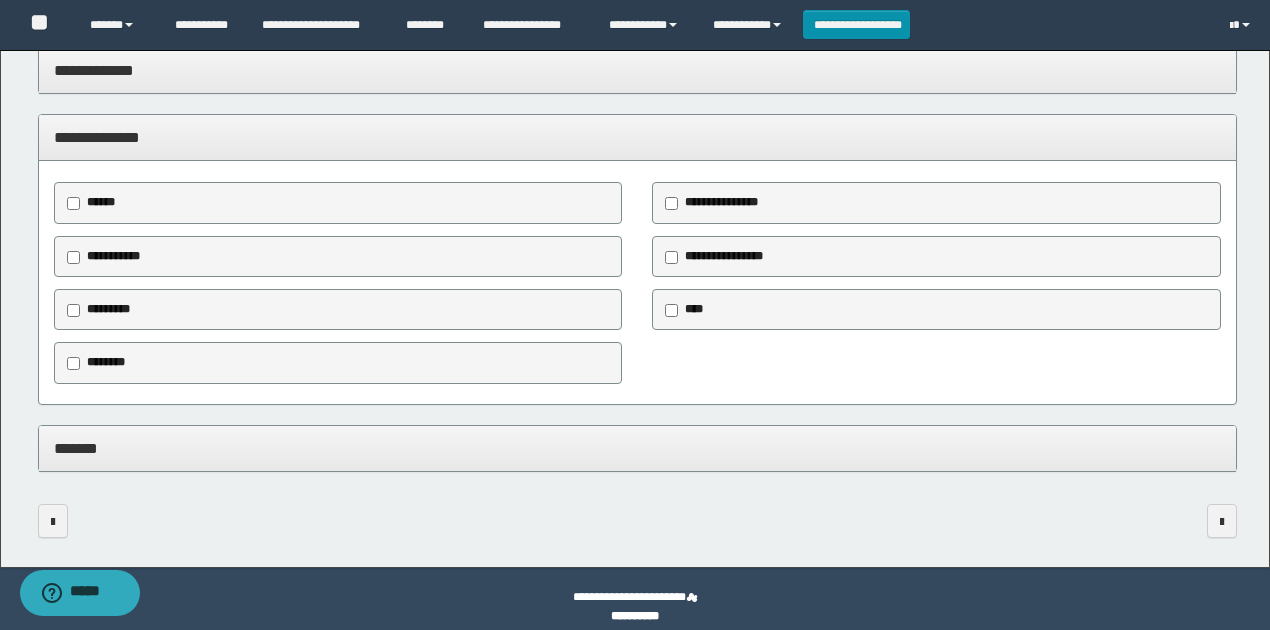 scroll, scrollTop: 1497, scrollLeft: 0, axis: vertical 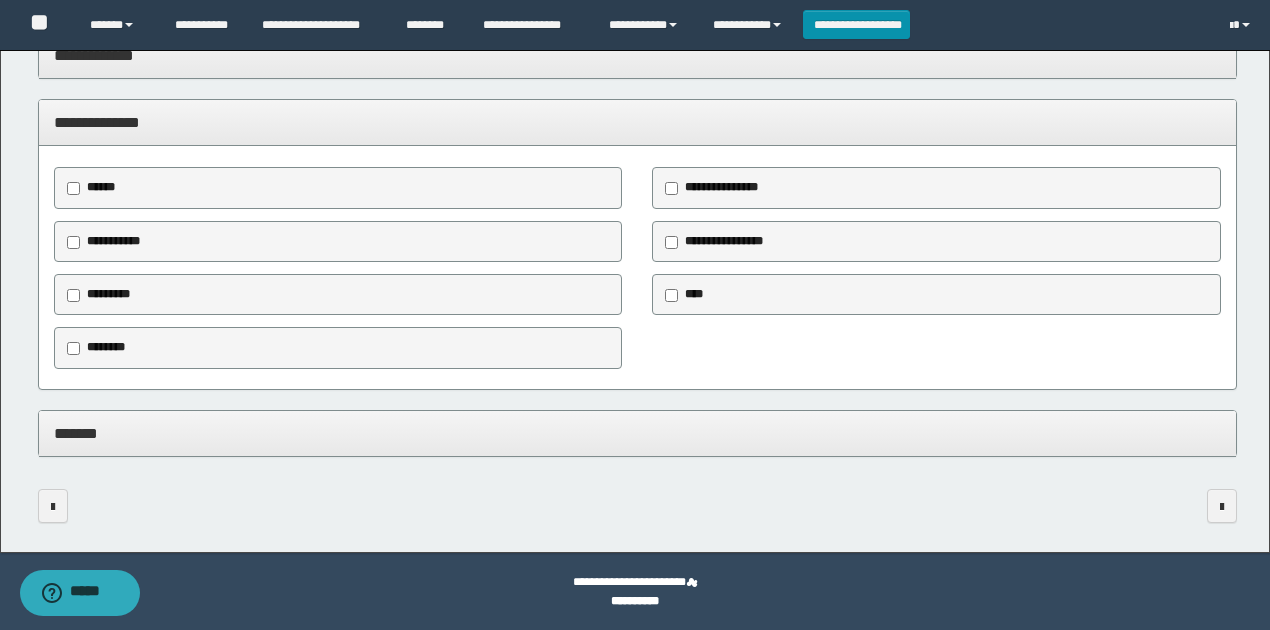 click on "*******" at bounding box center (638, 433) 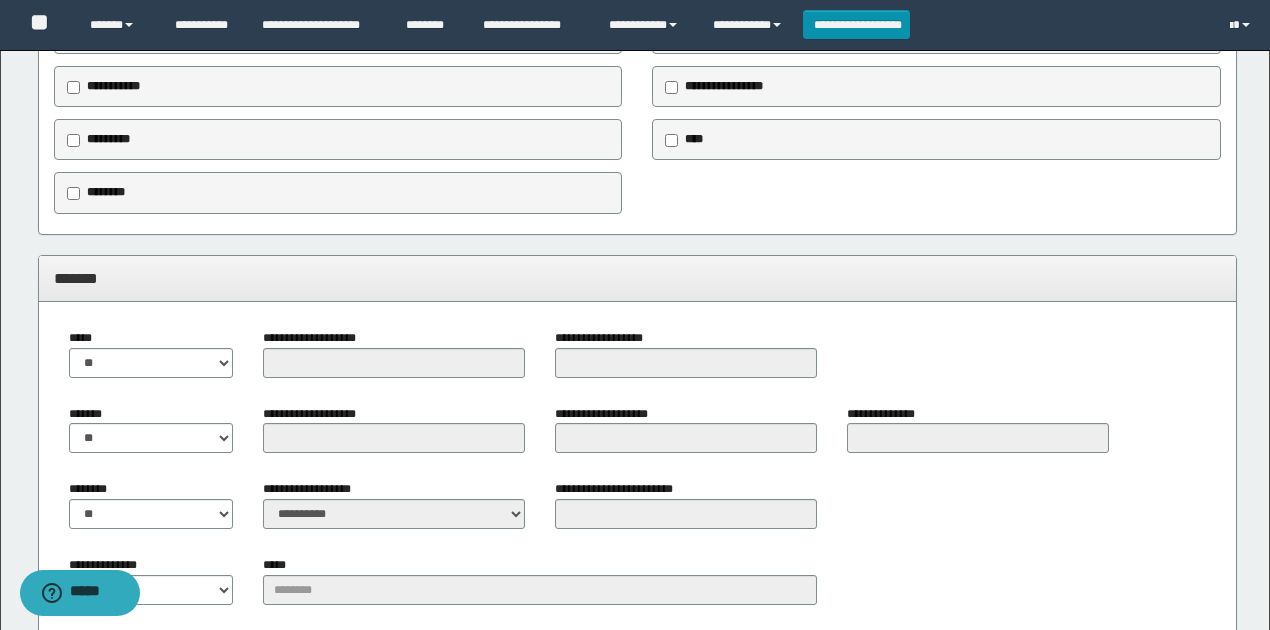 scroll, scrollTop: 1764, scrollLeft: 0, axis: vertical 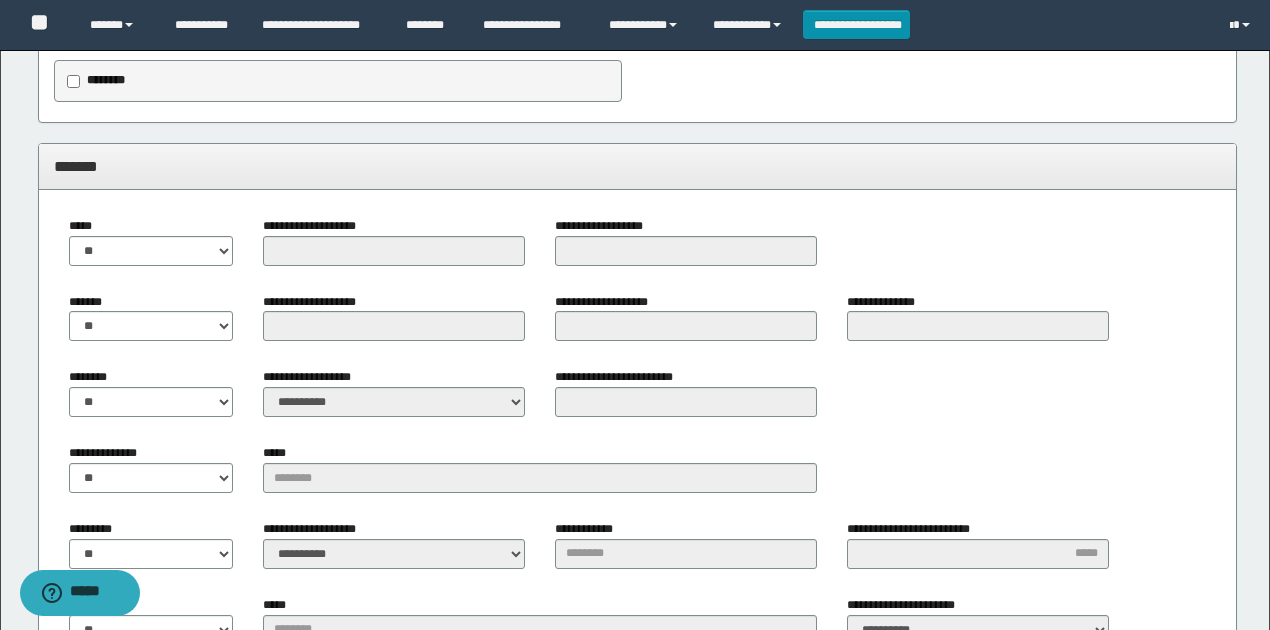 click on "**********" at bounding box center (638, 514) 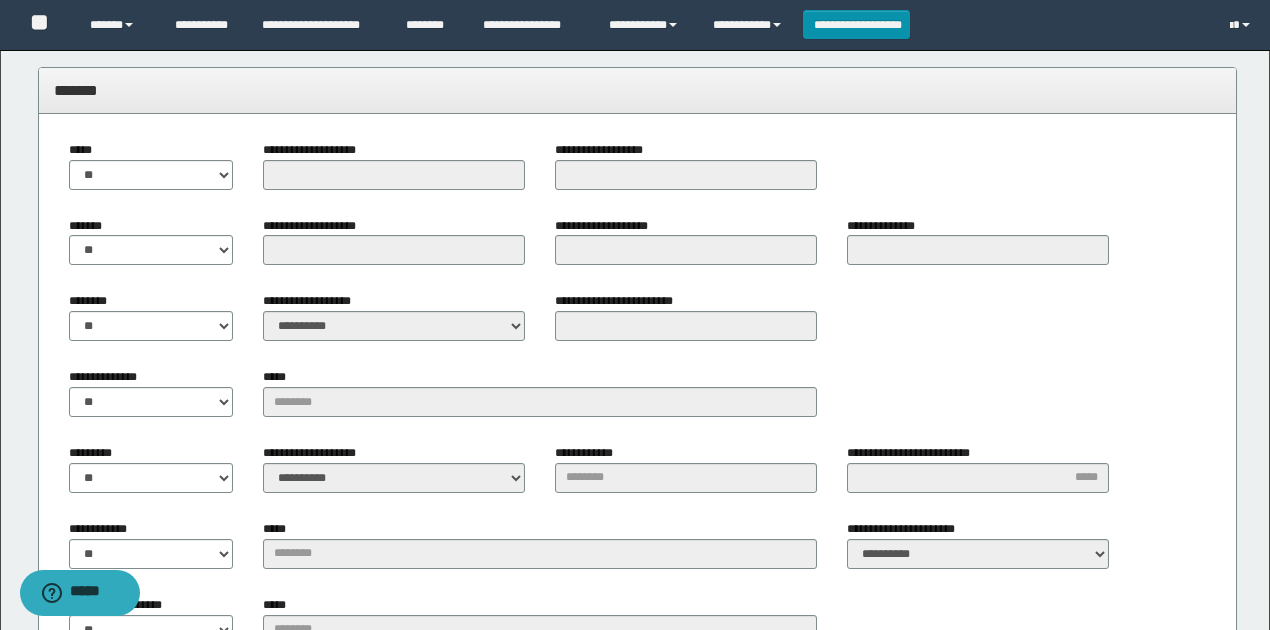 scroll, scrollTop: 1897, scrollLeft: 0, axis: vertical 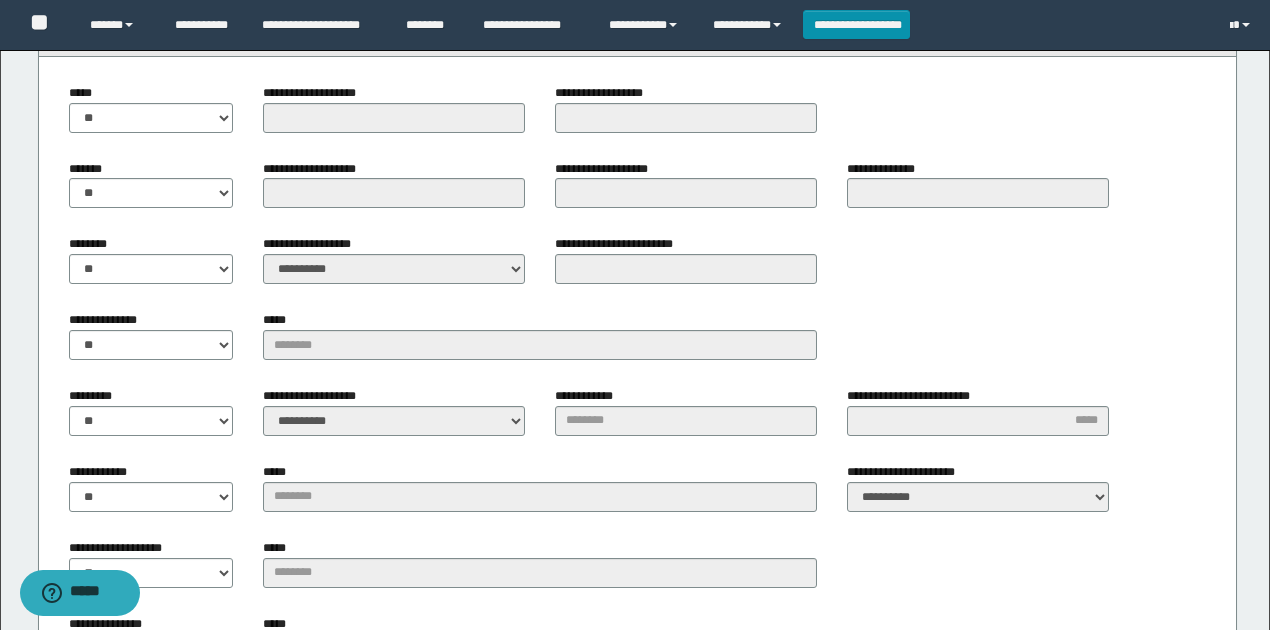 click on "********
**
**" at bounding box center [151, 259] 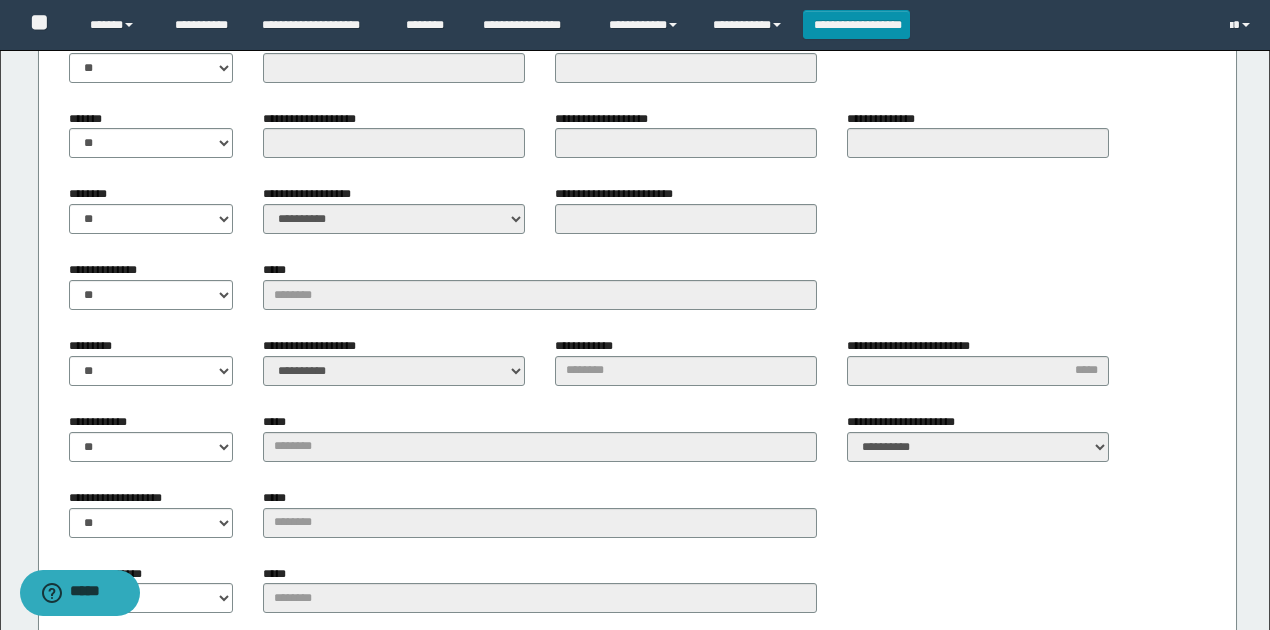 scroll, scrollTop: 2030, scrollLeft: 0, axis: vertical 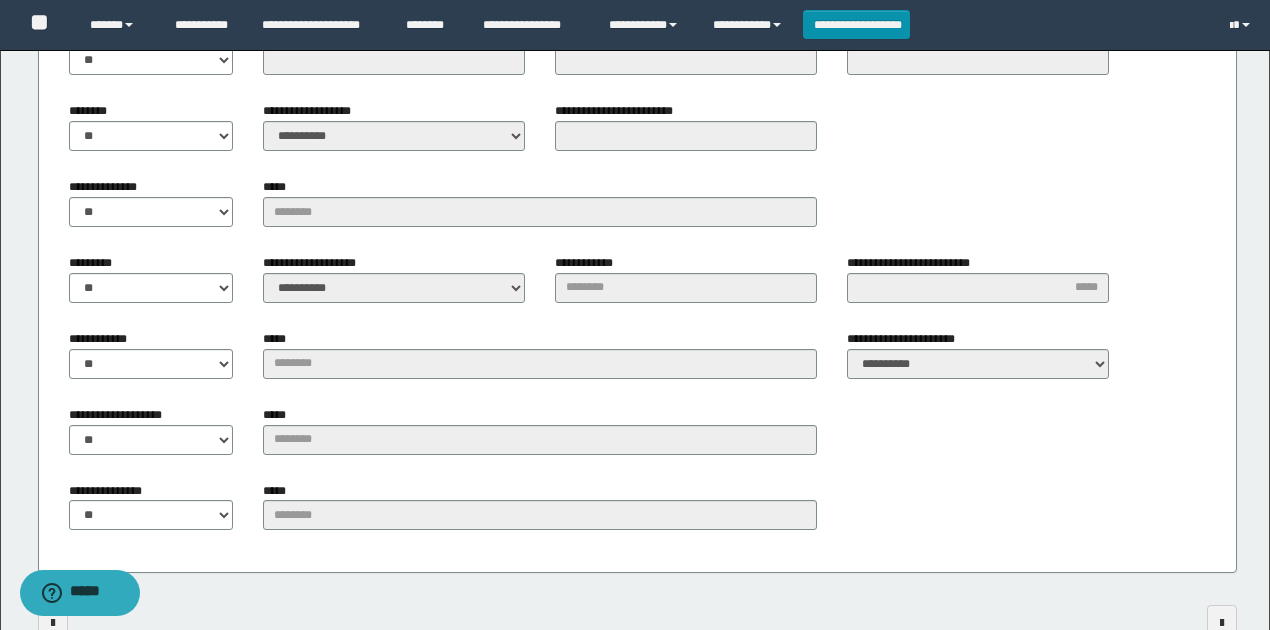 drag, startPoint x: 225, startPoint y: 247, endPoint x: 223, endPoint y: 298, distance: 51.0392 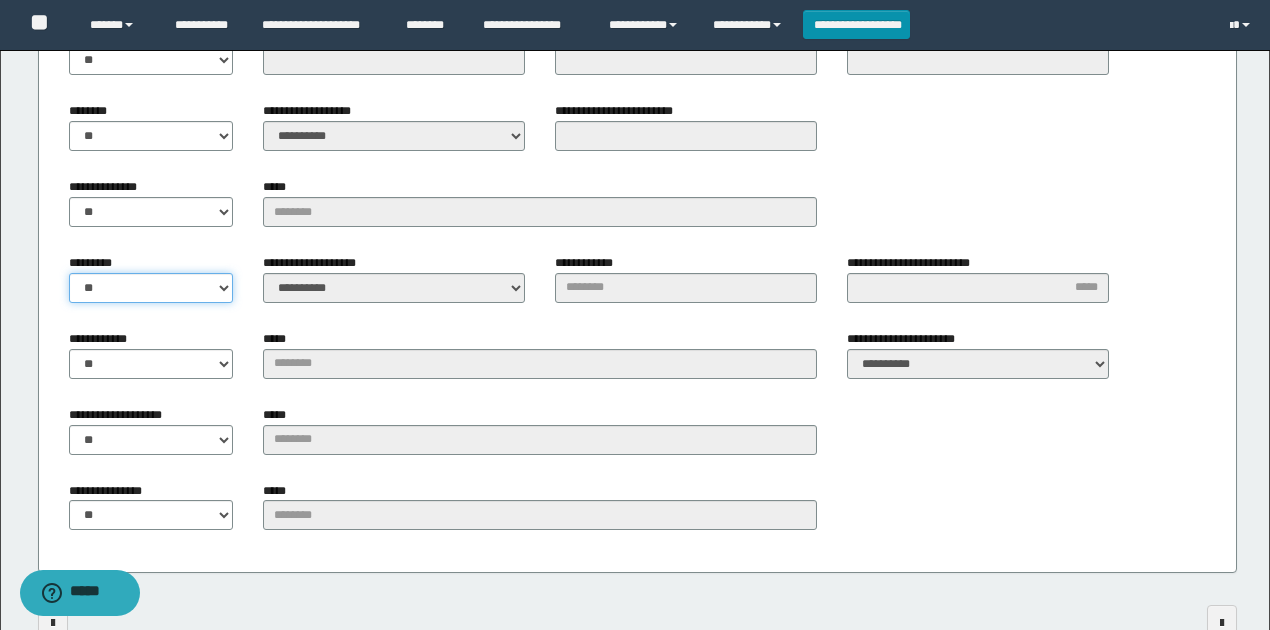 click on "**
**" at bounding box center (151, 288) 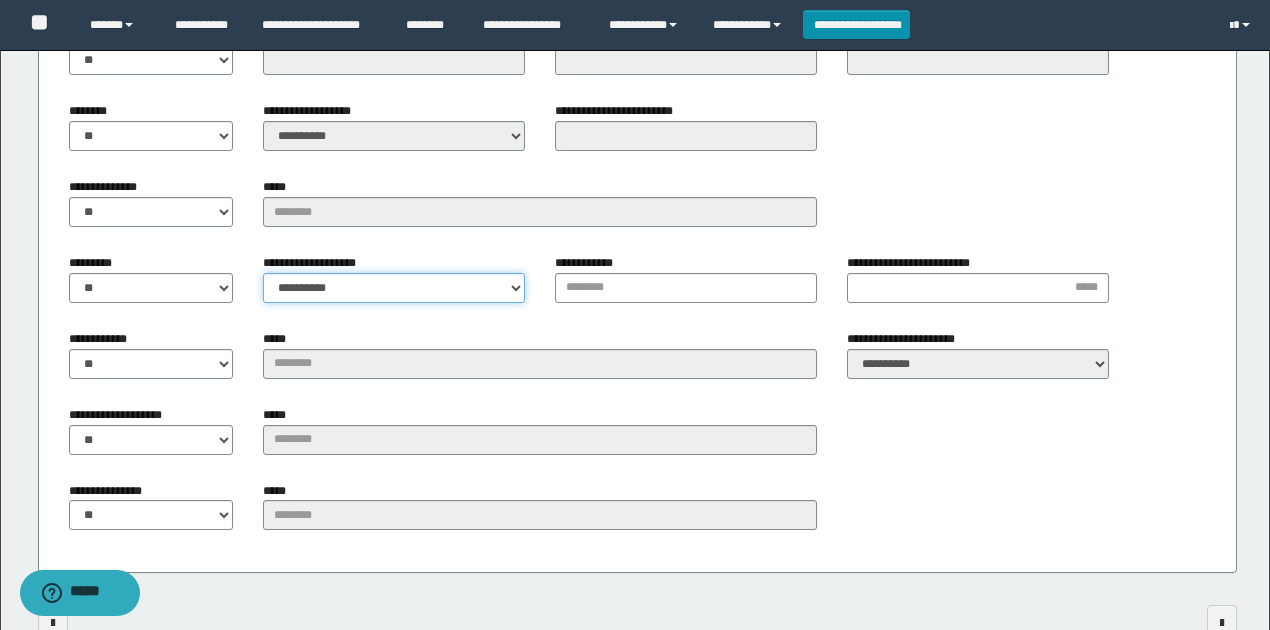 click on "**********" at bounding box center [394, 288] 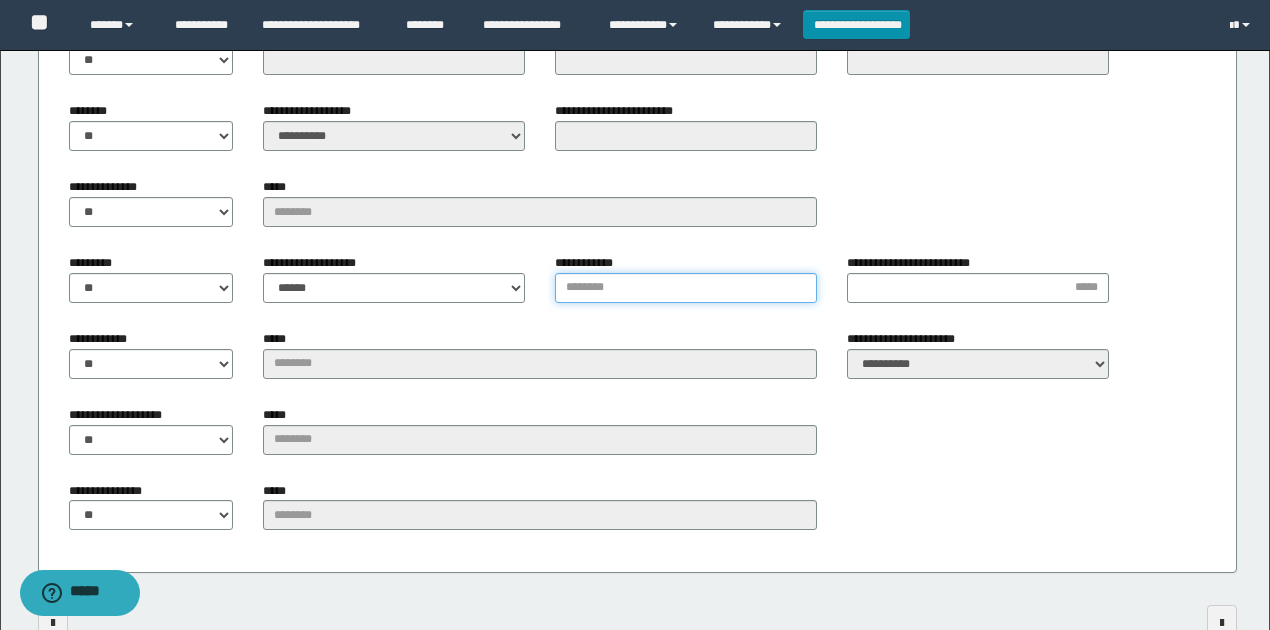 click on "**********" at bounding box center (686, 288) 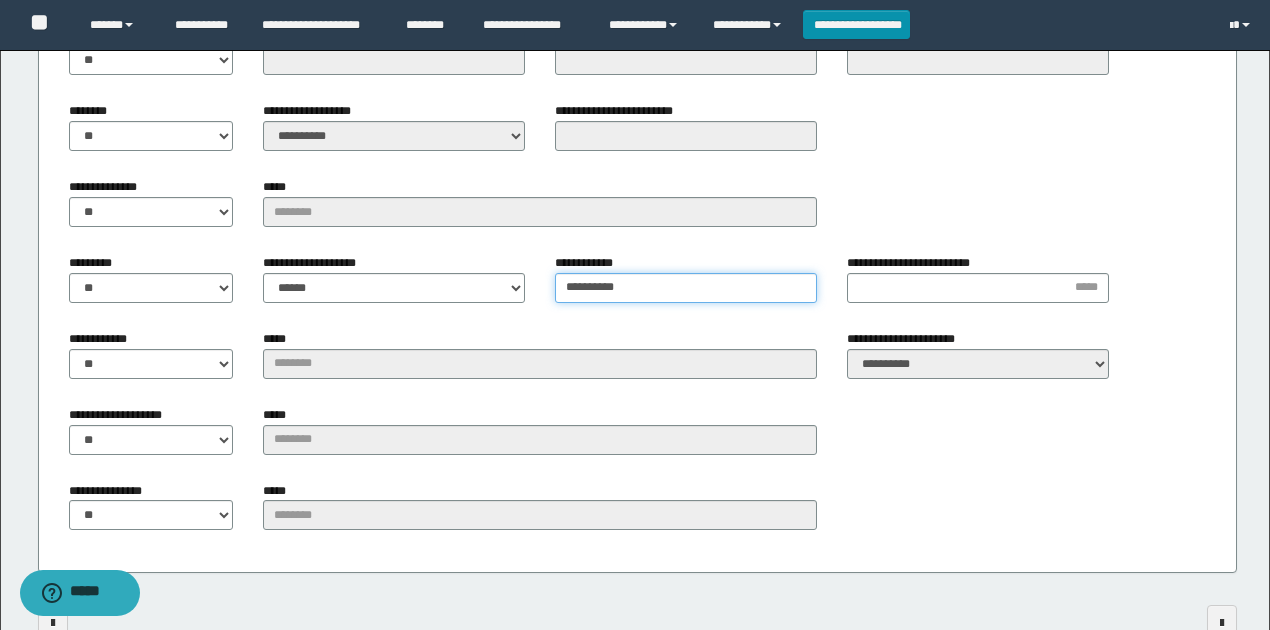type on "**********" 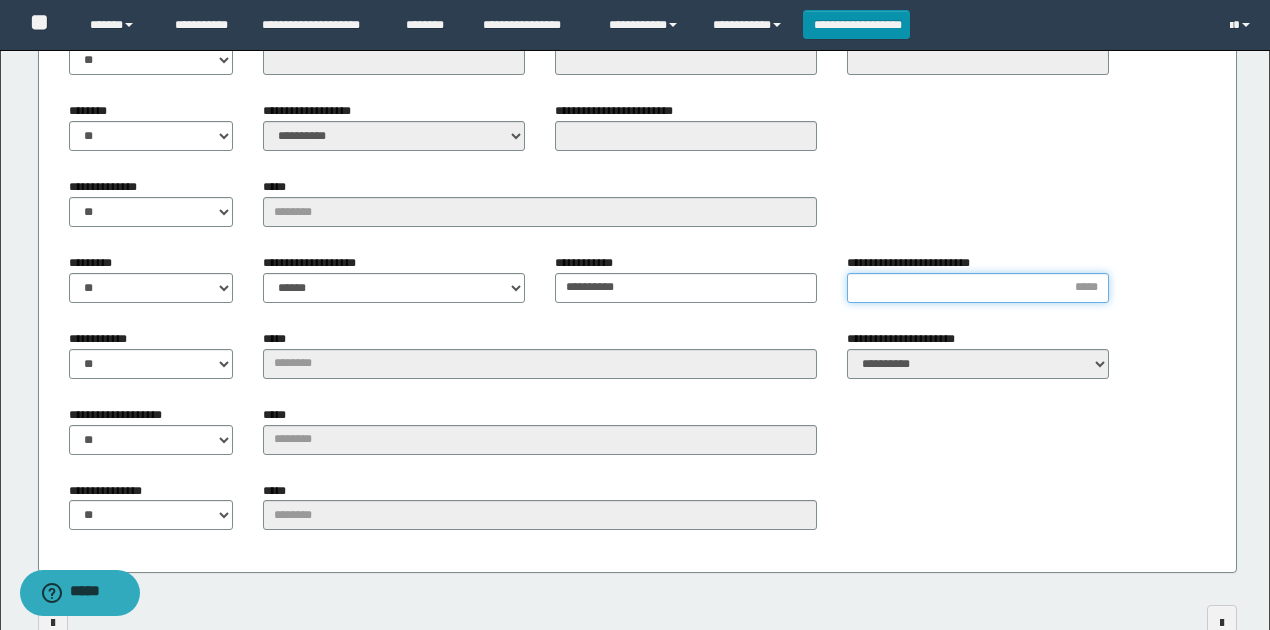 type on "*" 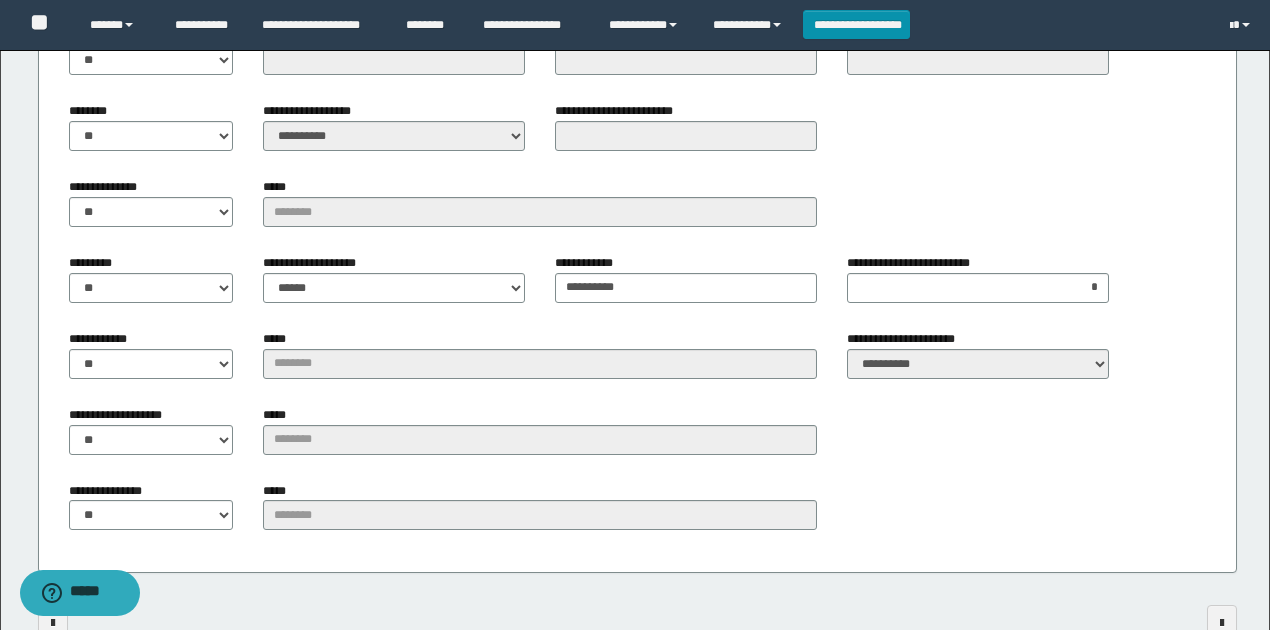 click on "**********" at bounding box center (638, 210) 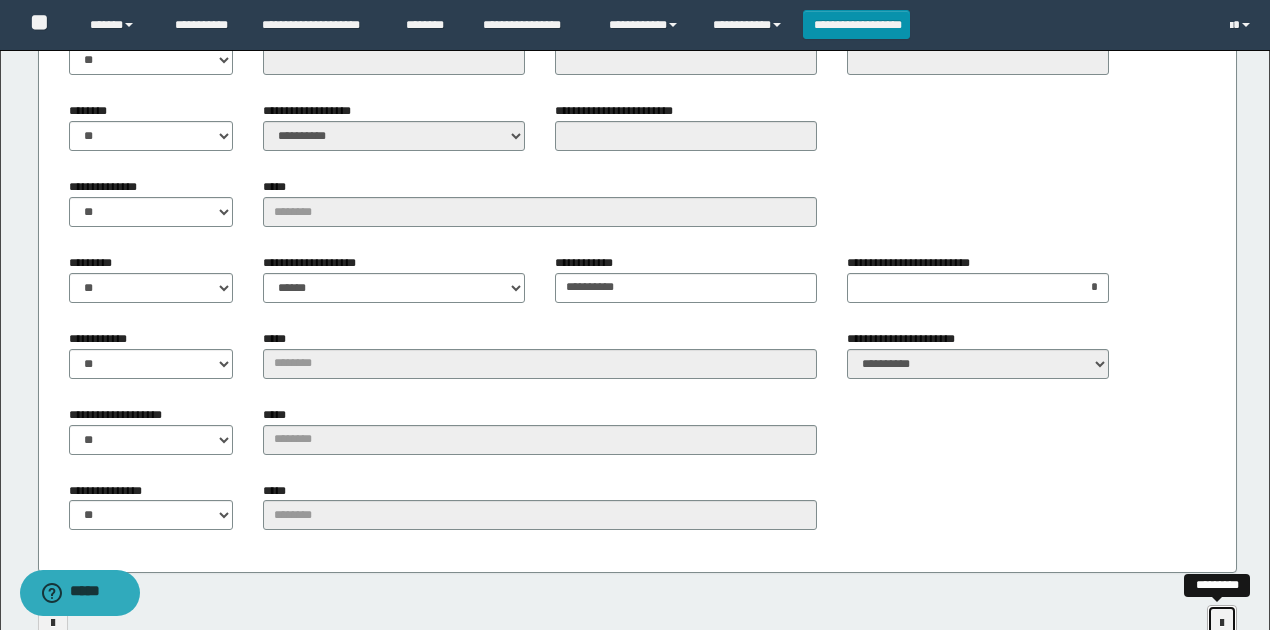 click at bounding box center [1222, 623] 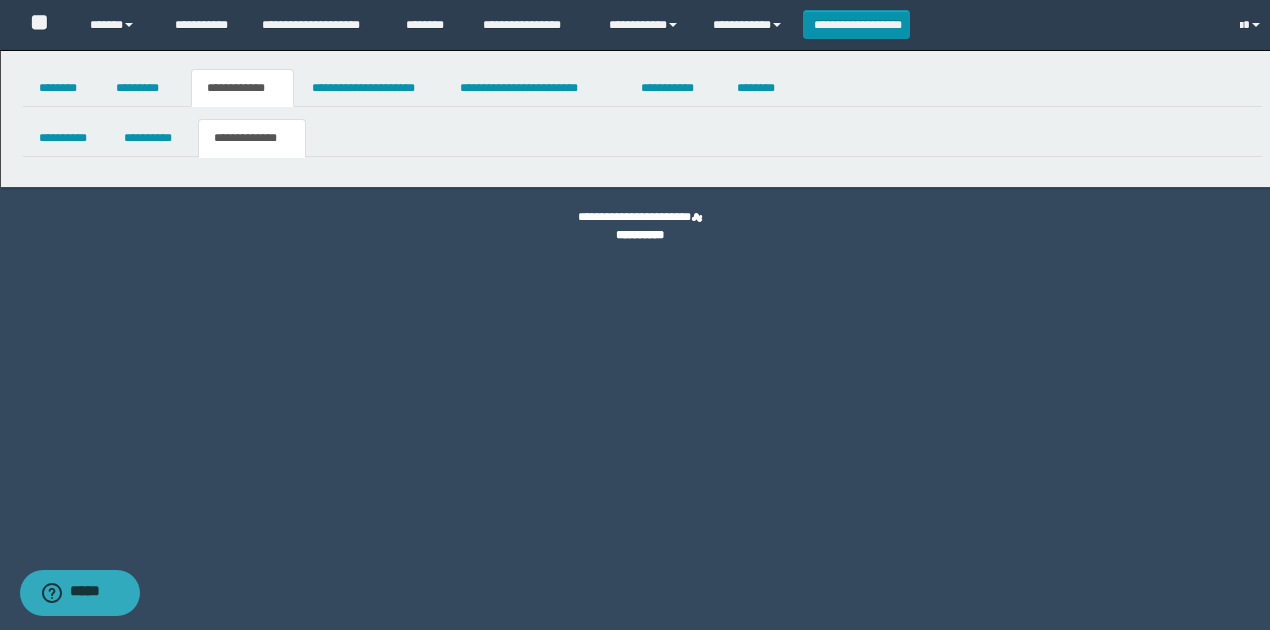 scroll, scrollTop: 0, scrollLeft: 0, axis: both 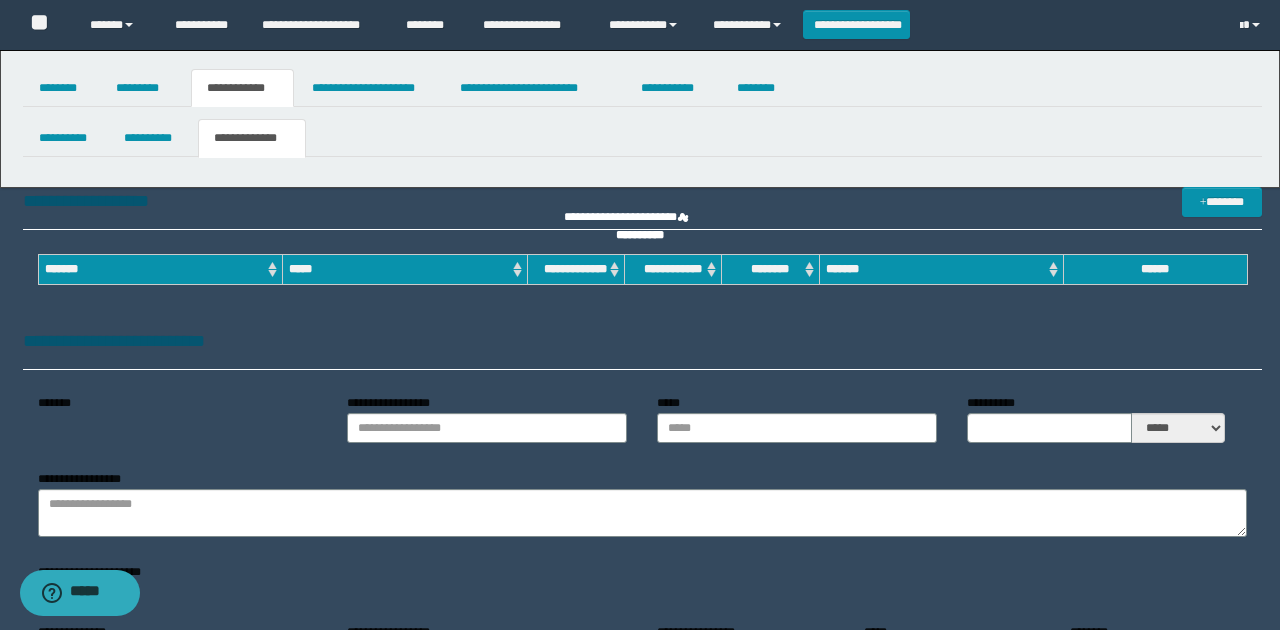 type on "**********" 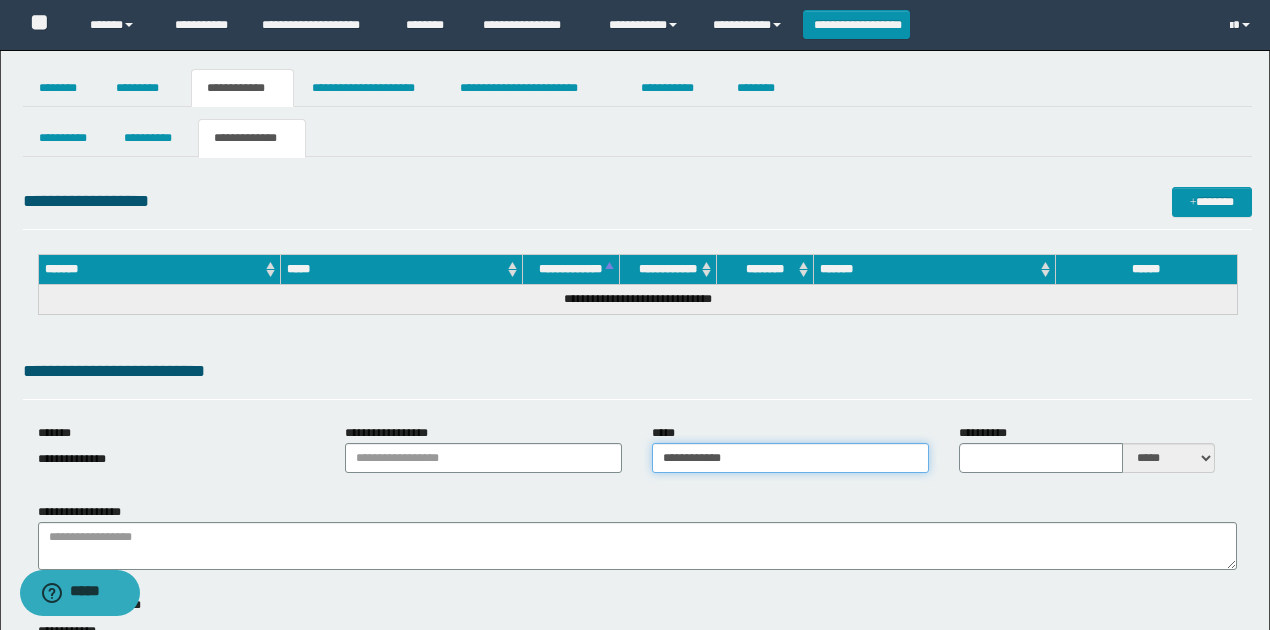 drag, startPoint x: 743, startPoint y: 460, endPoint x: 651, endPoint y: 453, distance: 92.26592 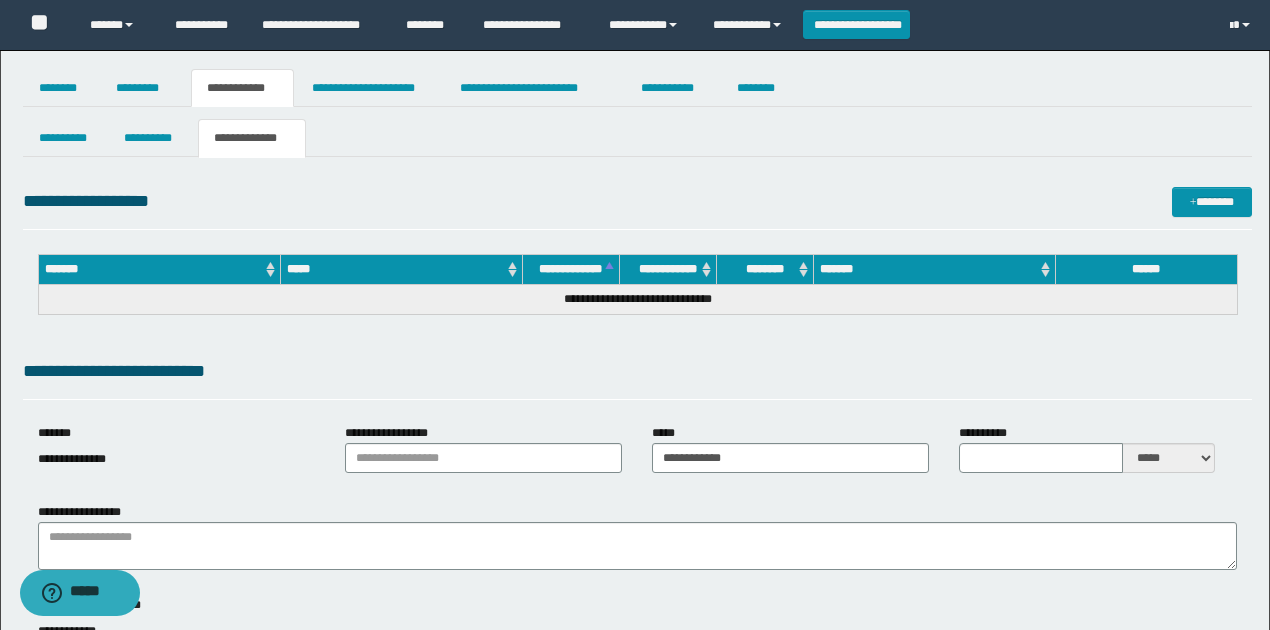 click on "**********" at bounding box center [637, 885] 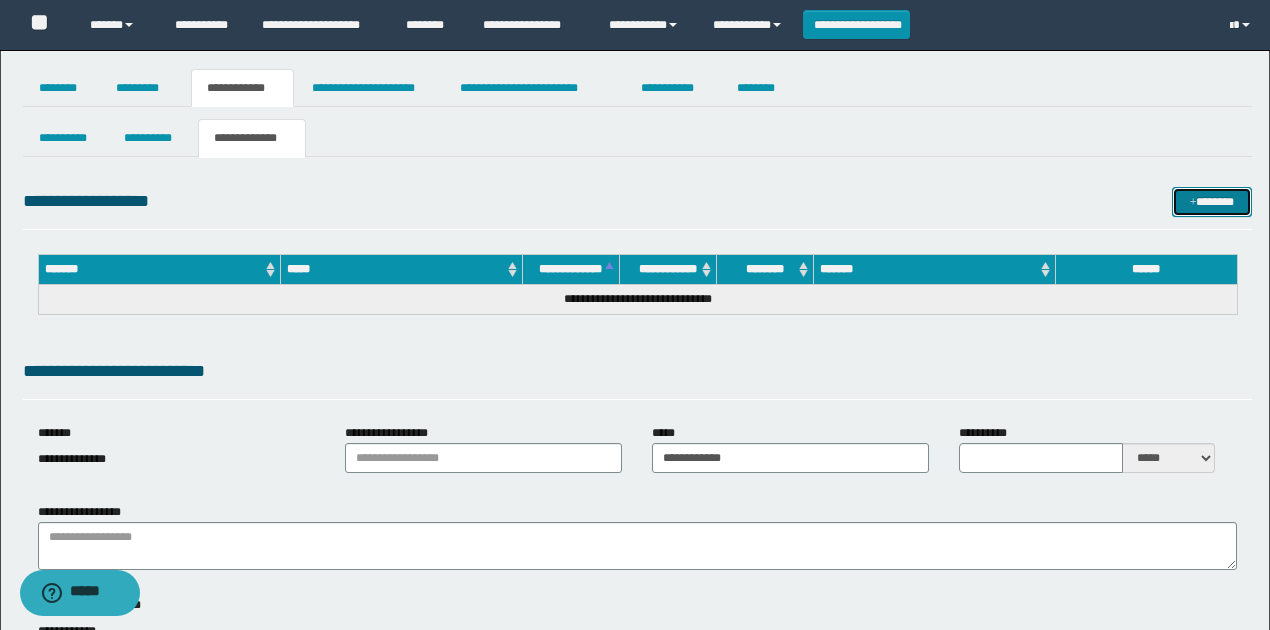 click on "*******" at bounding box center [1211, 201] 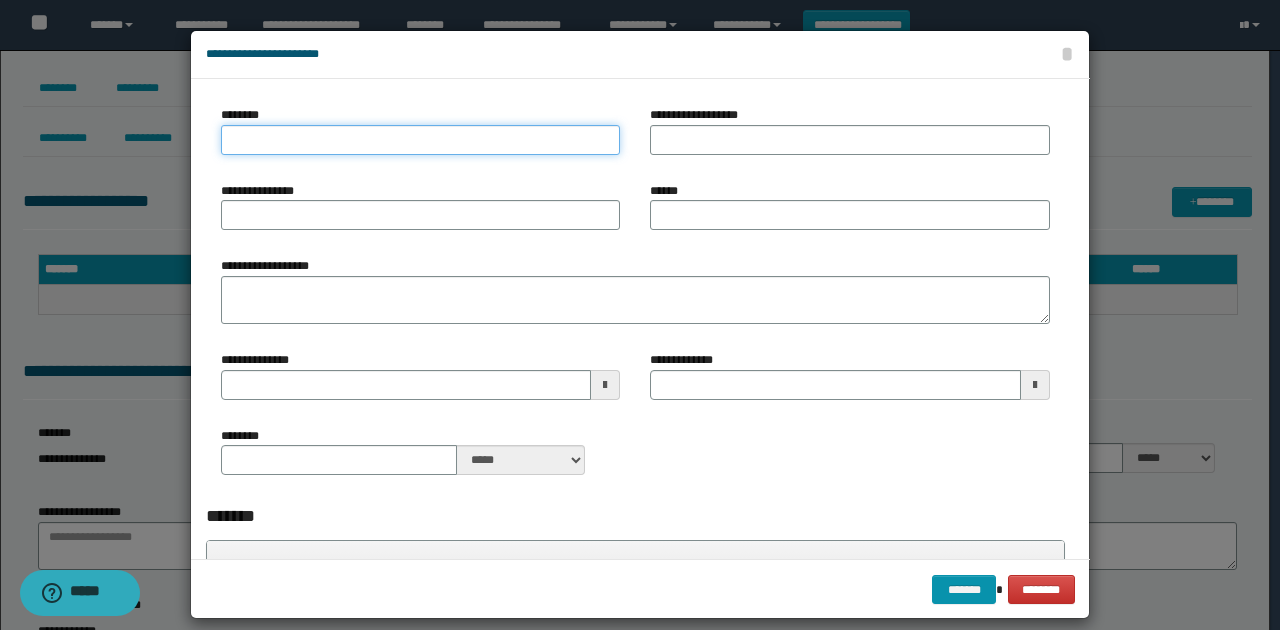 click on "********" at bounding box center [420, 140] 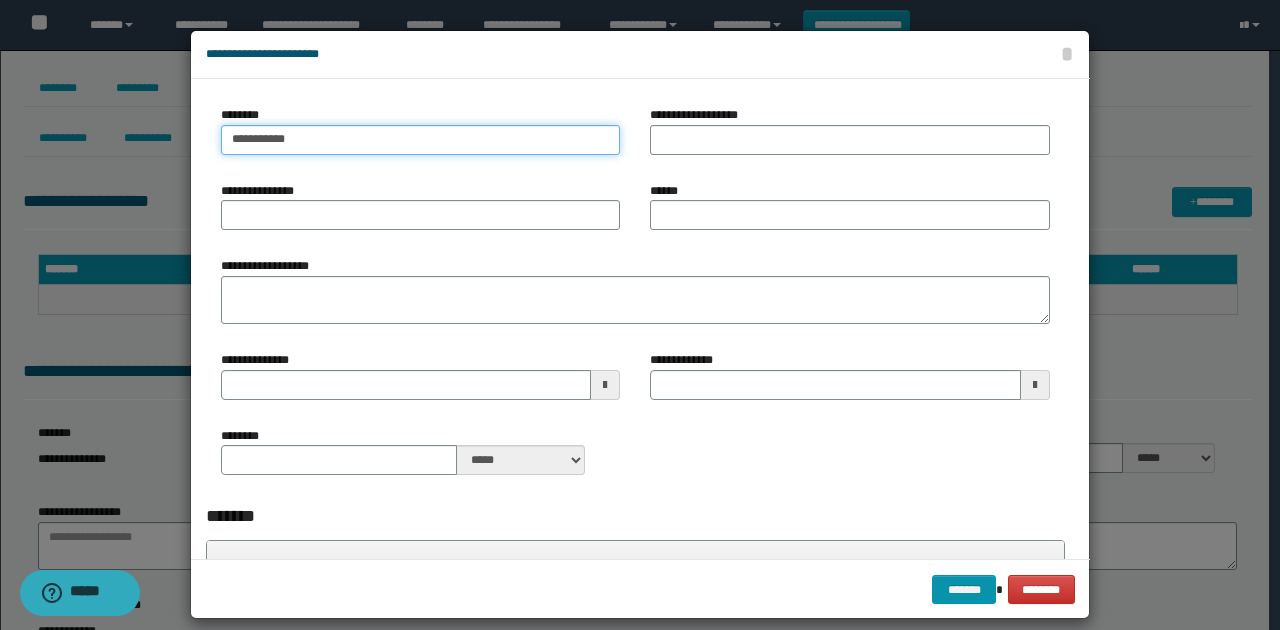 type on "**********" 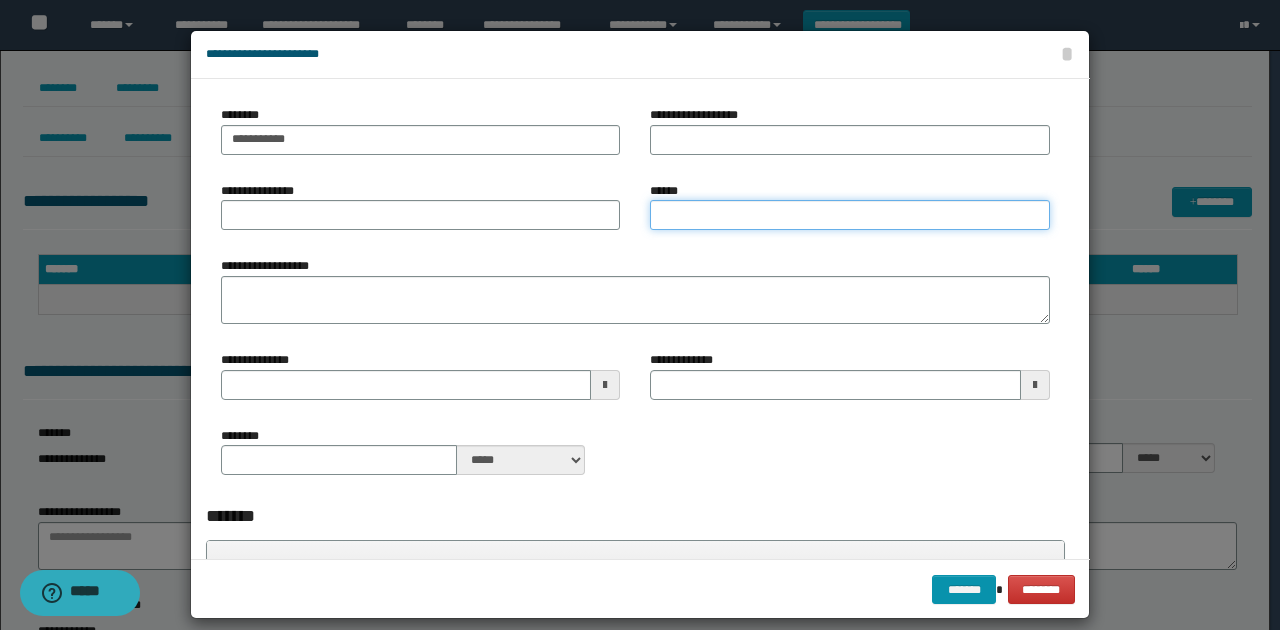 click on "******" at bounding box center [849, 215] 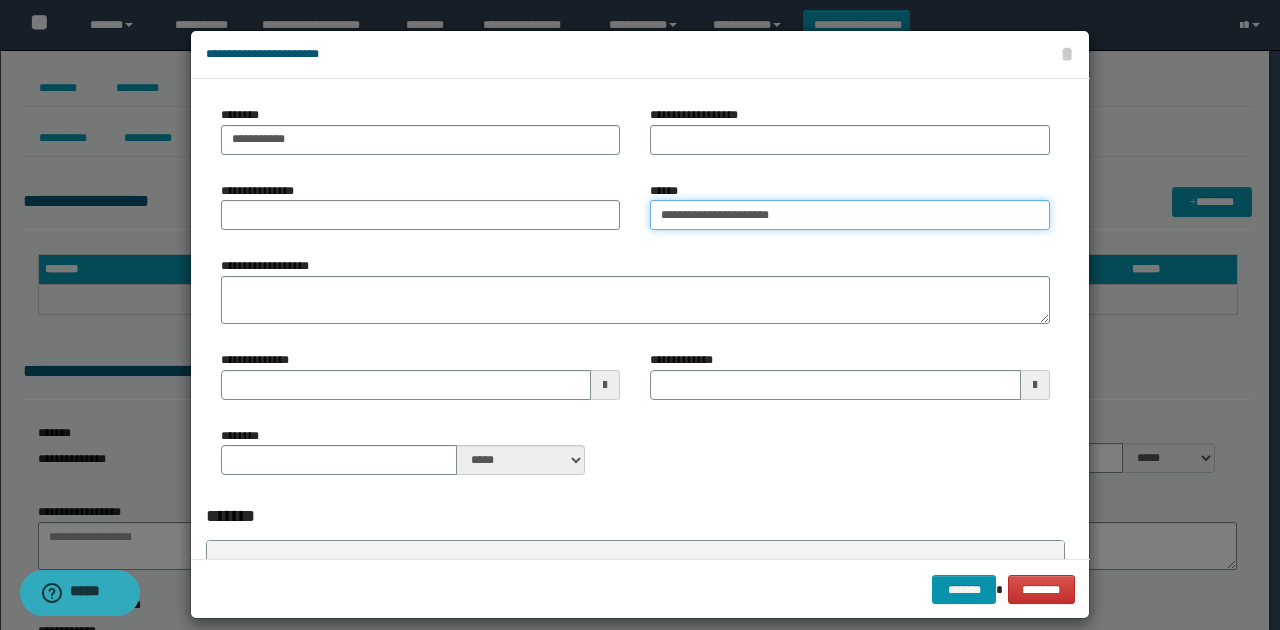 type on "**********" 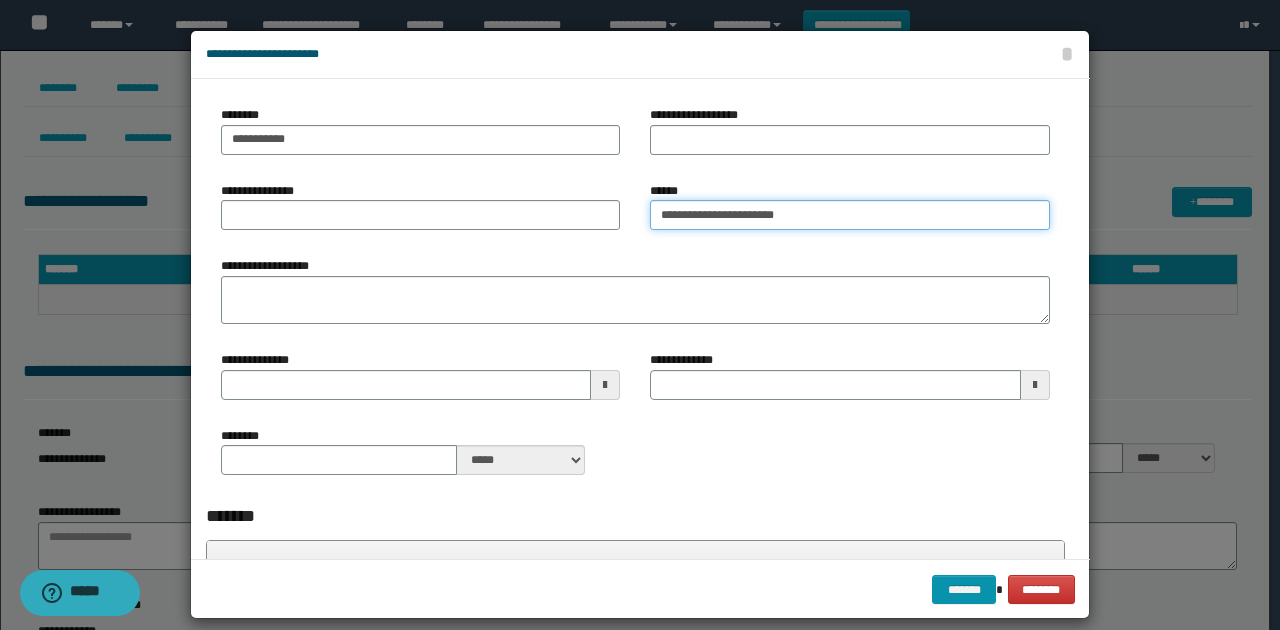 type 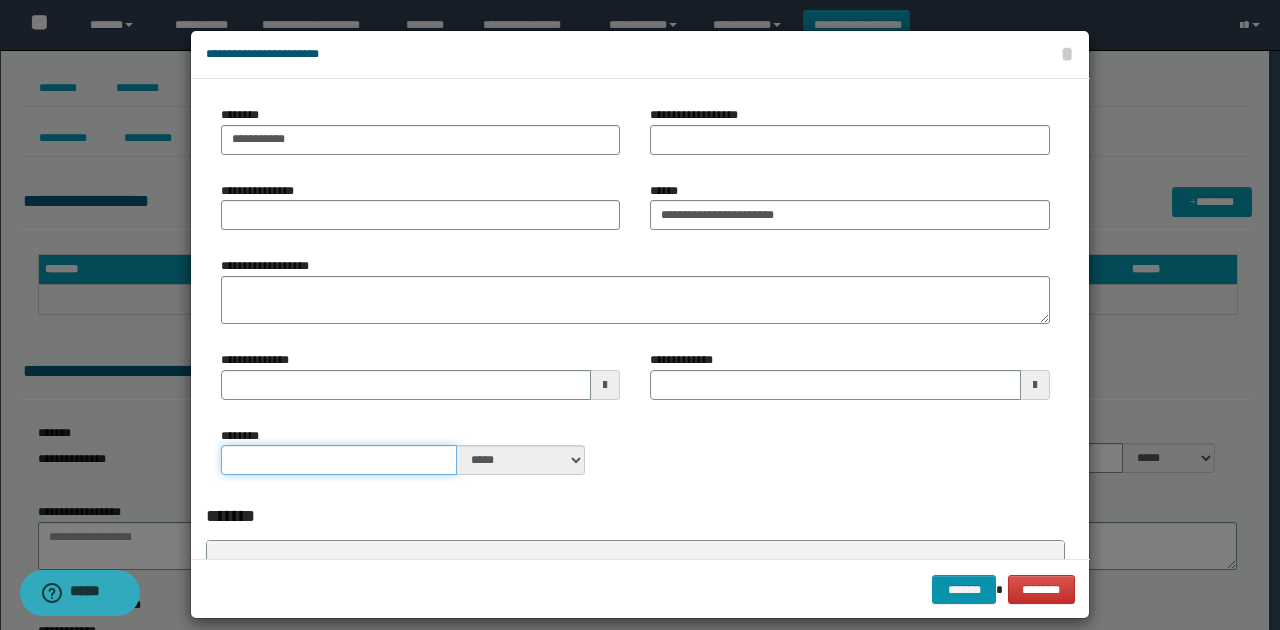 click on "********" at bounding box center [339, 460] 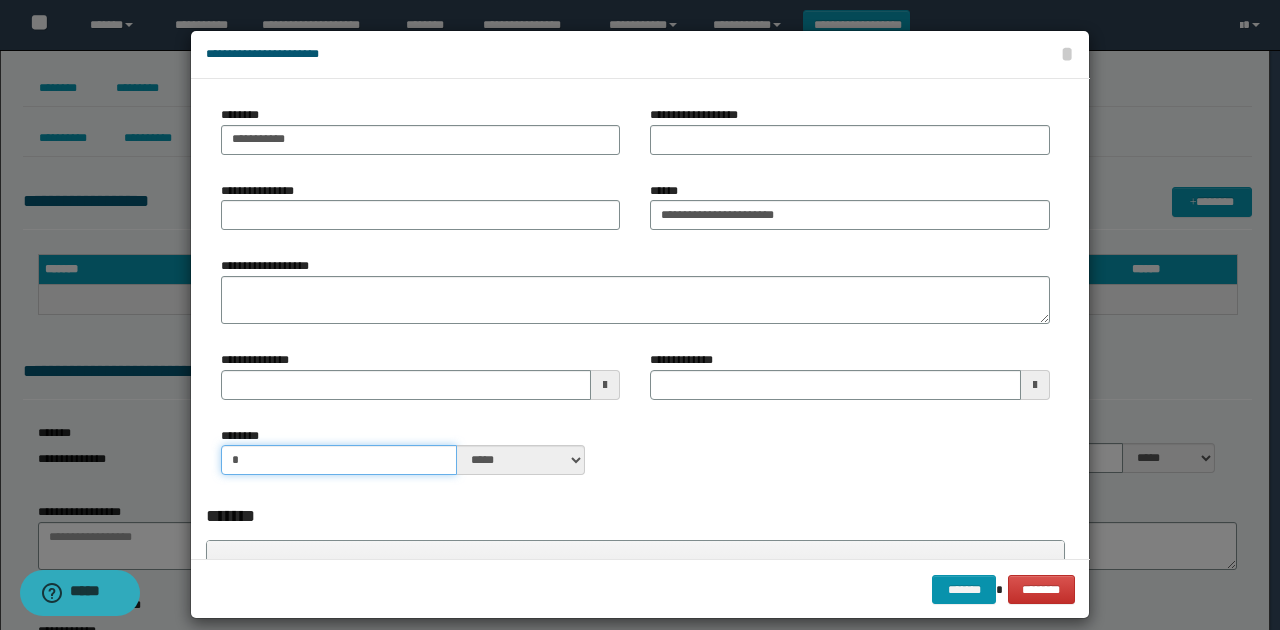 type on "*" 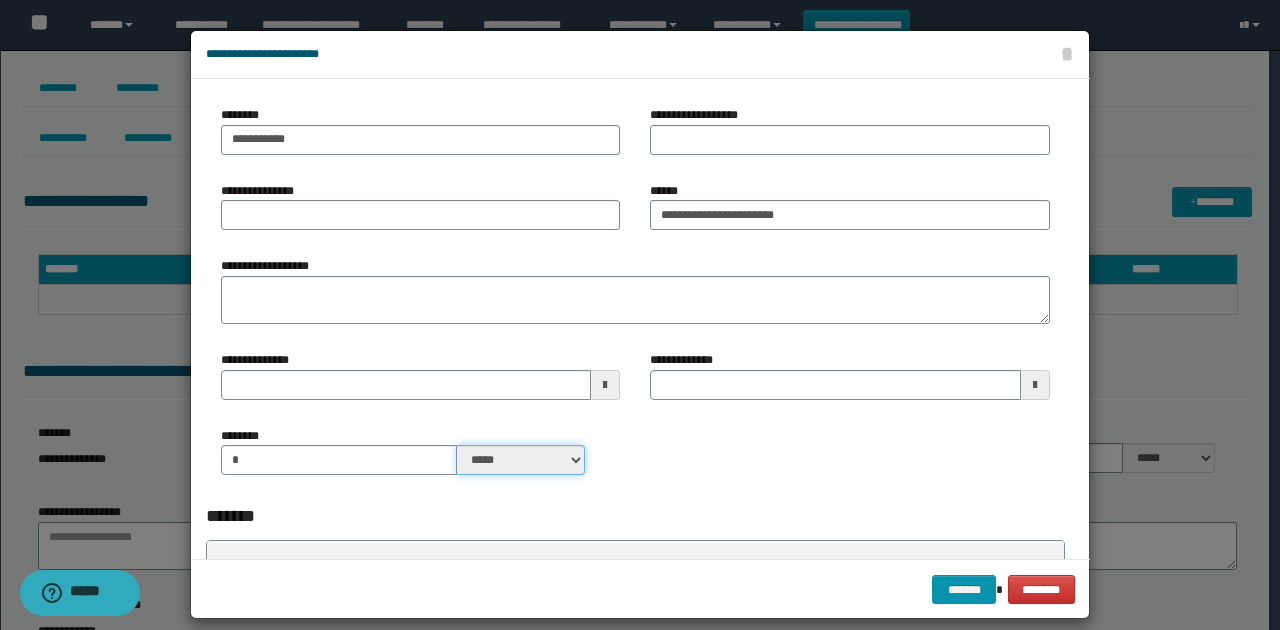 drag, startPoint x: 543, startPoint y: 460, endPoint x: 540, endPoint y: 474, distance: 14.3178215 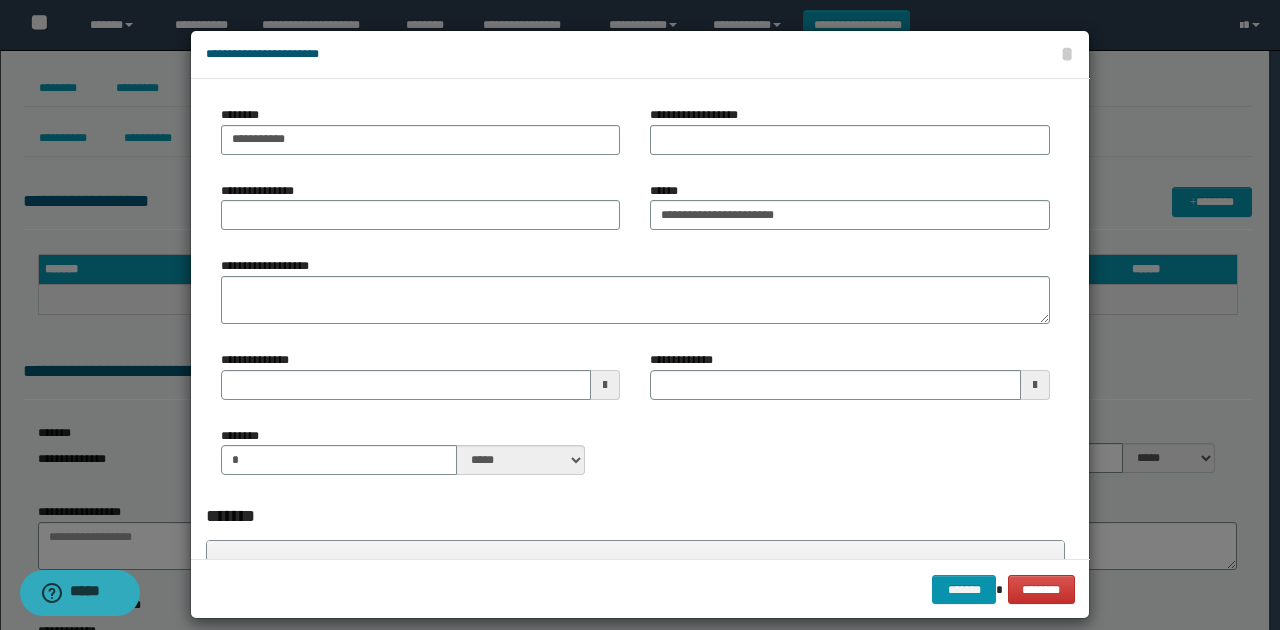 drag, startPoint x: 702, startPoint y: 474, endPoint x: 732, endPoint y: 485, distance: 31.95309 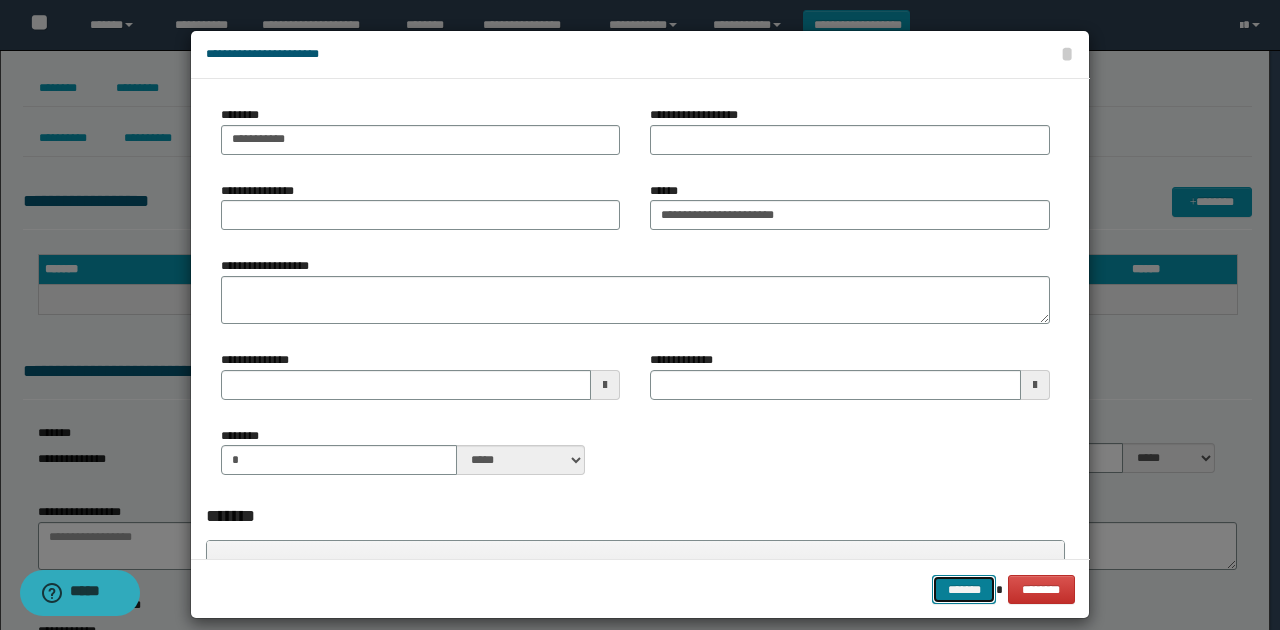 click on "*******" at bounding box center (964, 589) 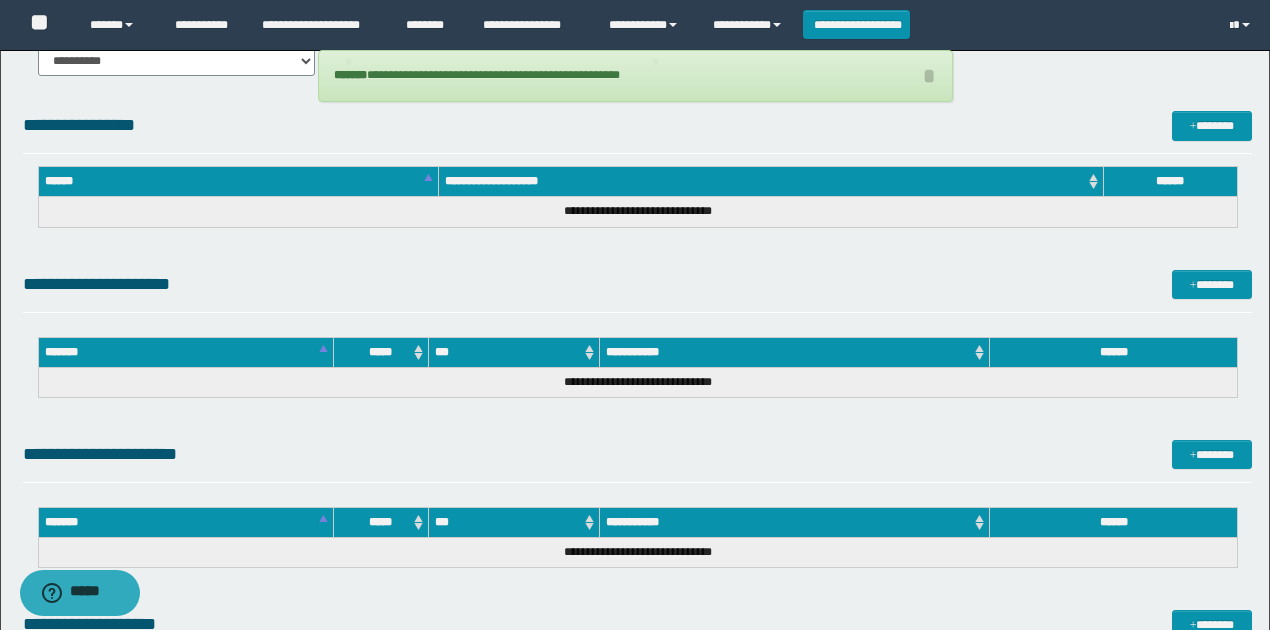 scroll, scrollTop: 1080, scrollLeft: 0, axis: vertical 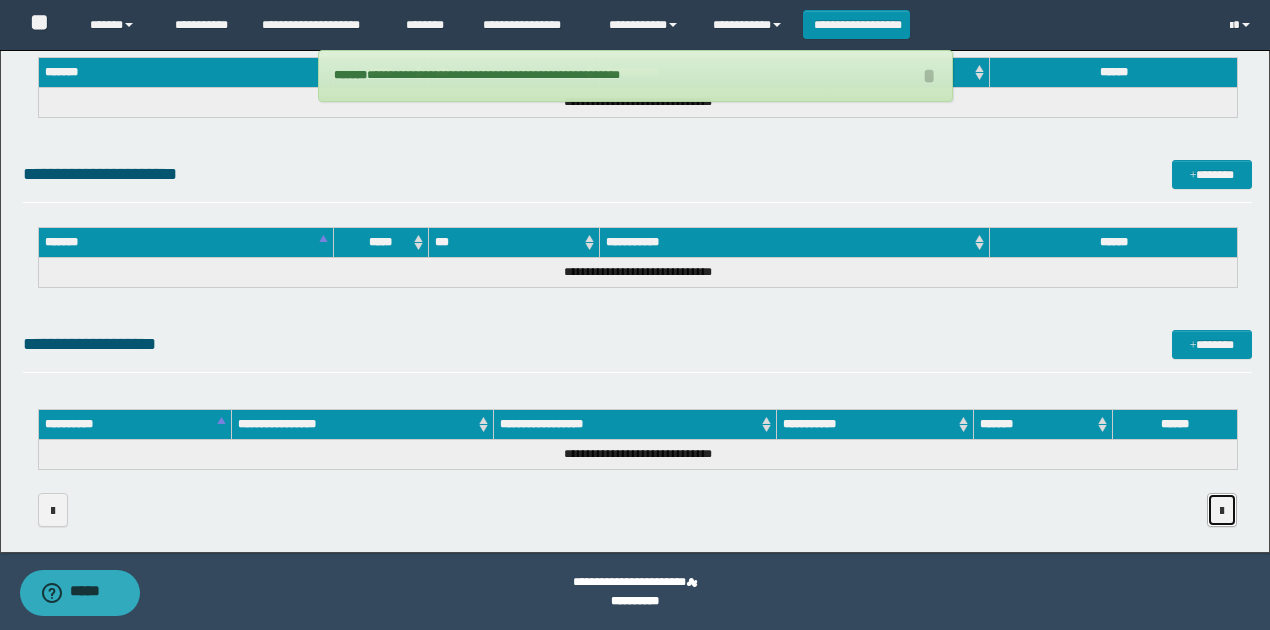 click at bounding box center (1222, 510) 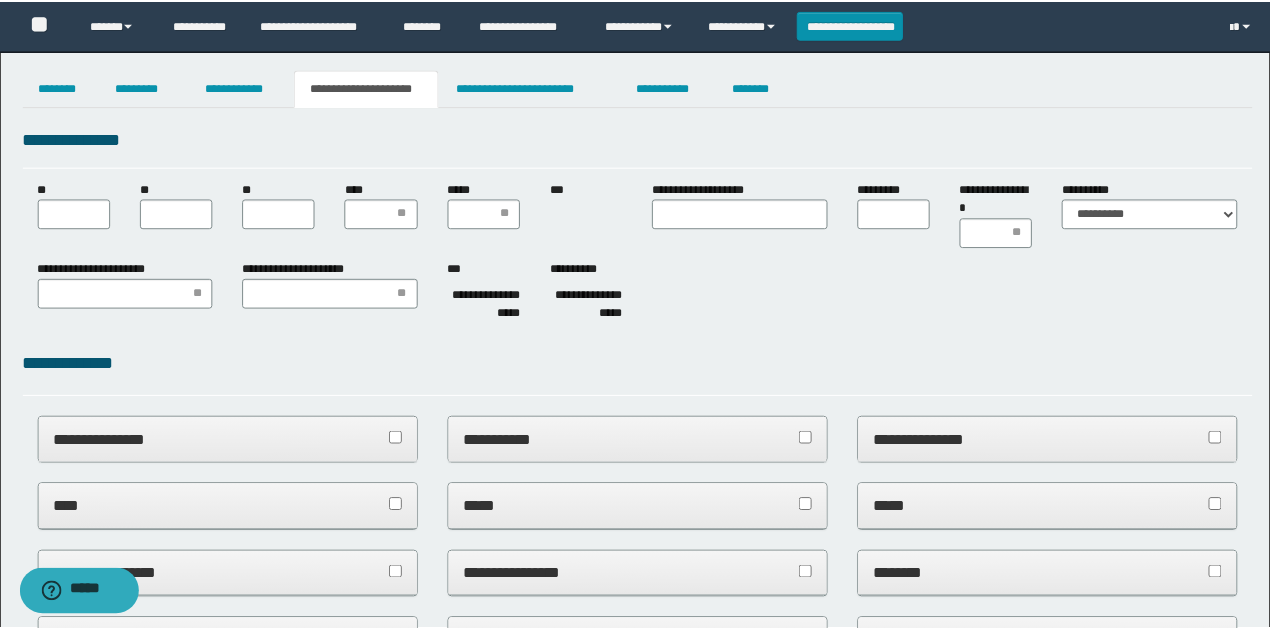 scroll, scrollTop: 0, scrollLeft: 0, axis: both 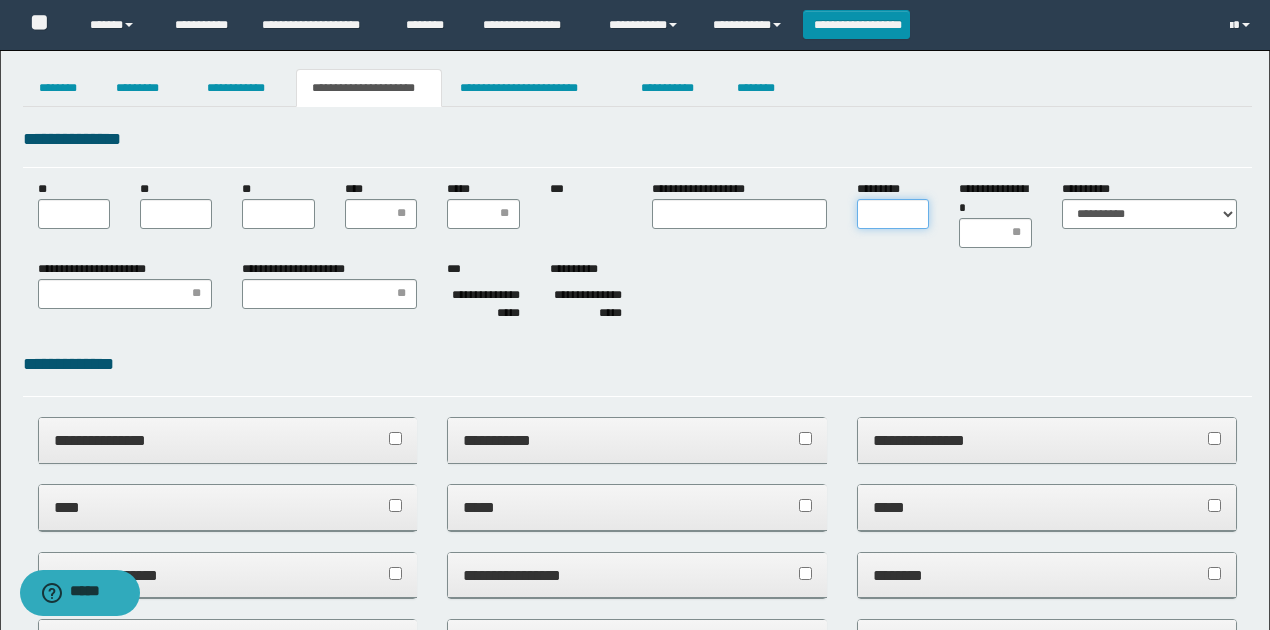 click on "*********" at bounding box center (893, 214) 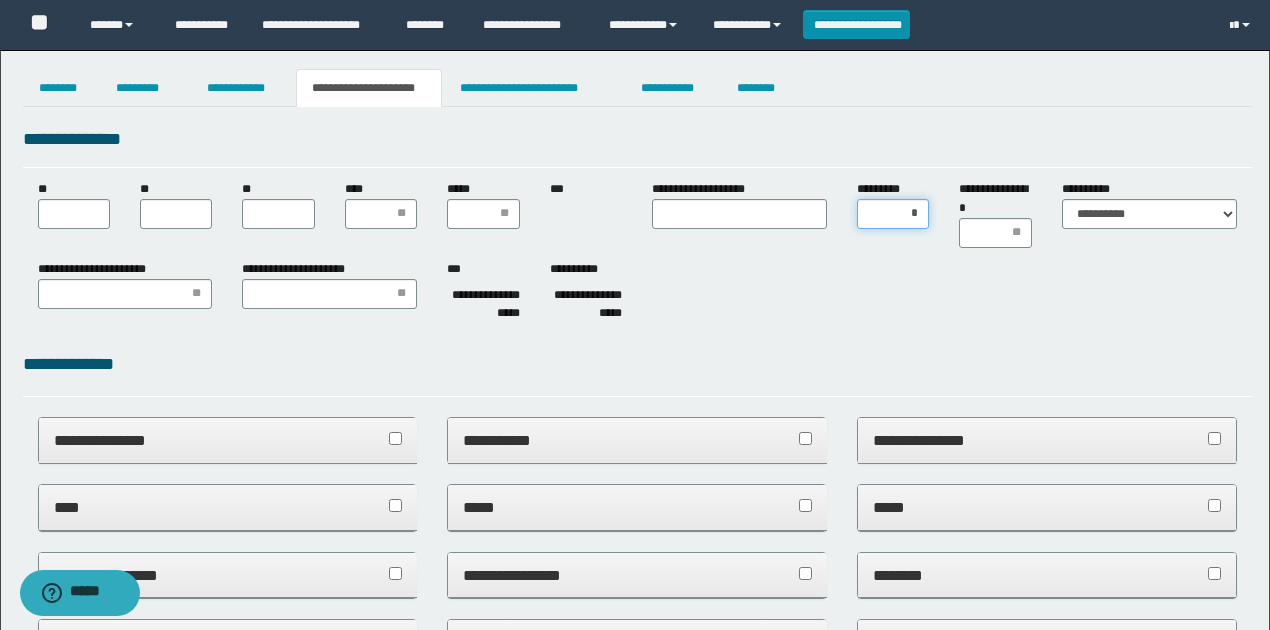type on "**" 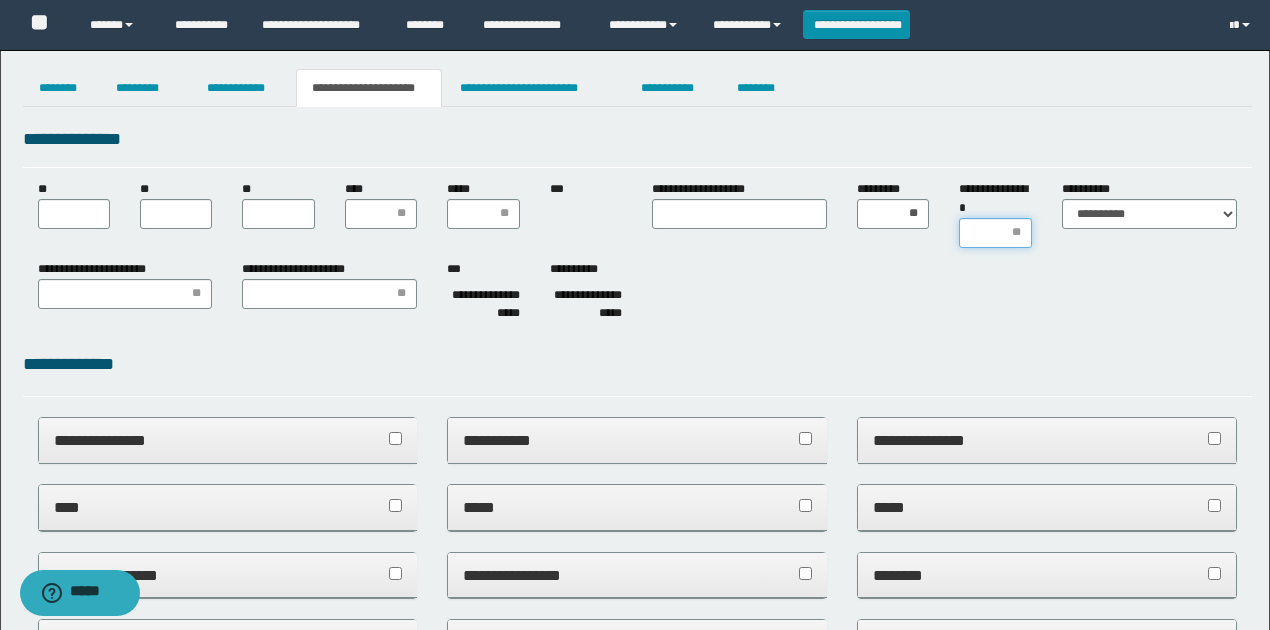 drag, startPoint x: 996, startPoint y: 232, endPoint x: 961, endPoint y: 230, distance: 35.057095 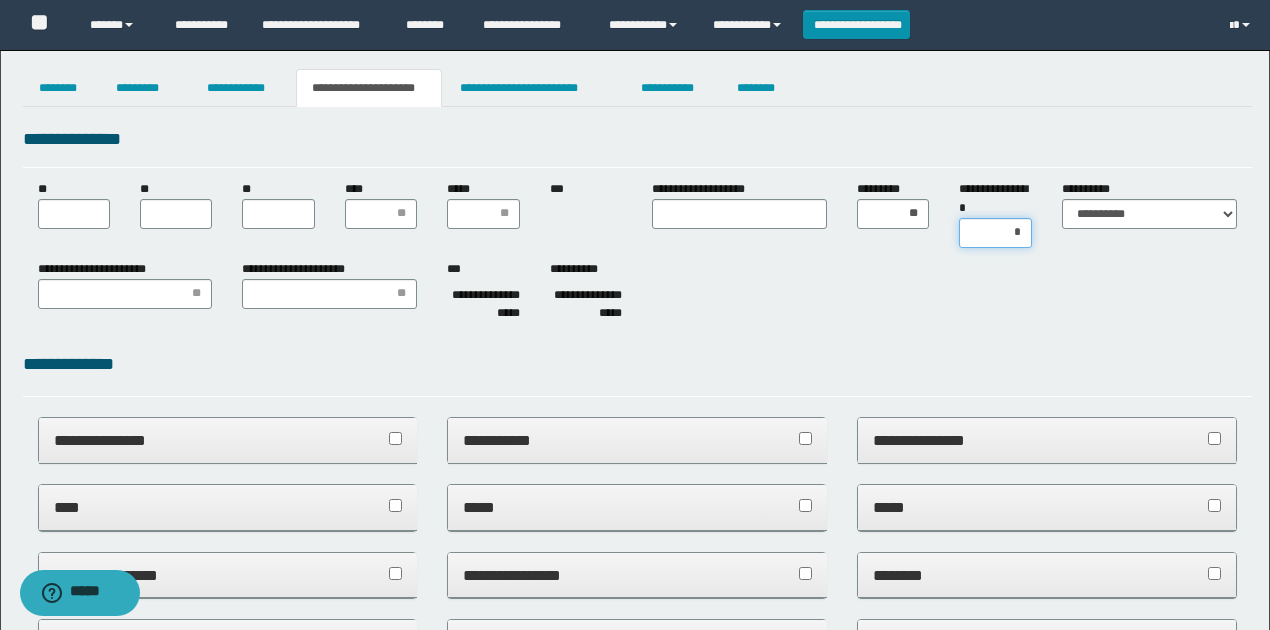 type on "**" 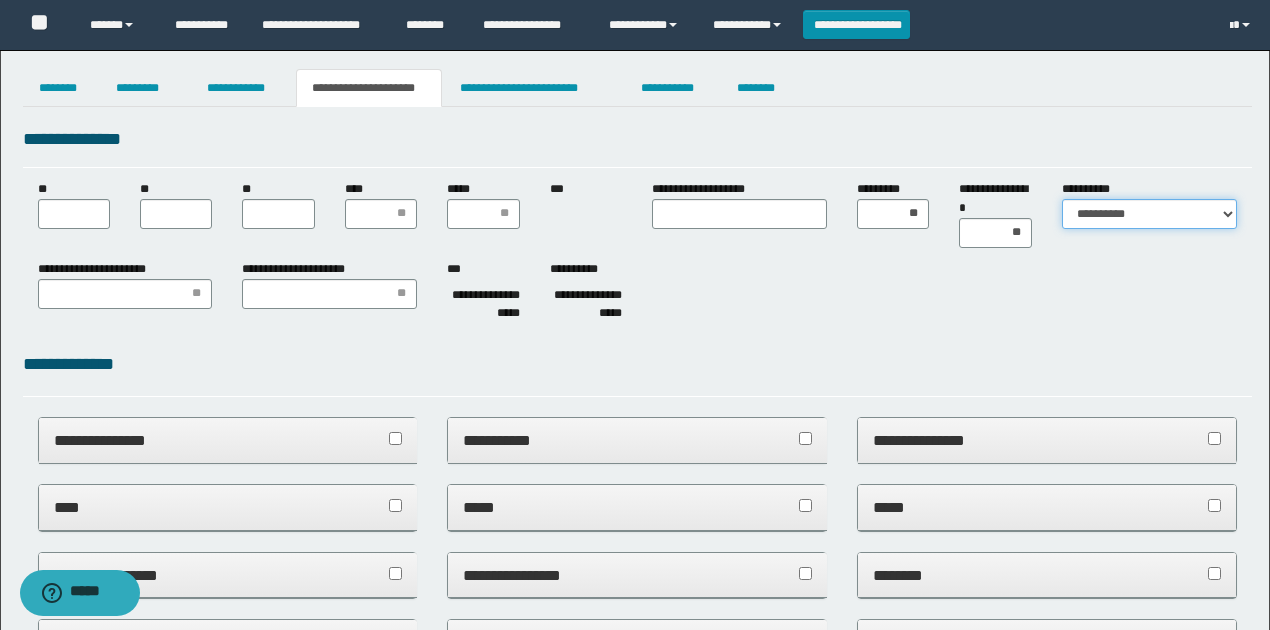 drag, startPoint x: 1091, startPoint y: 211, endPoint x: 1094, endPoint y: 227, distance: 16.27882 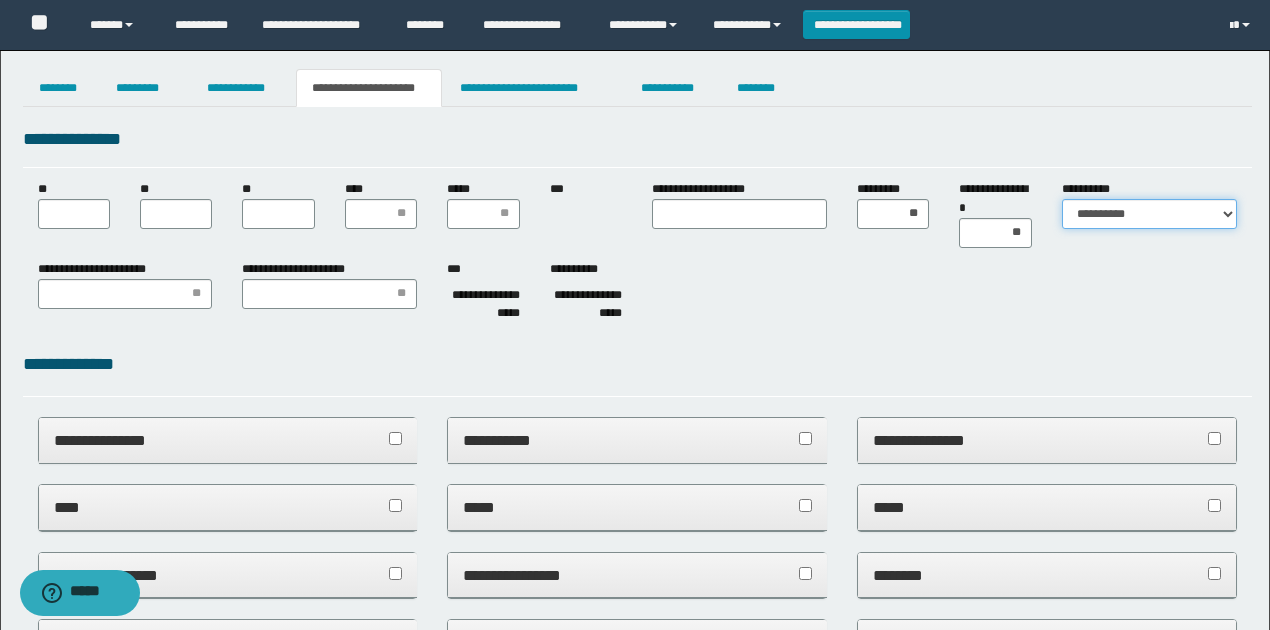 click on "**********" at bounding box center (1149, 214) 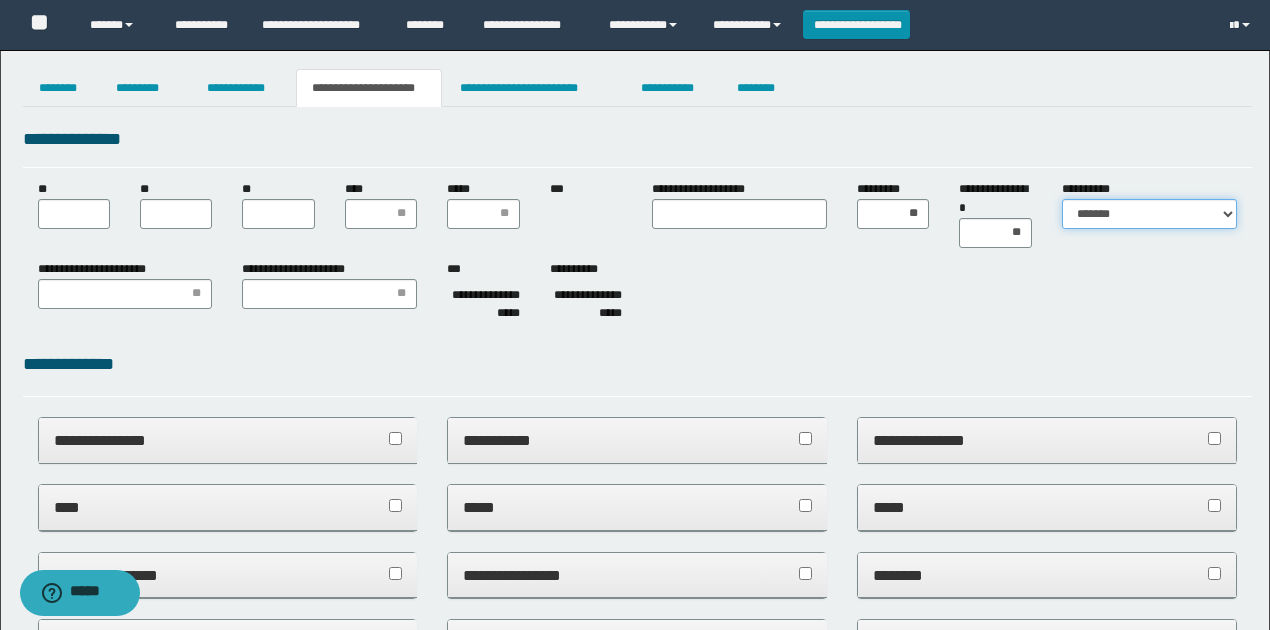 click on "**********" at bounding box center (1149, 214) 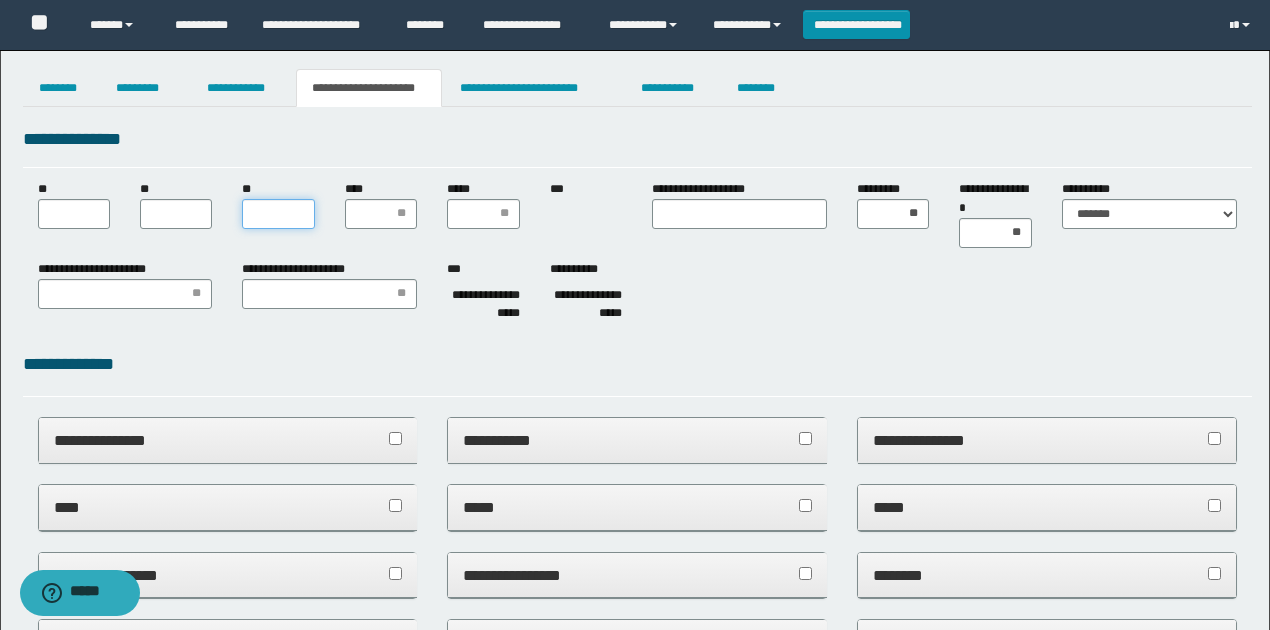 click on "**" at bounding box center (278, 214) 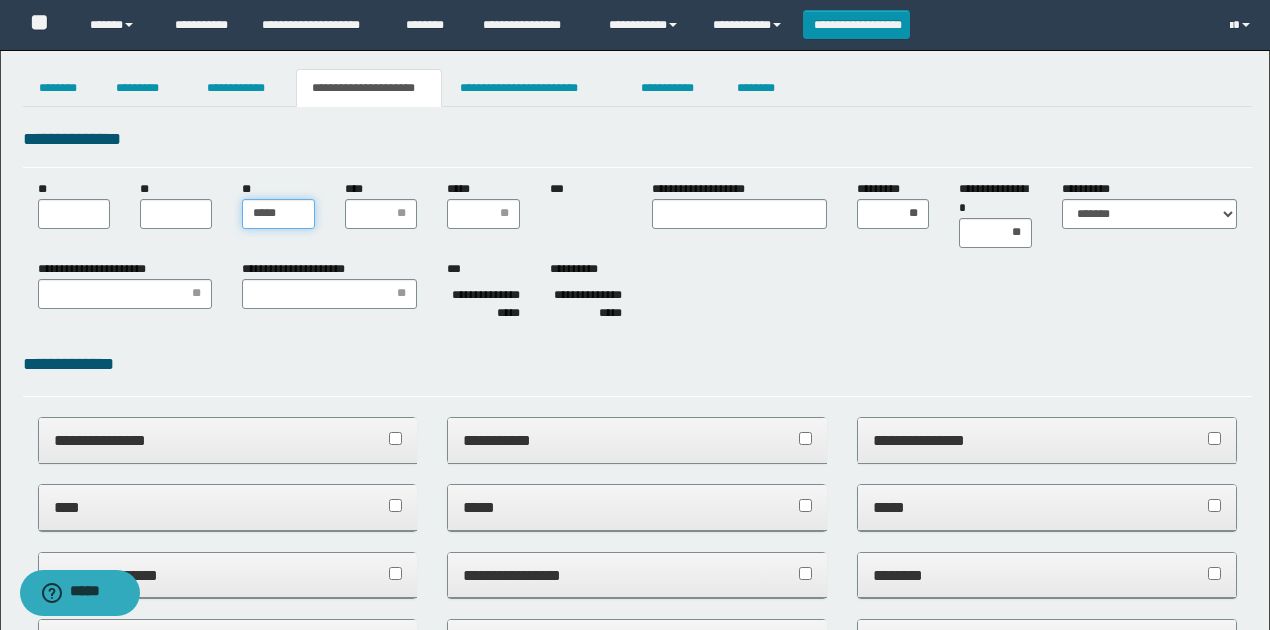 type on "******" 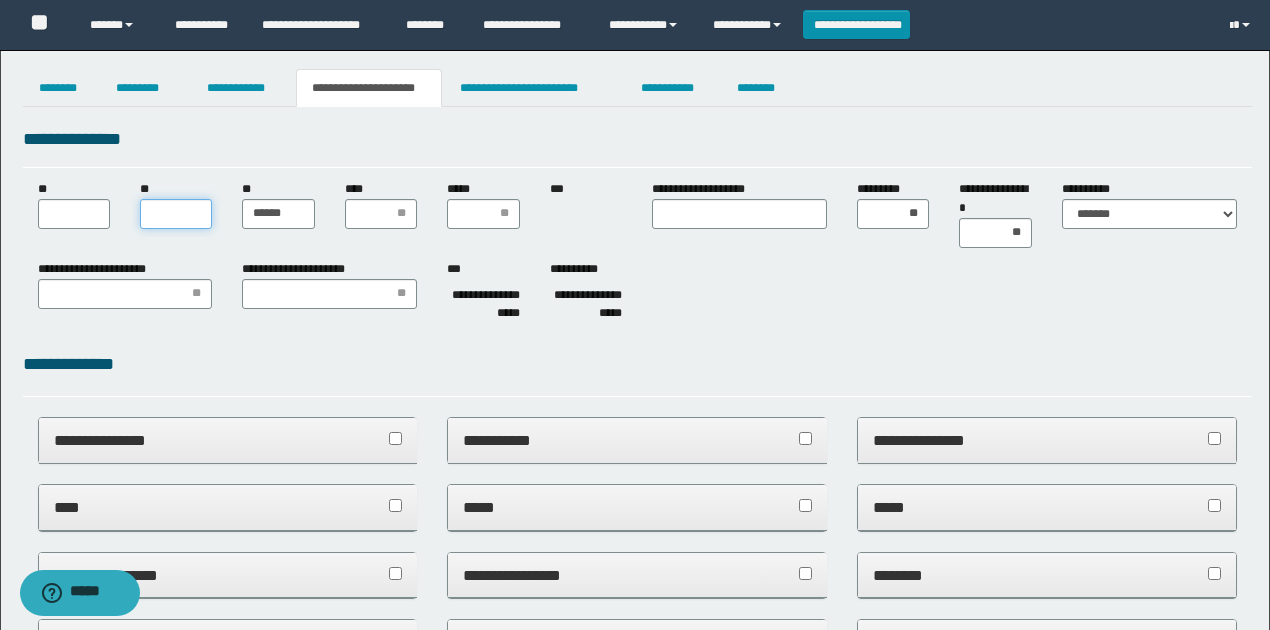 click on "**" at bounding box center [176, 214] 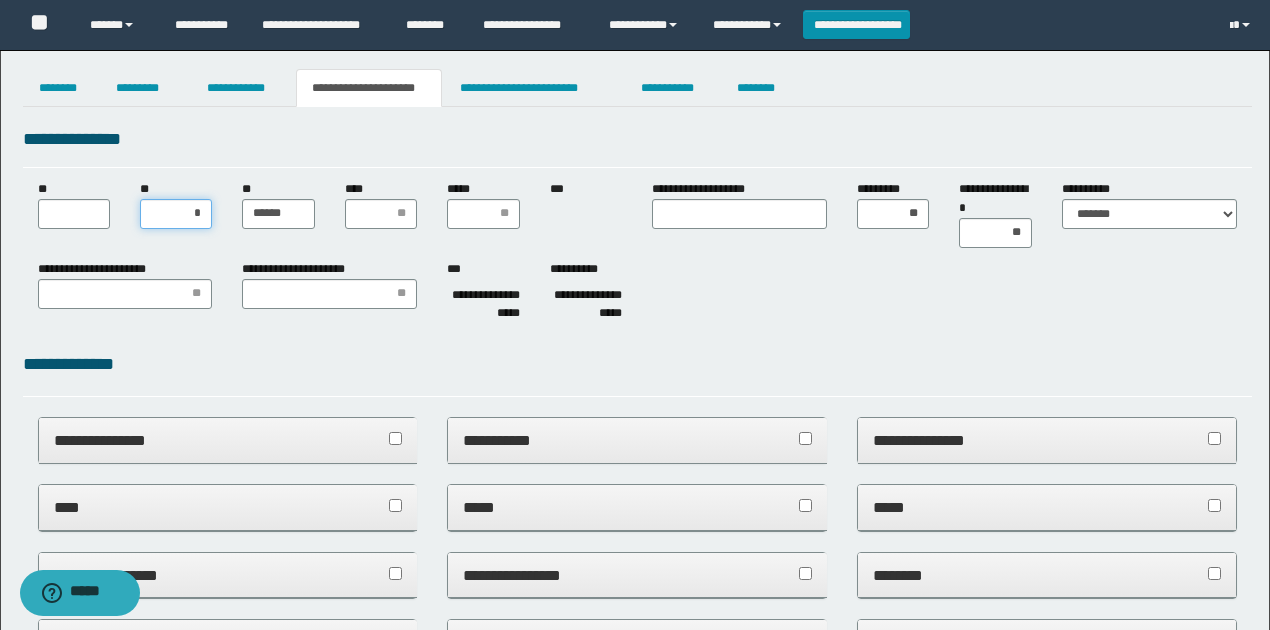type on "**" 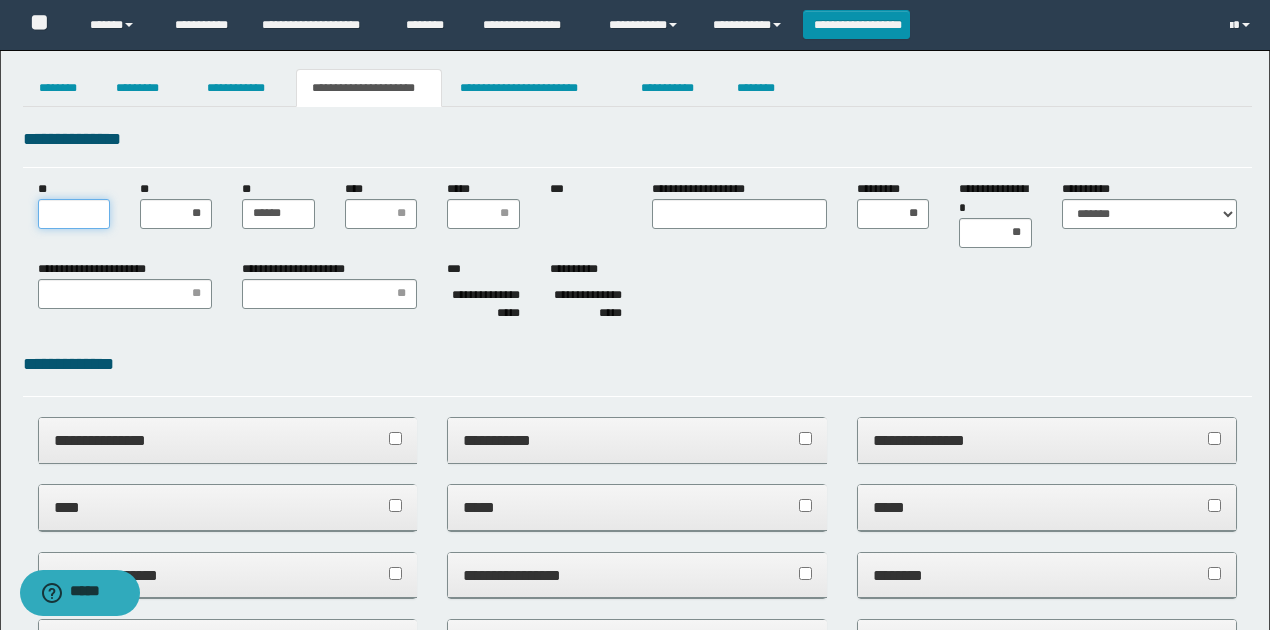 click on "**" at bounding box center [74, 214] 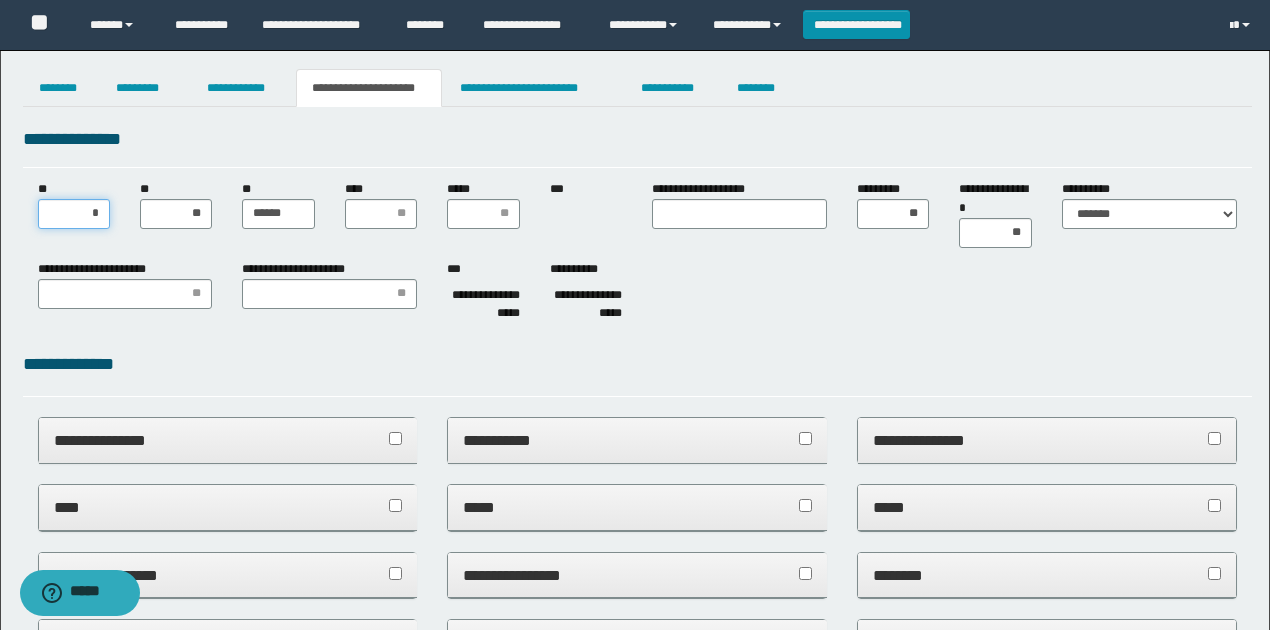type on "**" 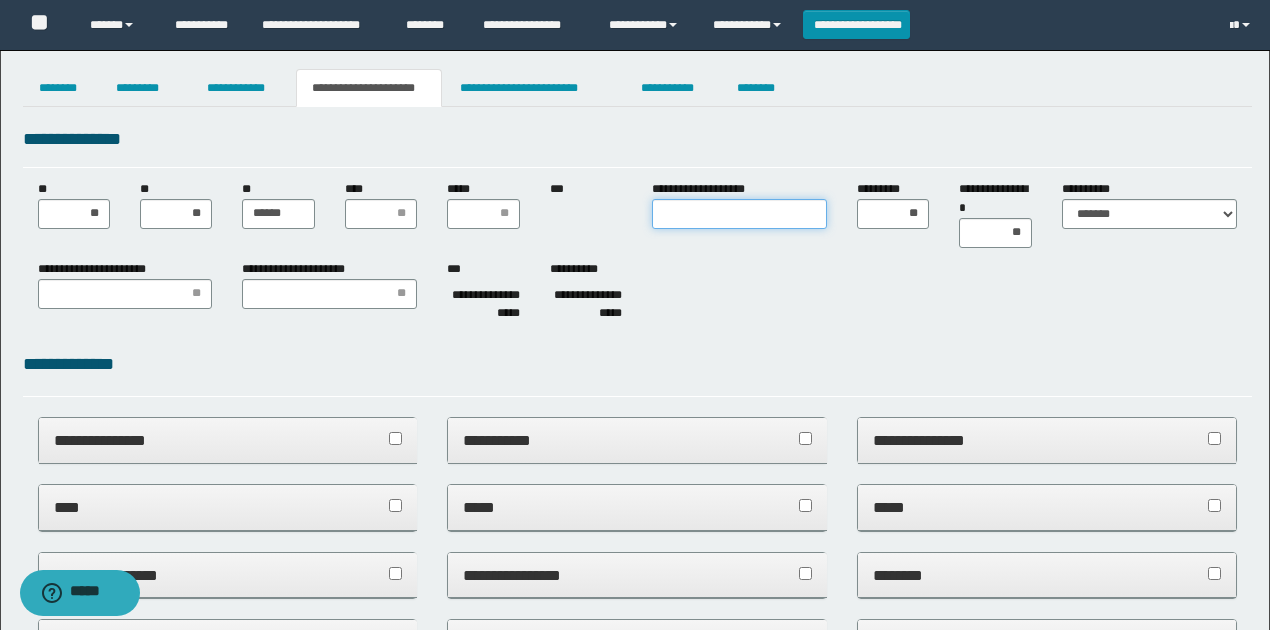 click on "**********" at bounding box center [739, 214] 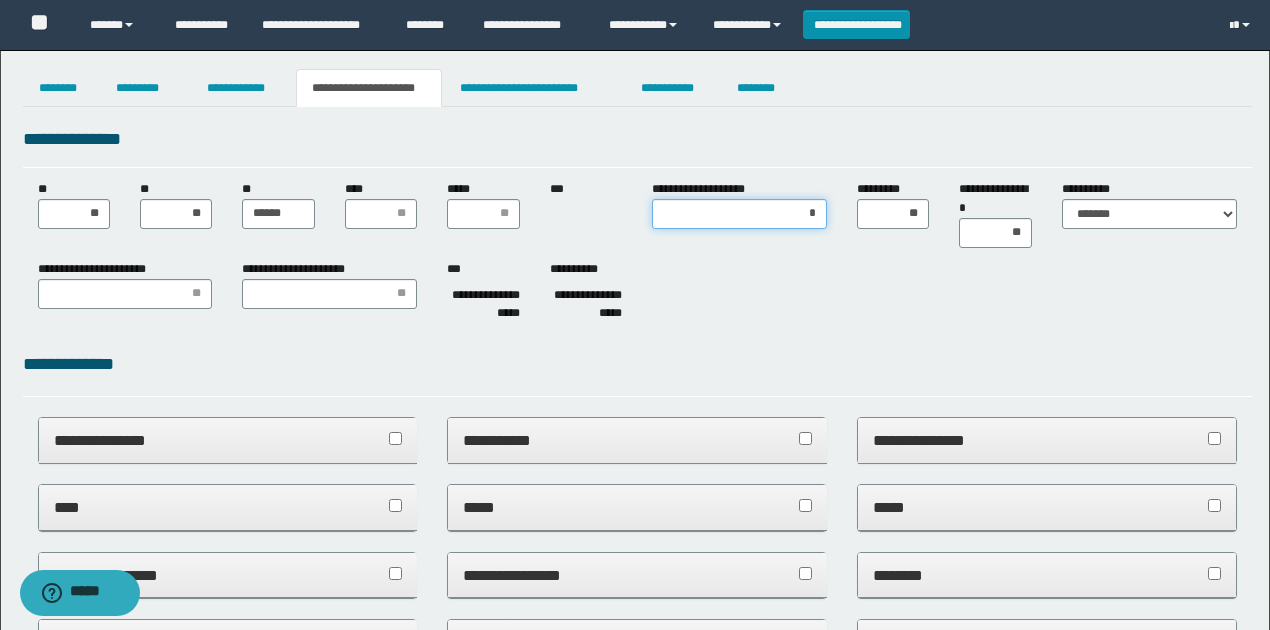 type on "**" 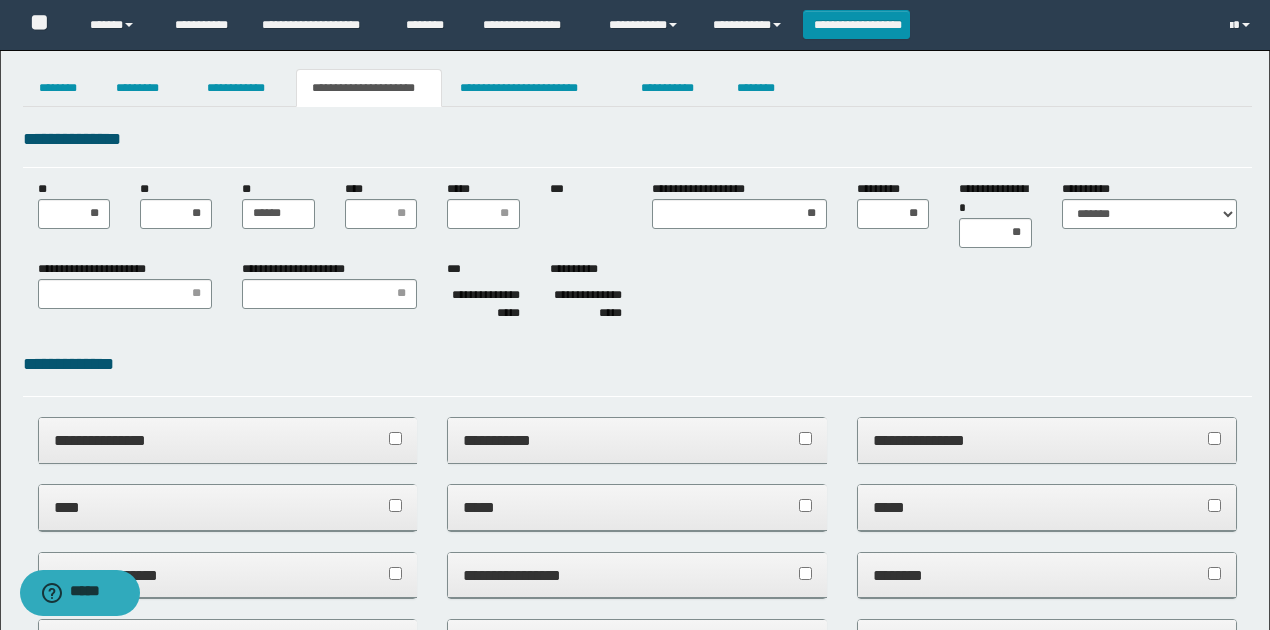 click on "**********" at bounding box center [637, 295] 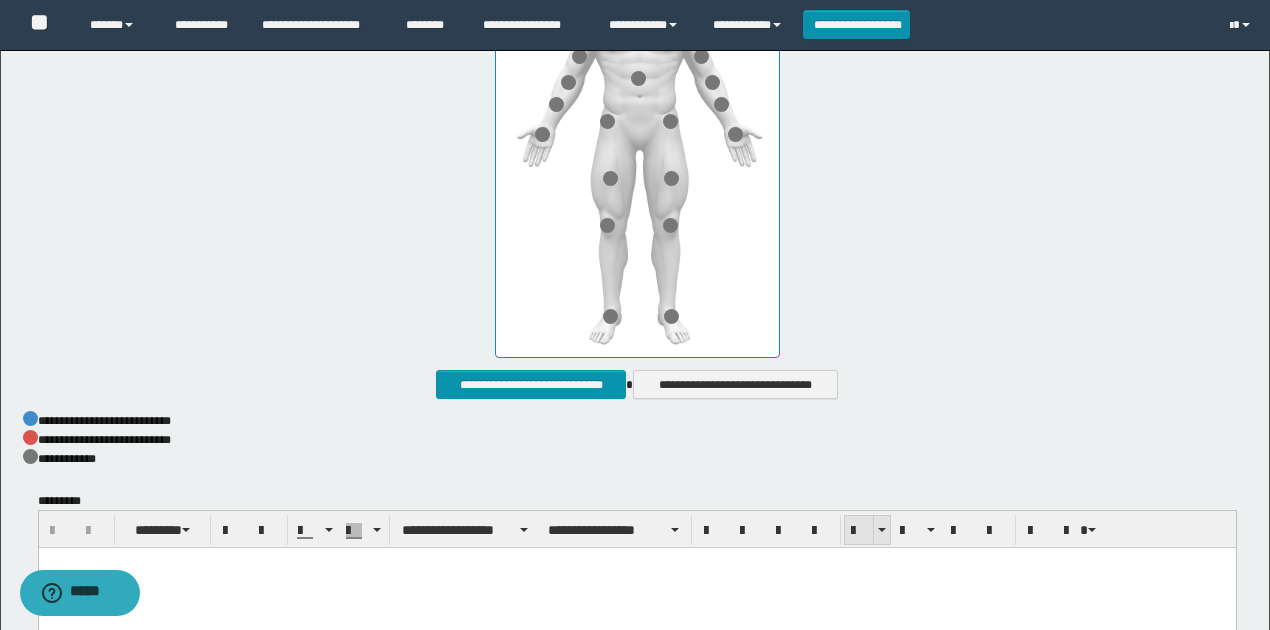 scroll, scrollTop: 1136, scrollLeft: 0, axis: vertical 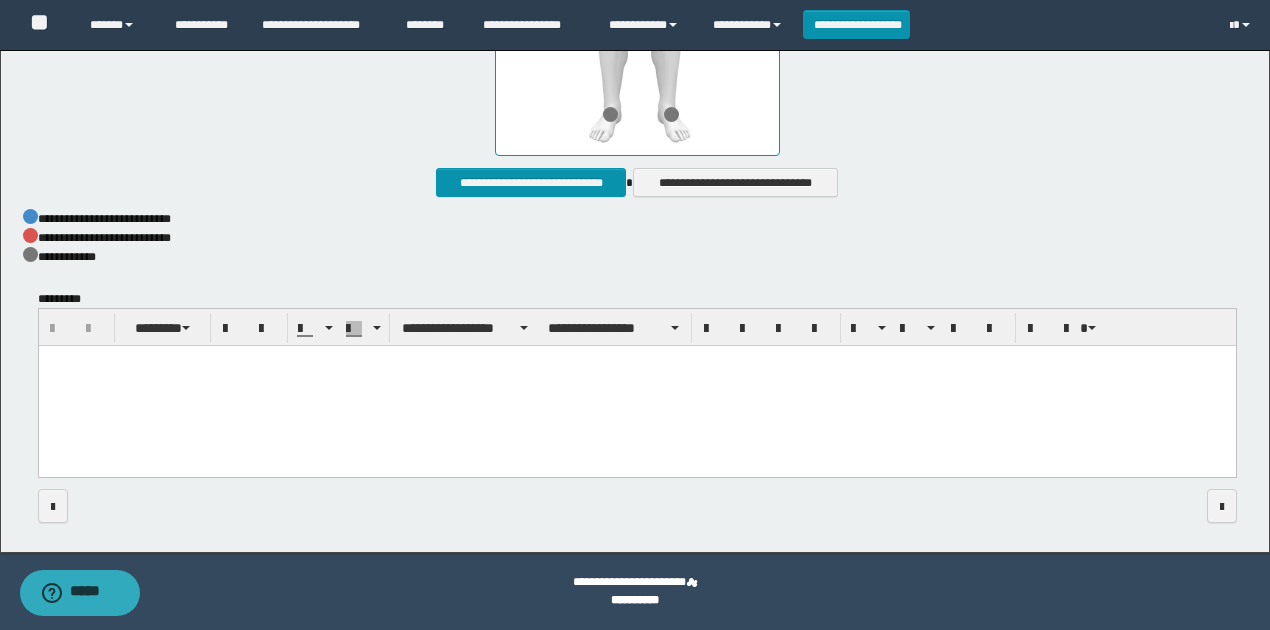 click at bounding box center (636, 387) 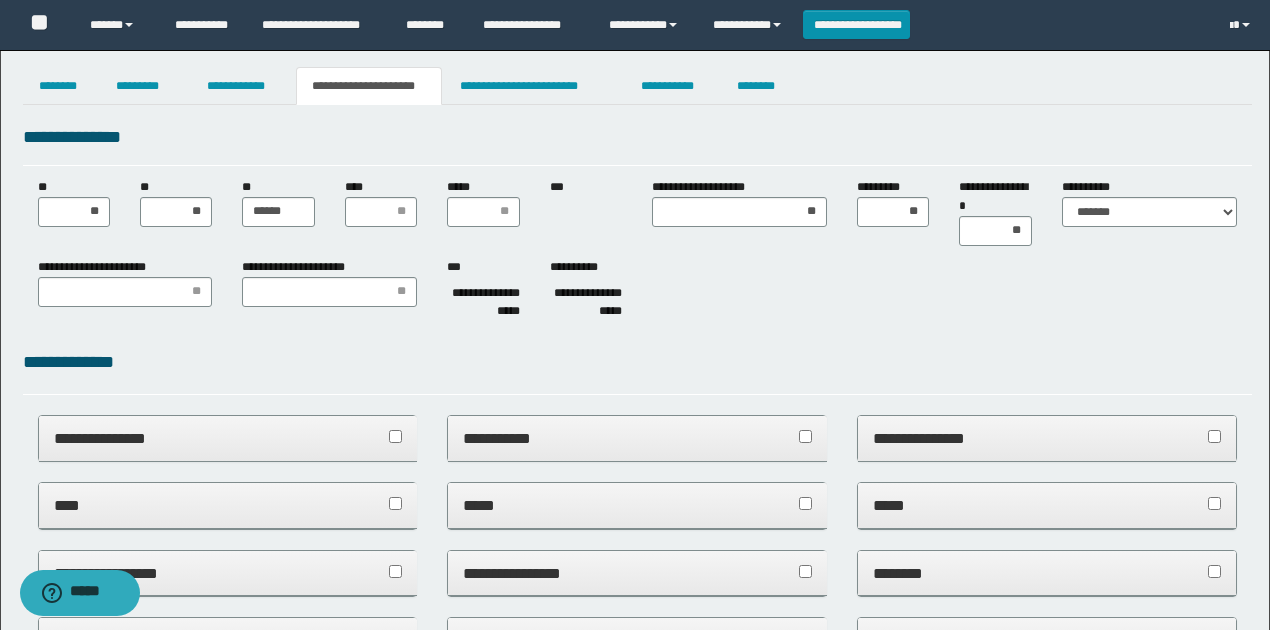 scroll, scrollTop: 0, scrollLeft: 0, axis: both 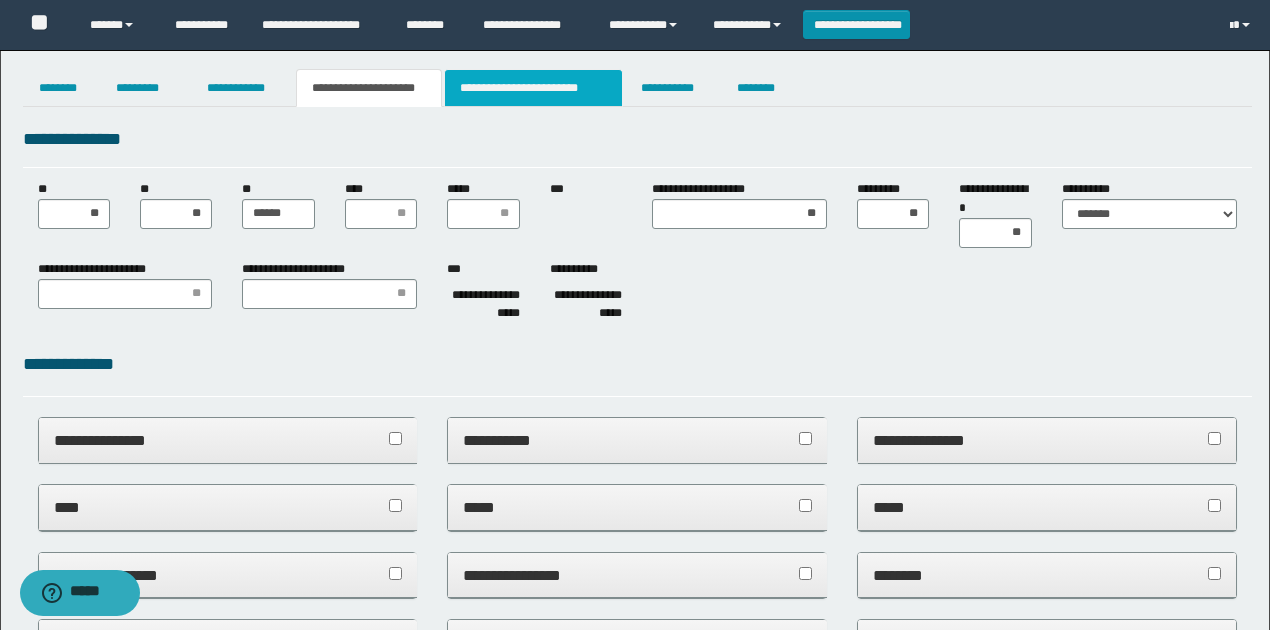 click on "**********" at bounding box center [533, 88] 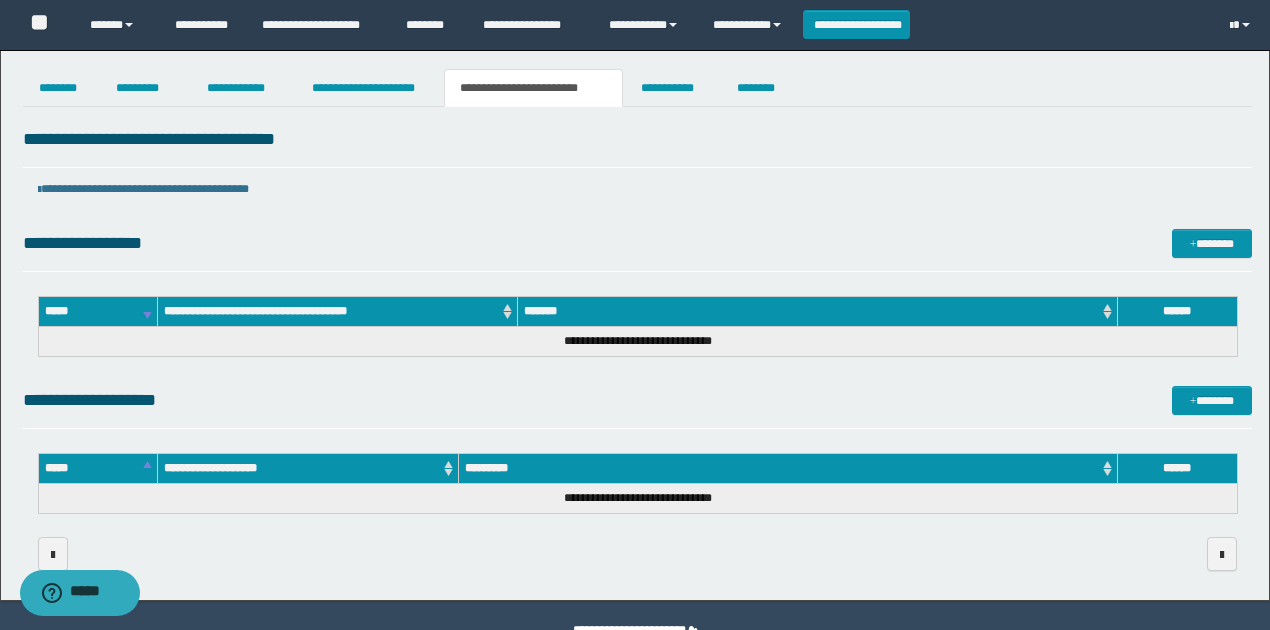 click on "**********" at bounding box center [637, 400] 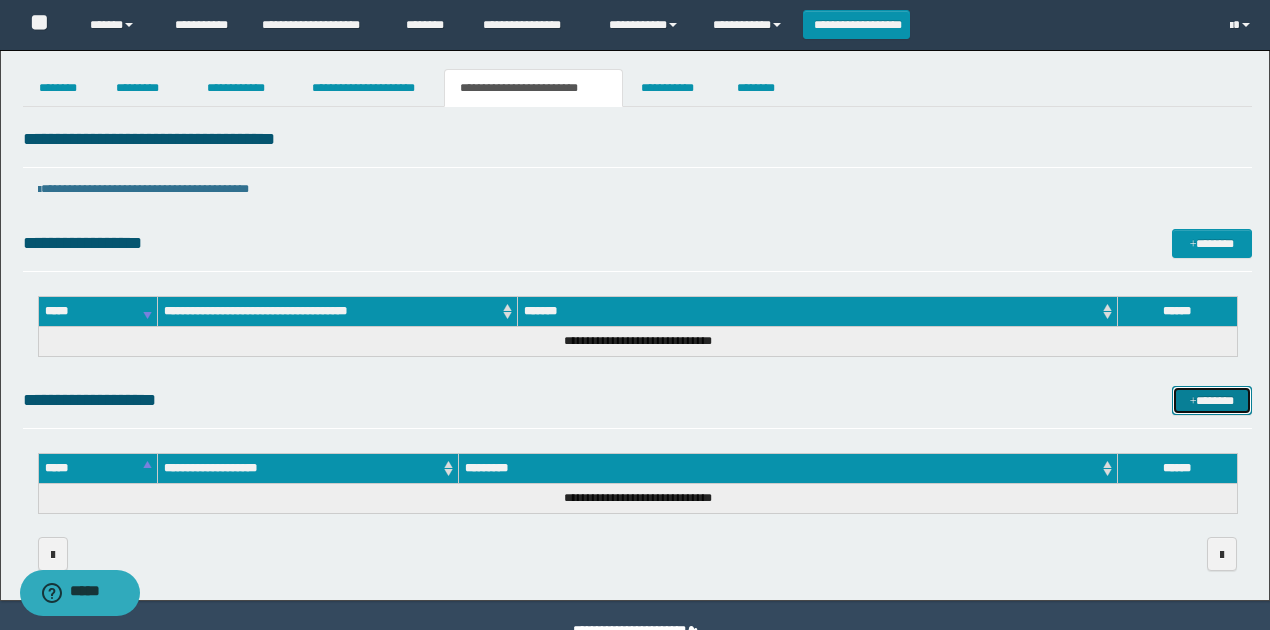 click on "*******" at bounding box center [1211, 400] 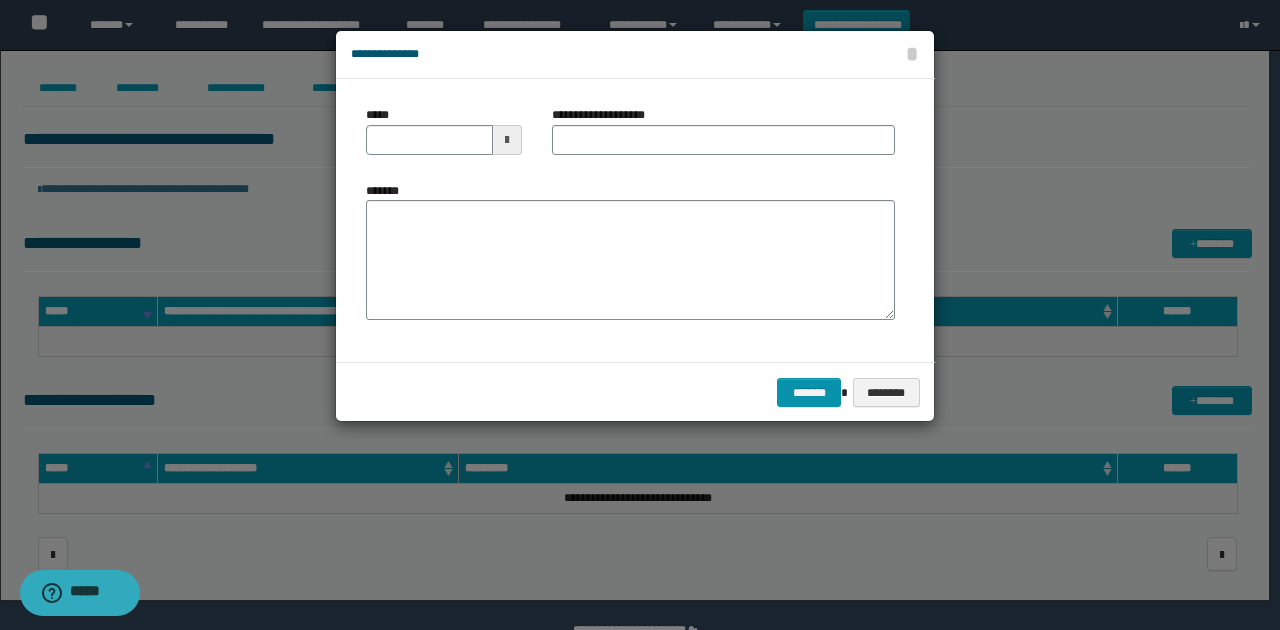 click at bounding box center [507, 140] 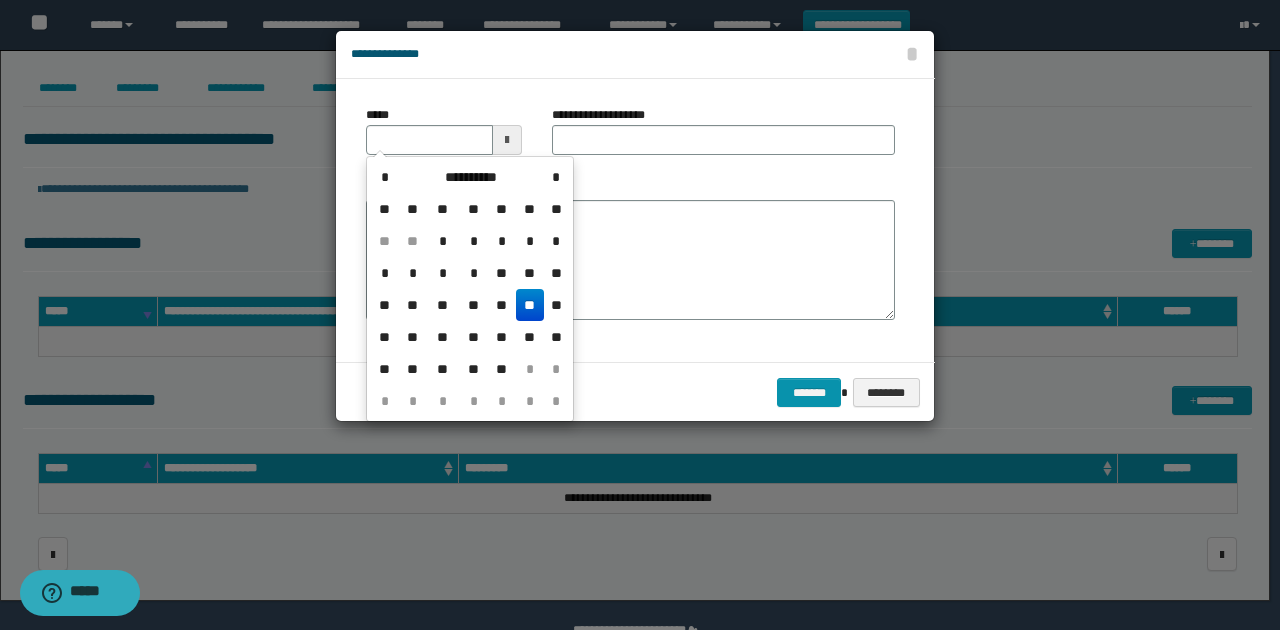 click on "**" at bounding box center [530, 305] 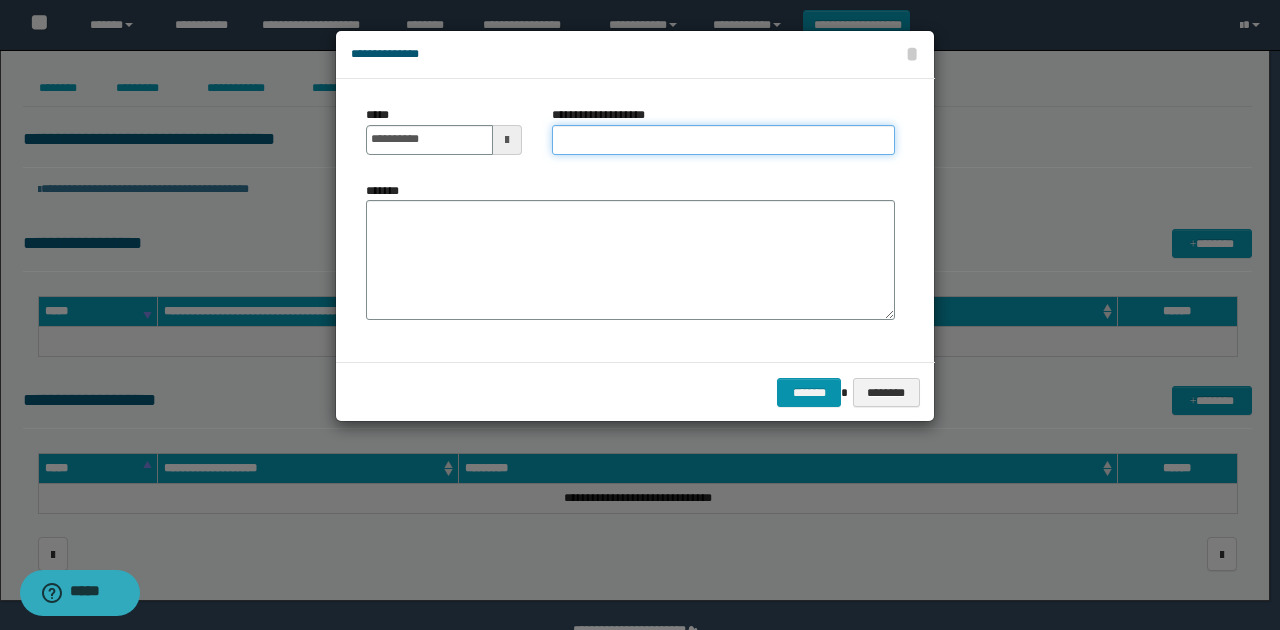 click on "**********" at bounding box center (723, 140) 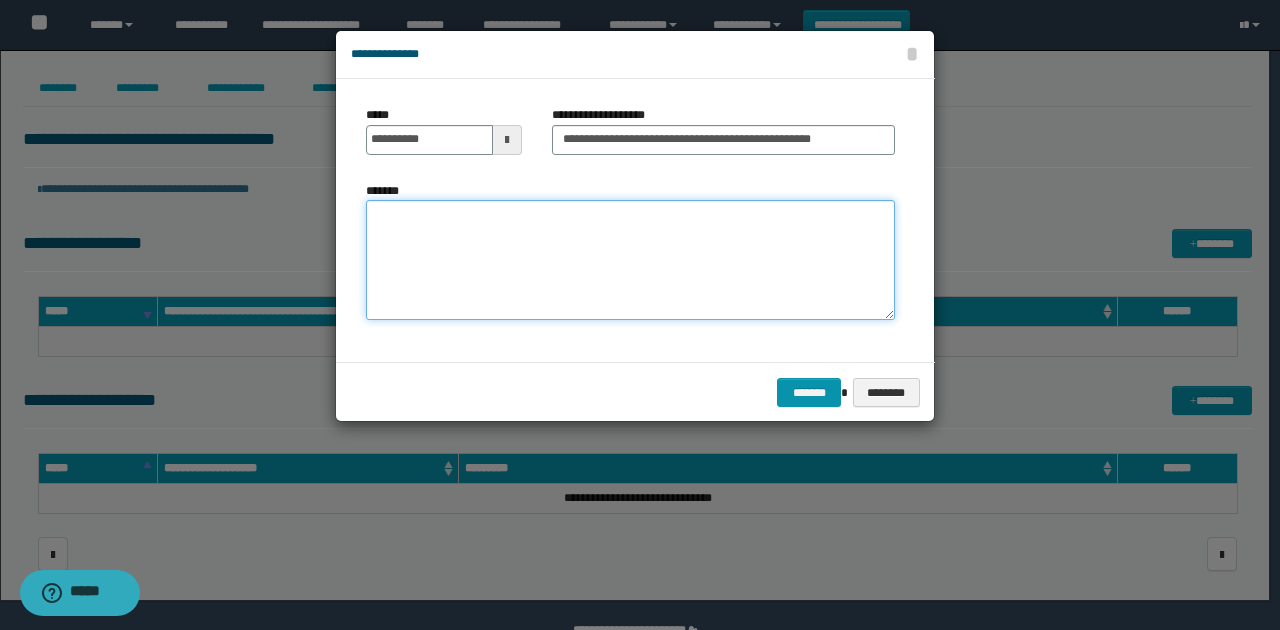 click on "*******" at bounding box center (630, 260) 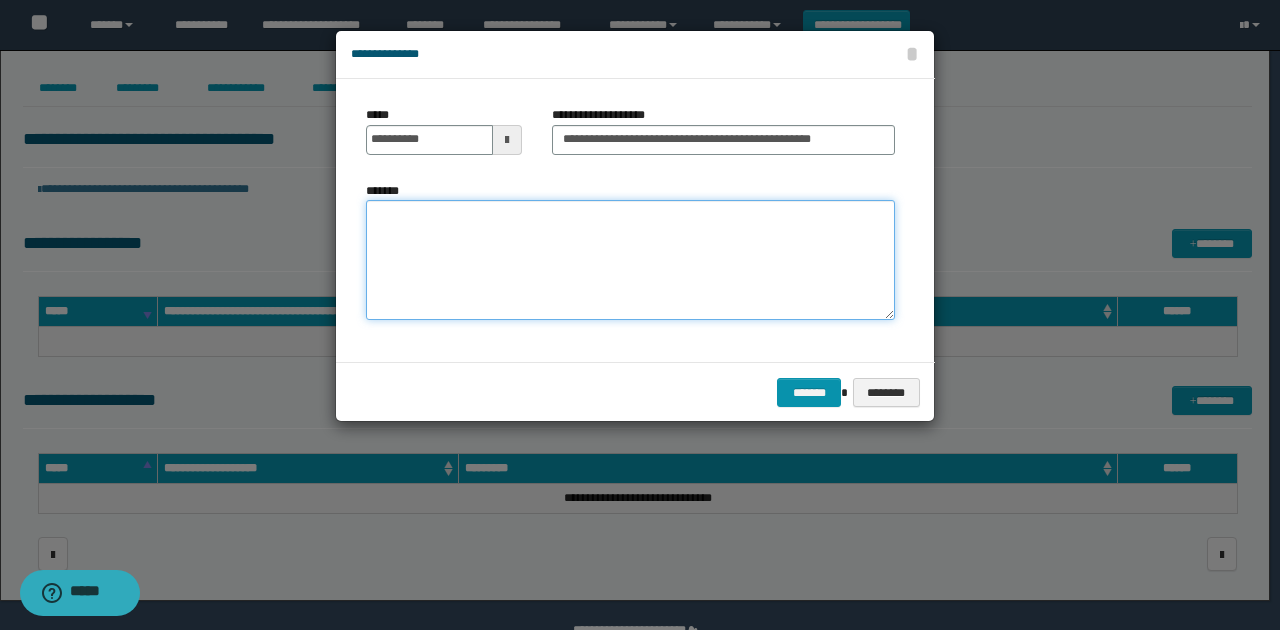 click on "*******" at bounding box center [630, 260] 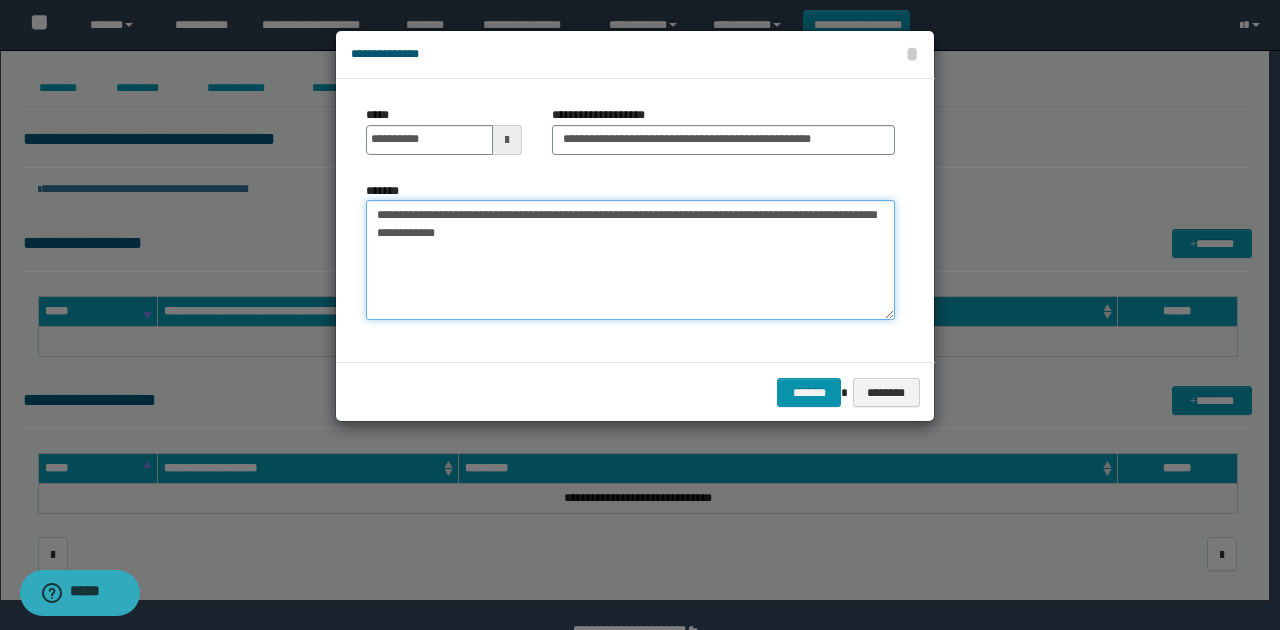 type on "**********" 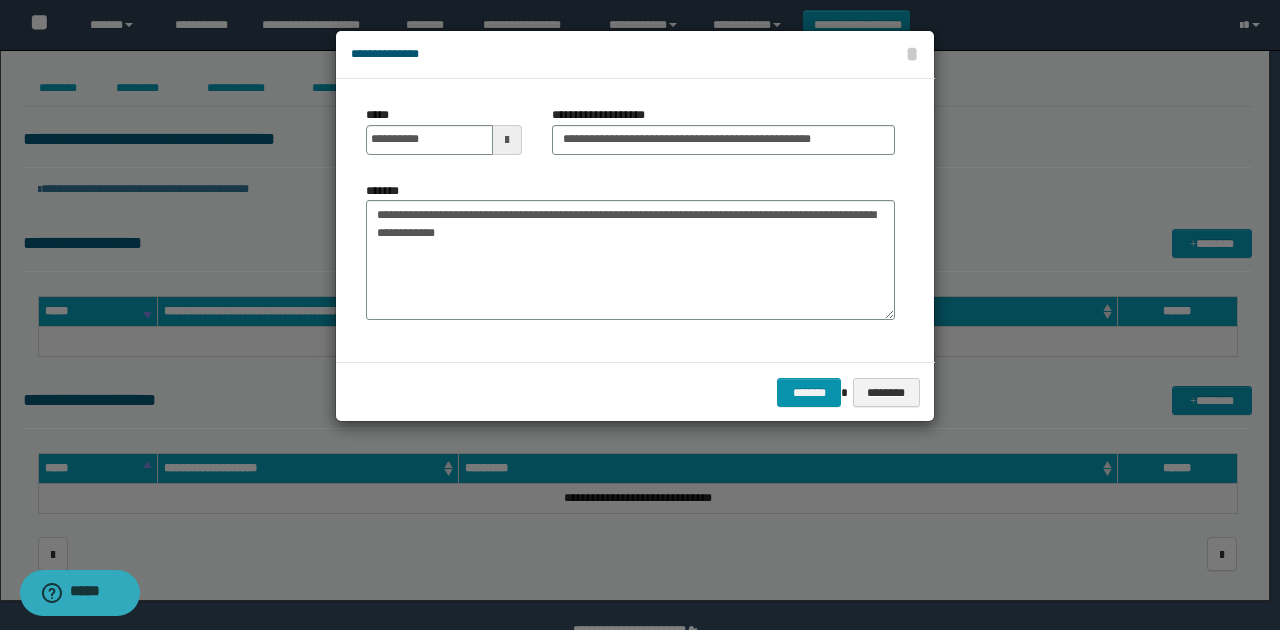 drag, startPoint x: 580, startPoint y: 365, endPoint x: 794, endPoint y: 376, distance: 214.28252 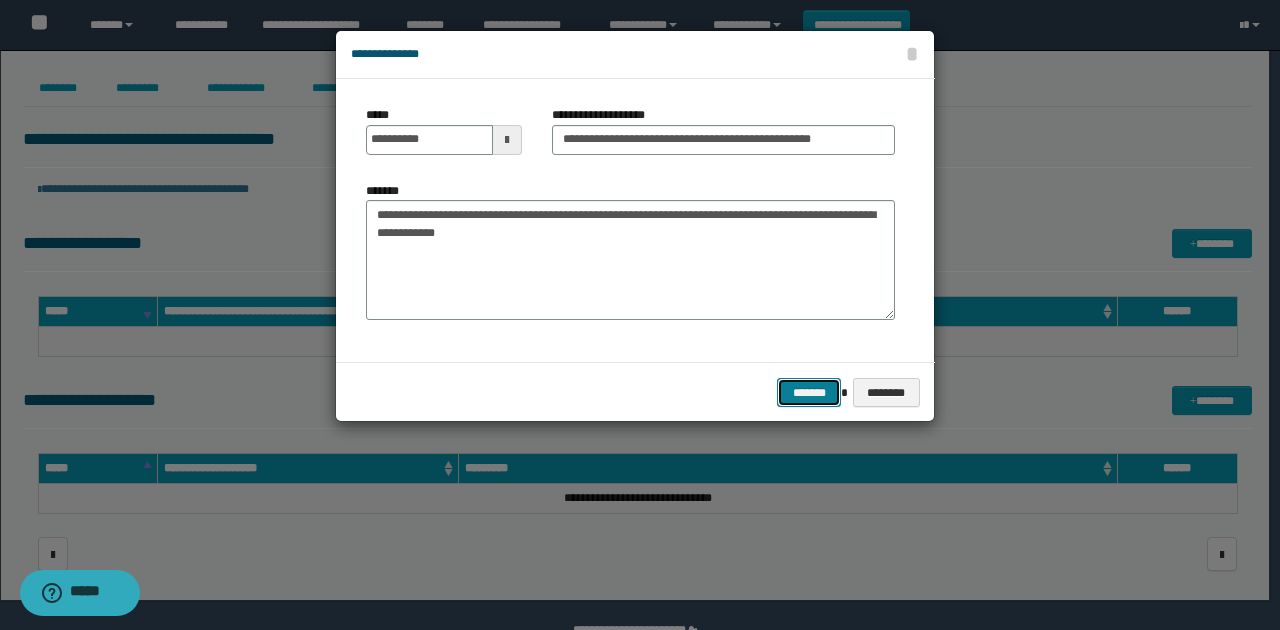 click on "*******" at bounding box center [809, 392] 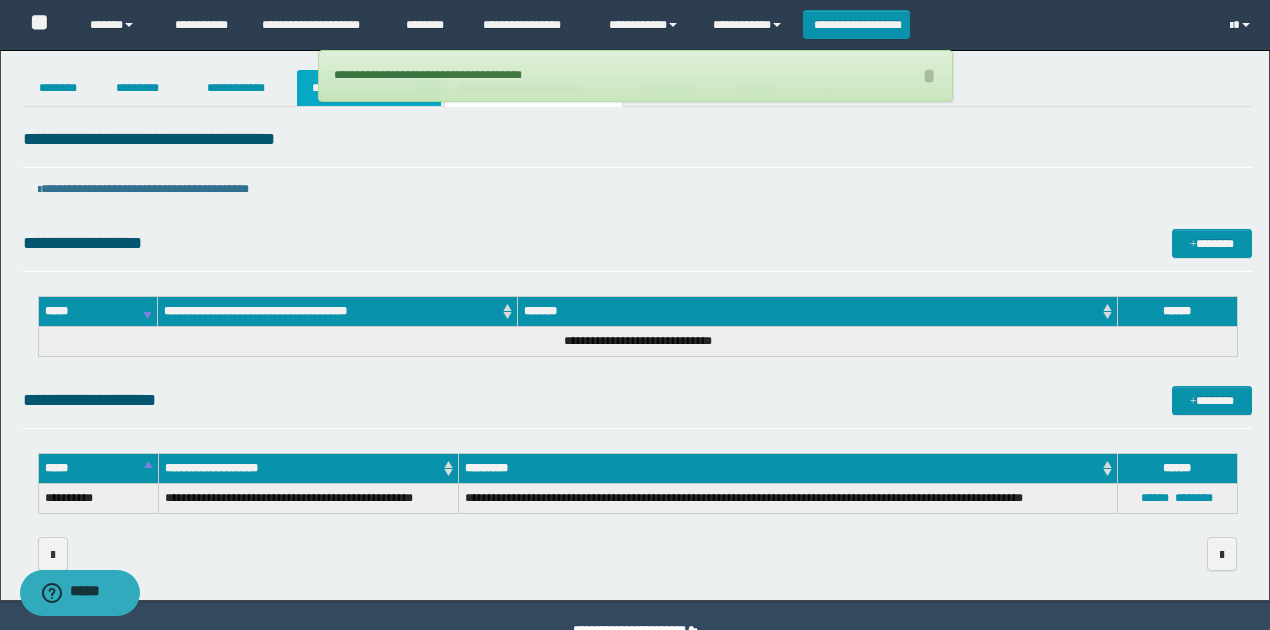 click on "**********" at bounding box center [369, 88] 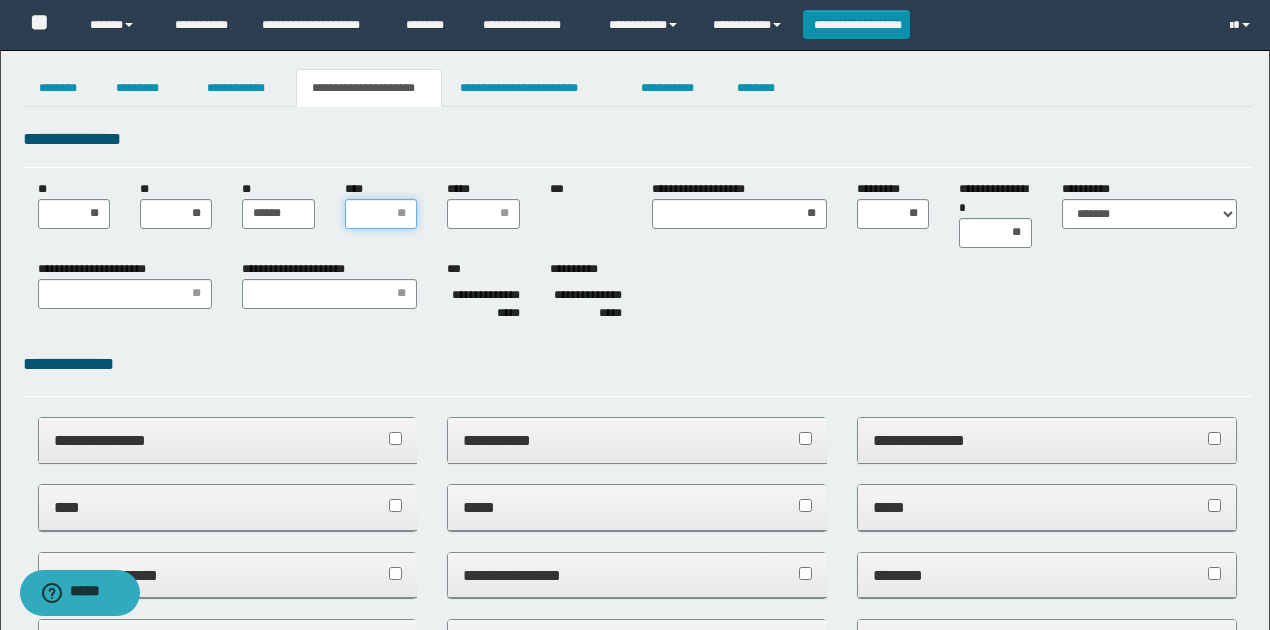 click on "****" at bounding box center (381, 214) 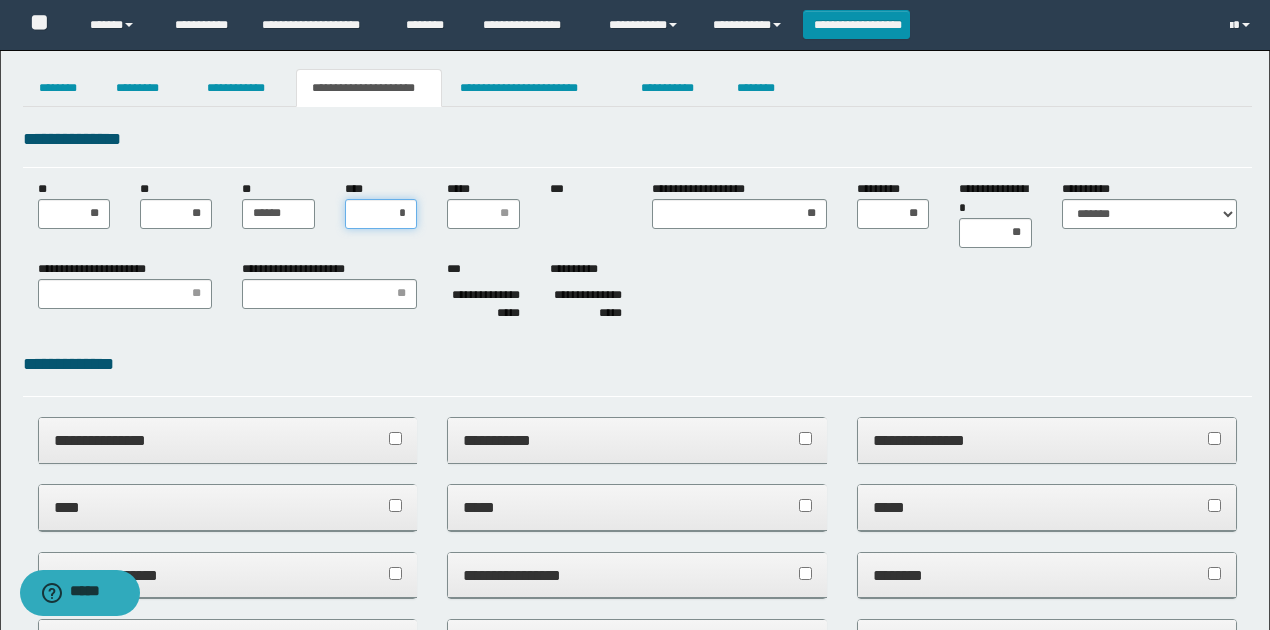 type on "**" 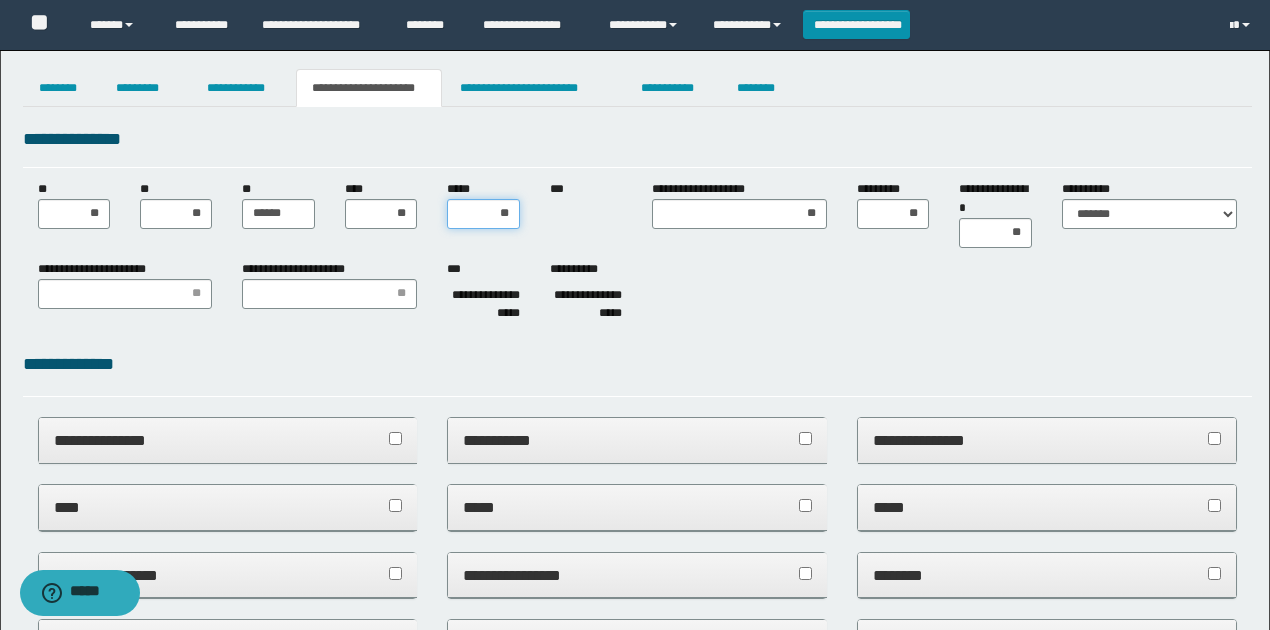type on "***" 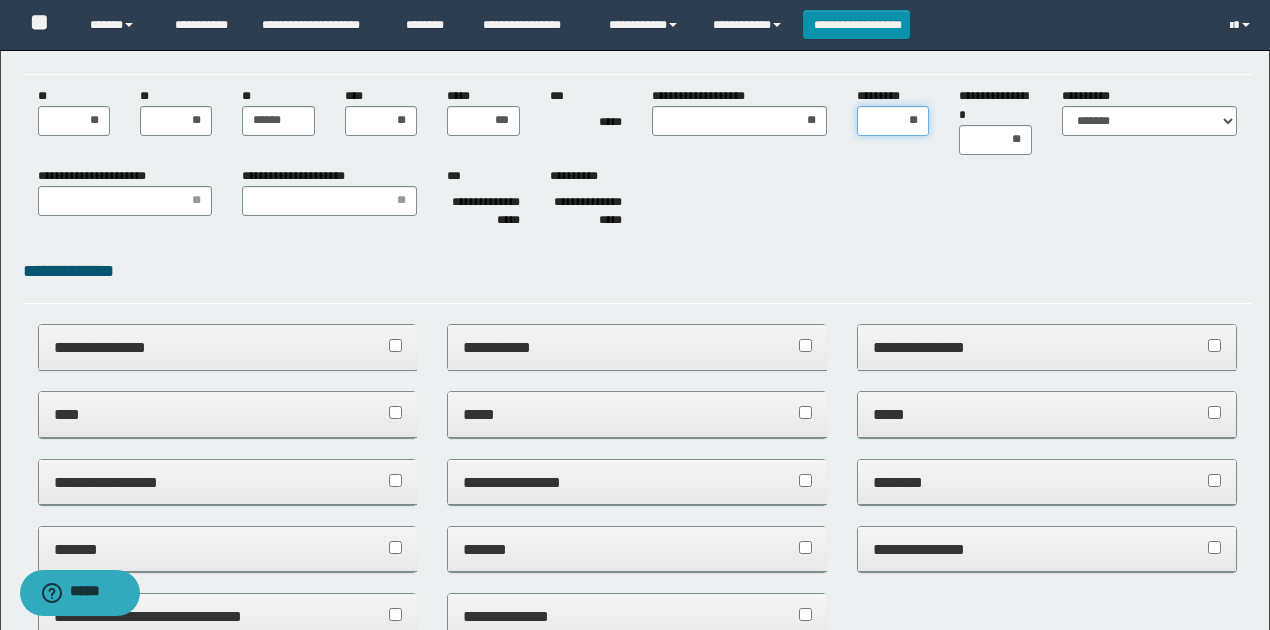 scroll, scrollTop: 200, scrollLeft: 0, axis: vertical 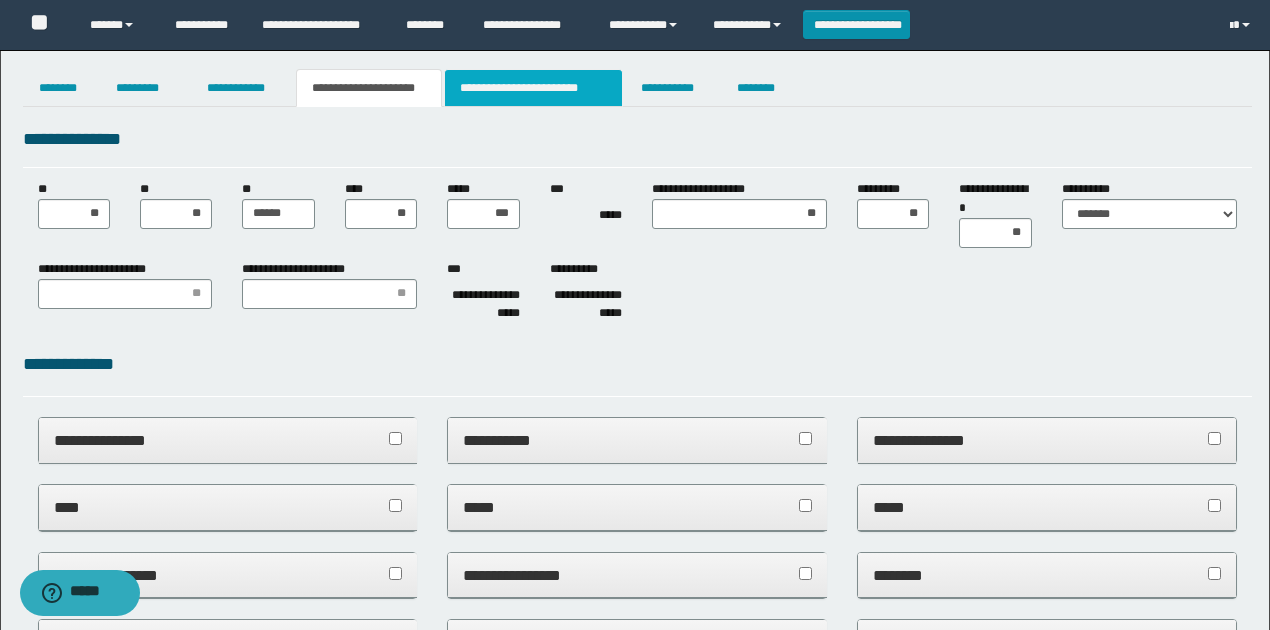 click on "**********" at bounding box center (533, 88) 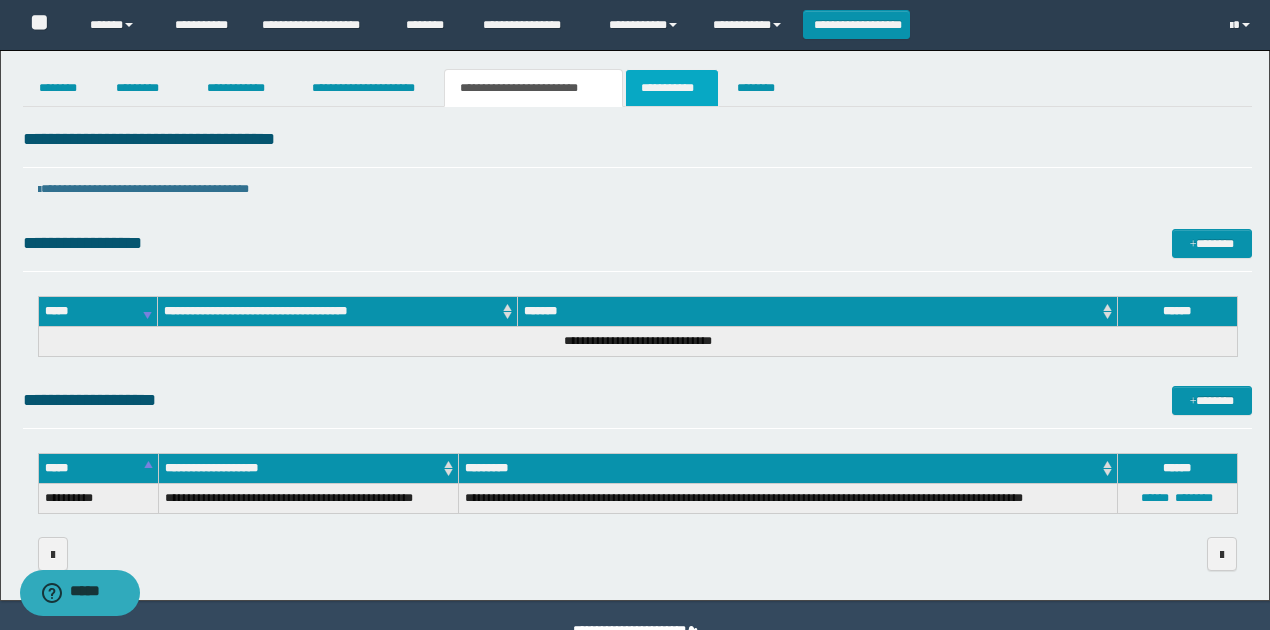 click on "**********" at bounding box center [672, 88] 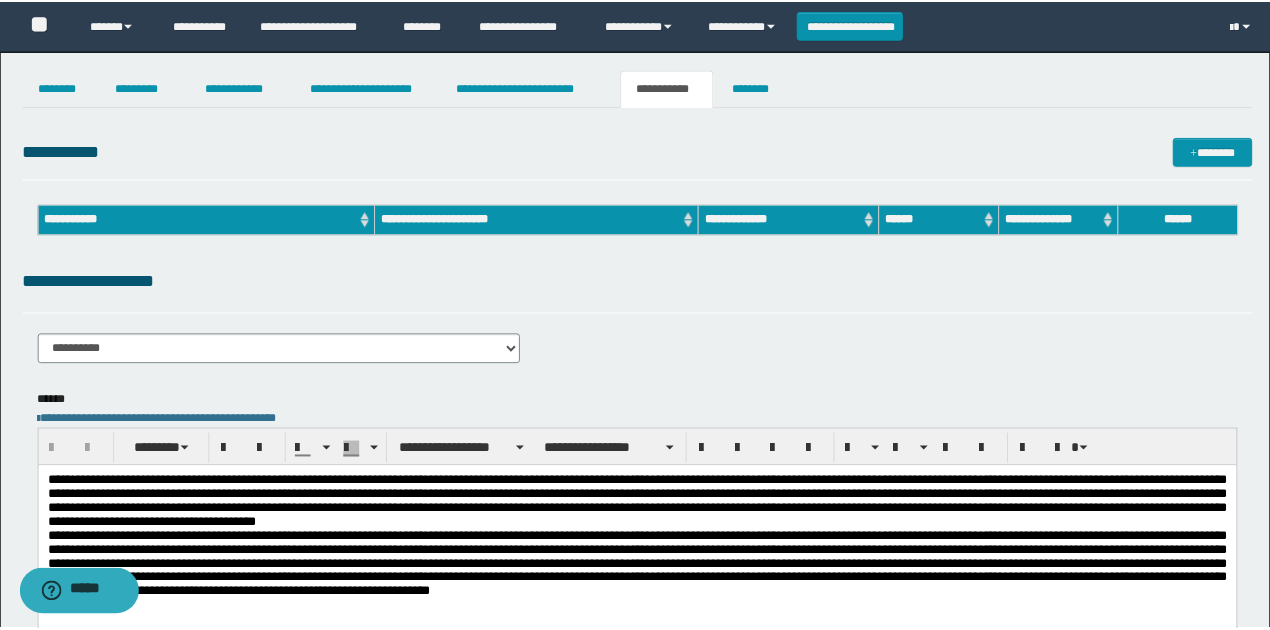 scroll, scrollTop: 0, scrollLeft: 0, axis: both 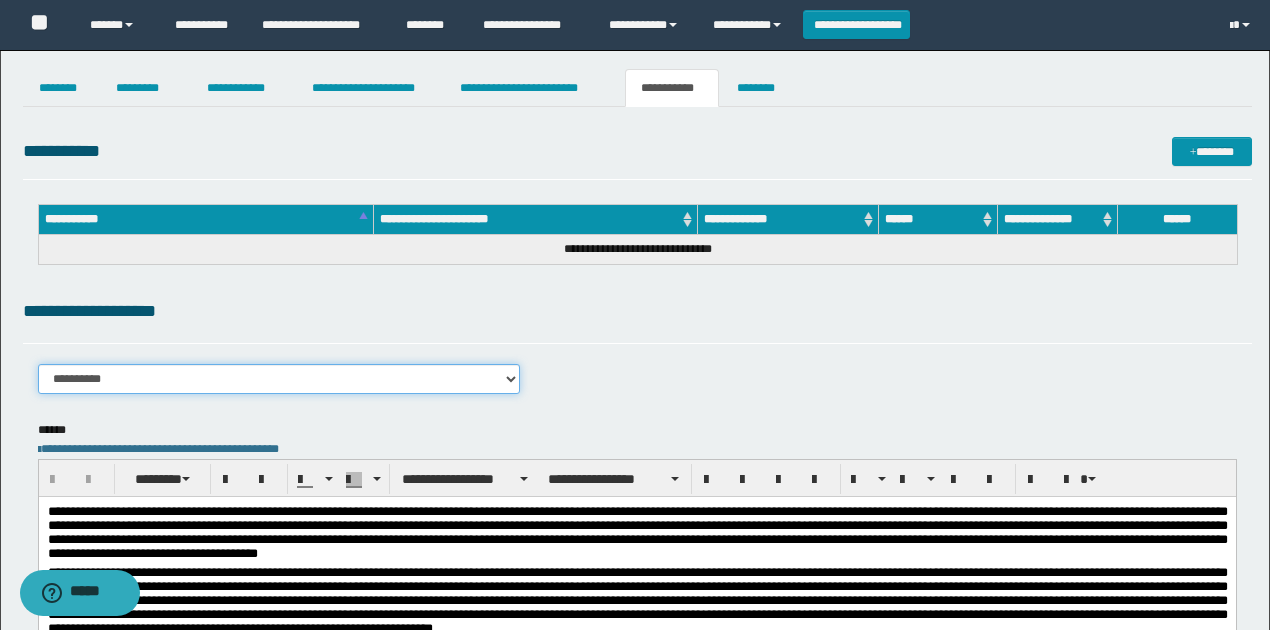 drag, startPoint x: 274, startPoint y: 372, endPoint x: 274, endPoint y: 388, distance: 16 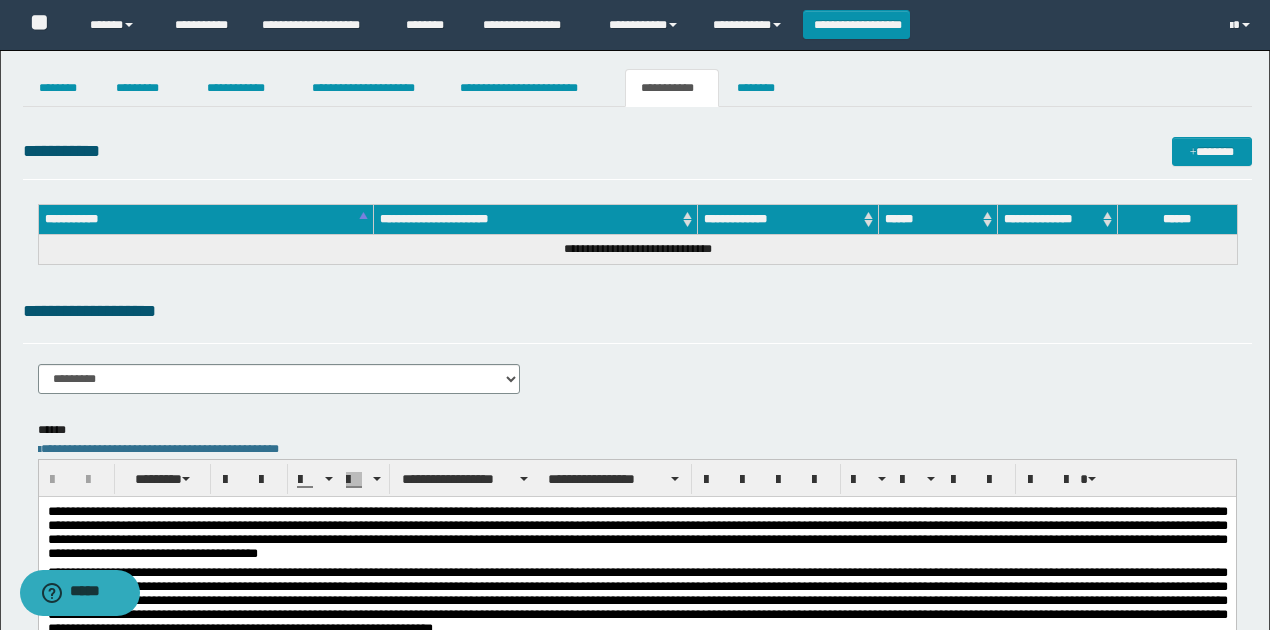 click on "**********" at bounding box center (637, 311) 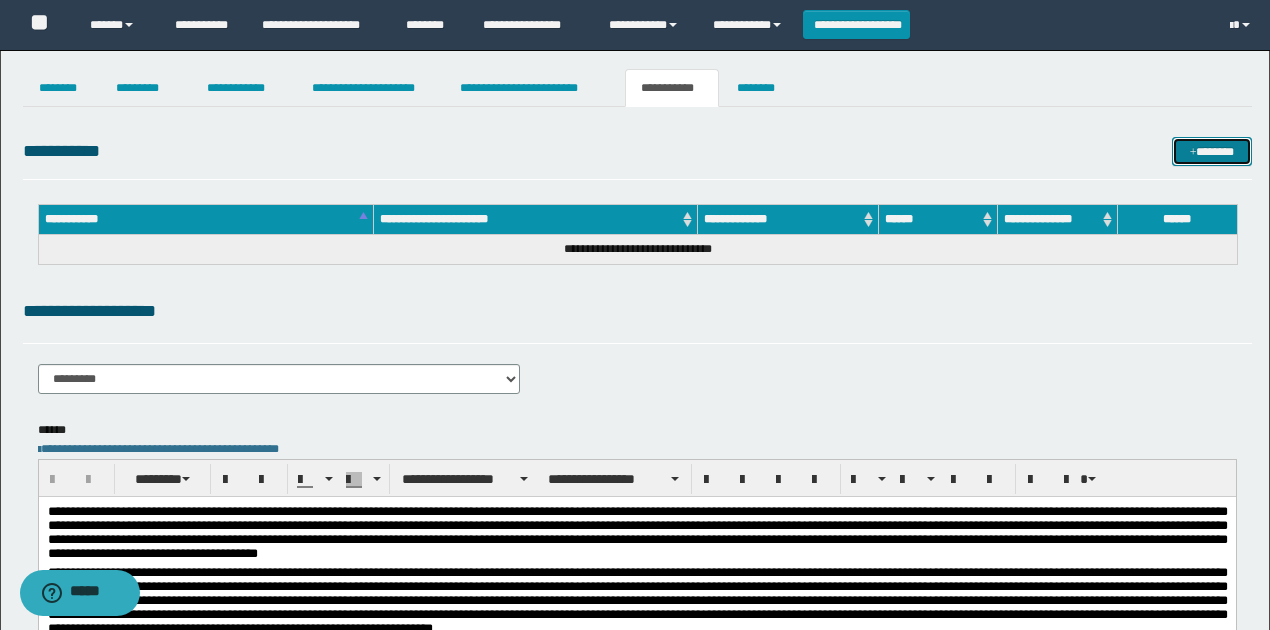 drag, startPoint x: 1204, startPoint y: 150, endPoint x: 741, endPoint y: 158, distance: 463.06912 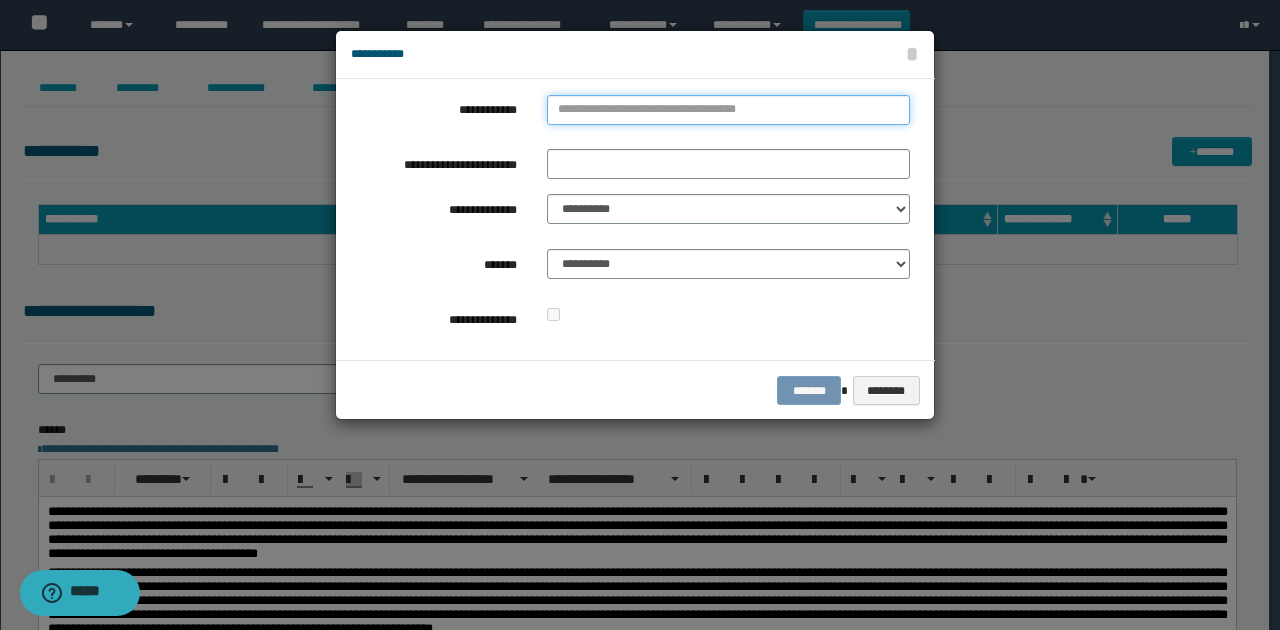 click on "**********" at bounding box center (728, 110) 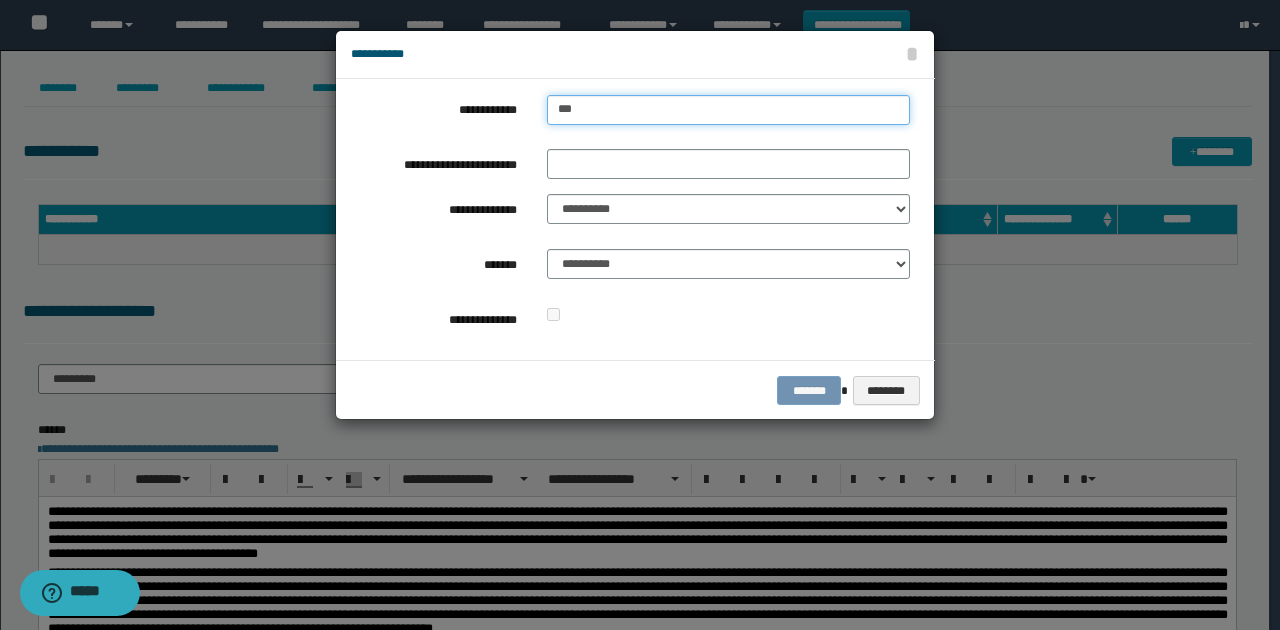 type on "****" 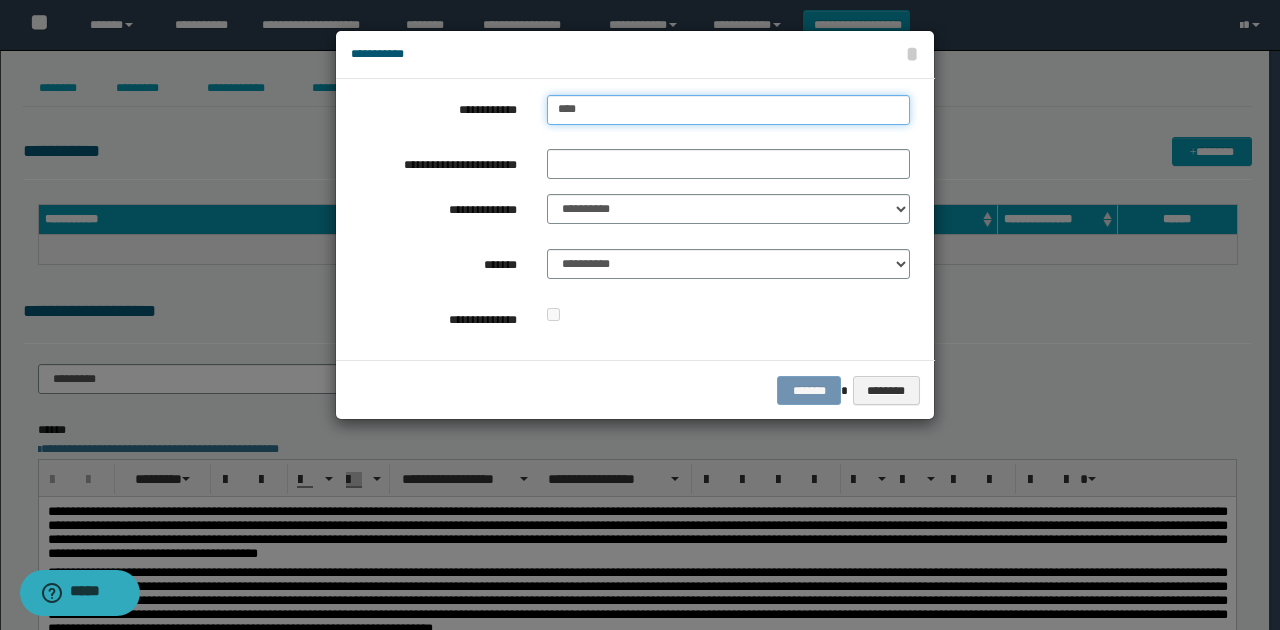 type on "****" 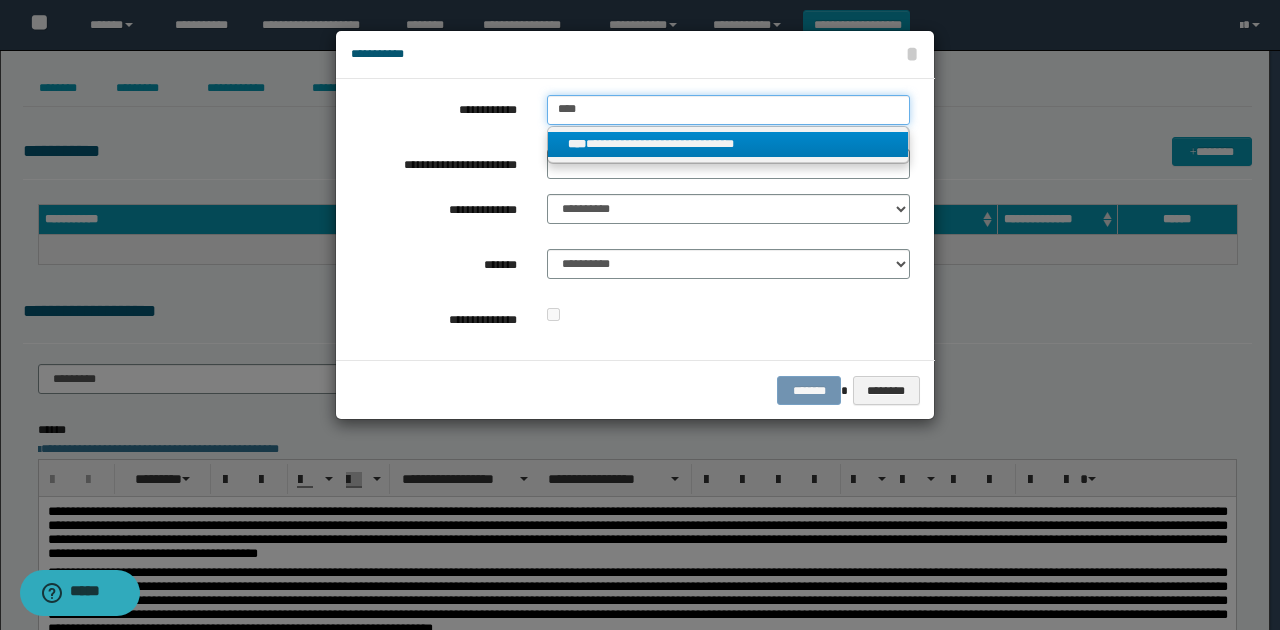 type on "****" 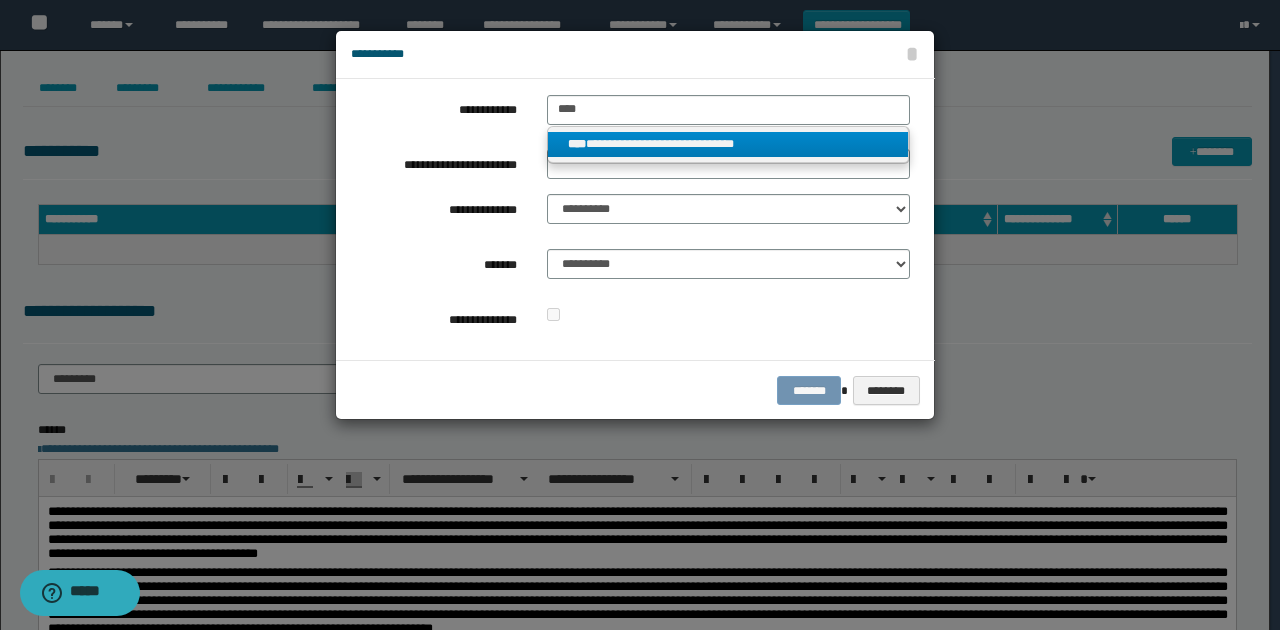 drag, startPoint x: 632, startPoint y: 145, endPoint x: 617, endPoint y: 177, distance: 35.341194 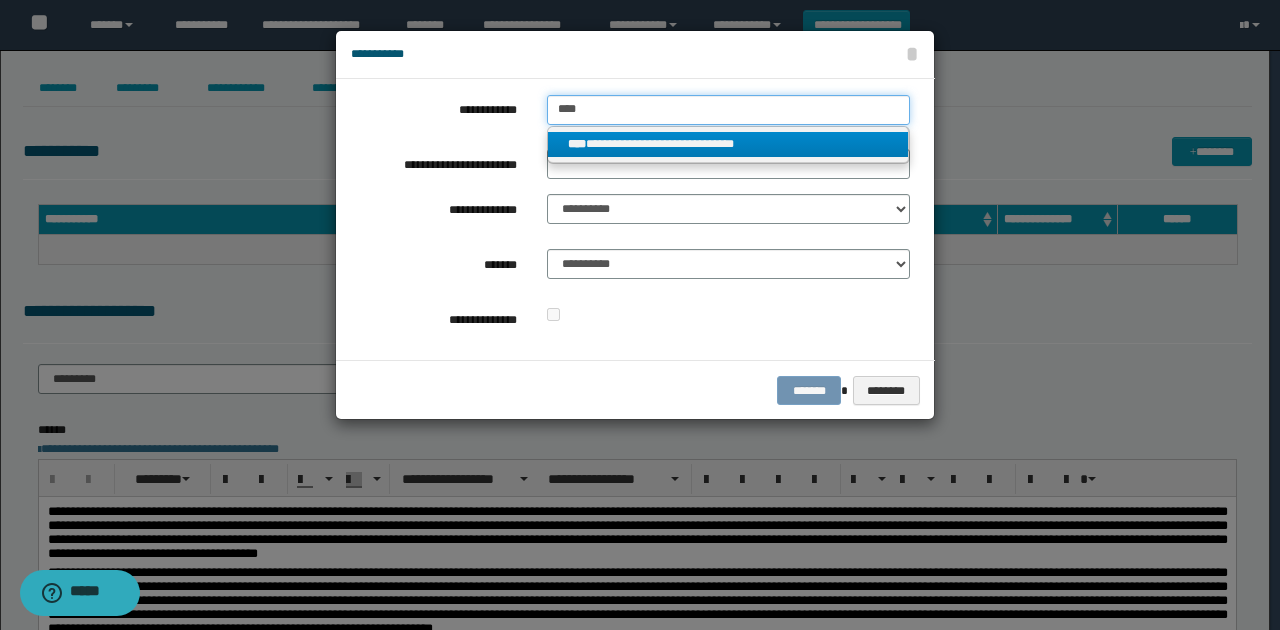 type 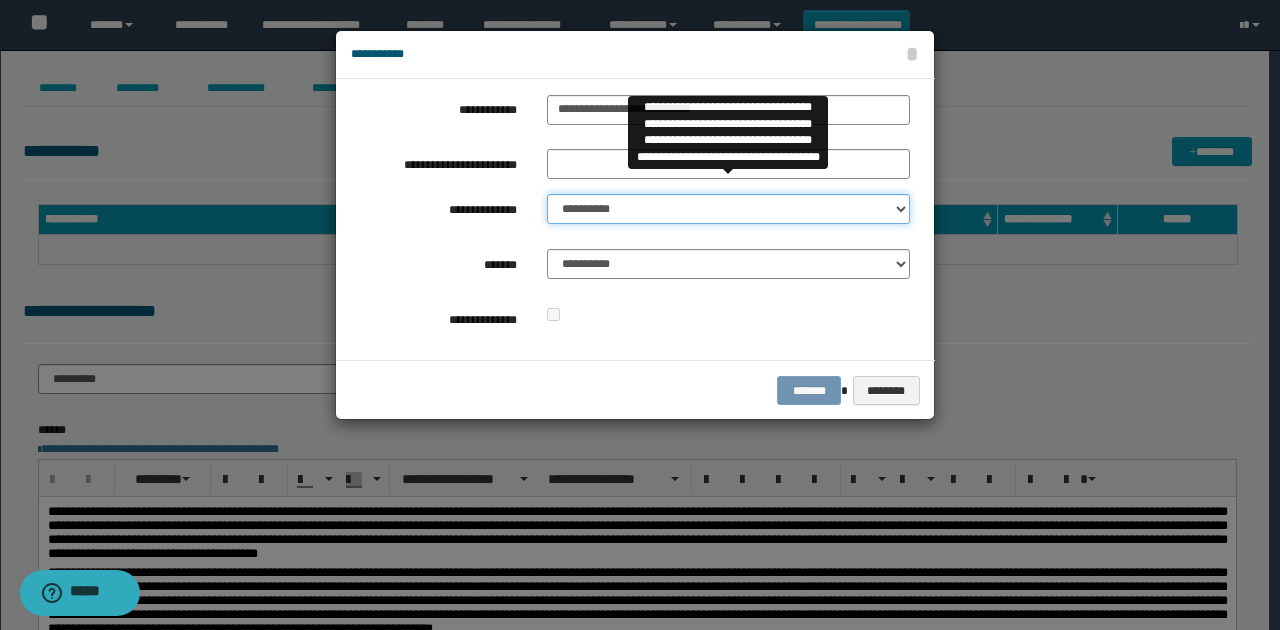 drag, startPoint x: 614, startPoint y: 202, endPoint x: 631, endPoint y: 220, distance: 24.758837 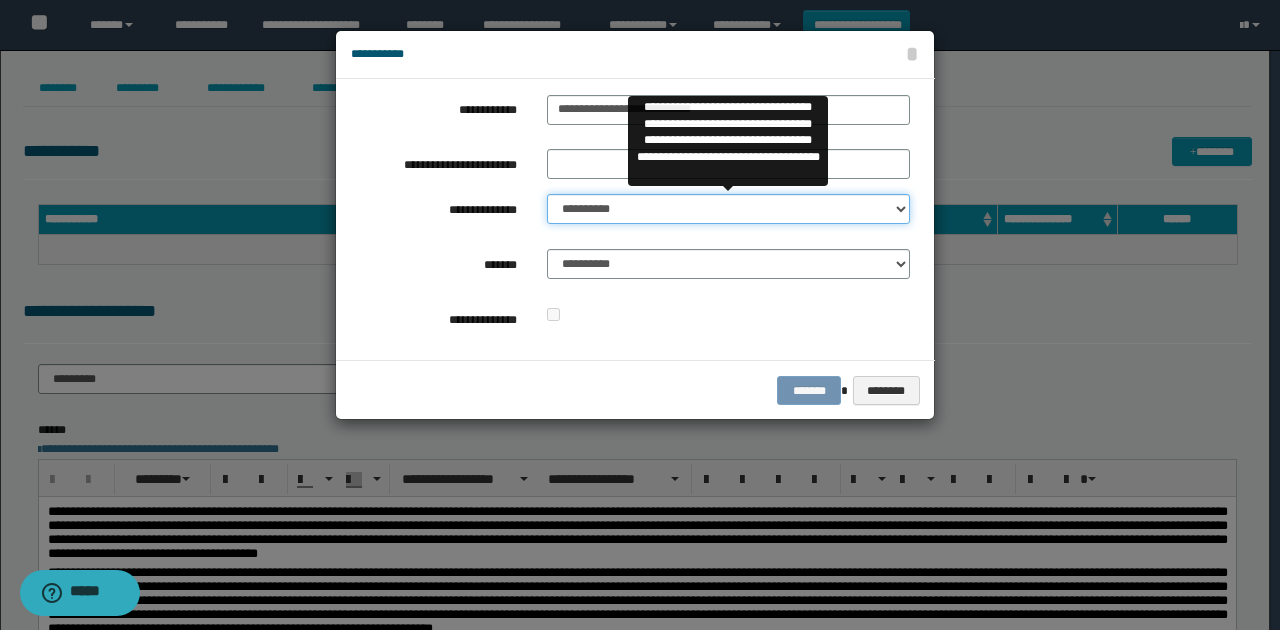 select on "**" 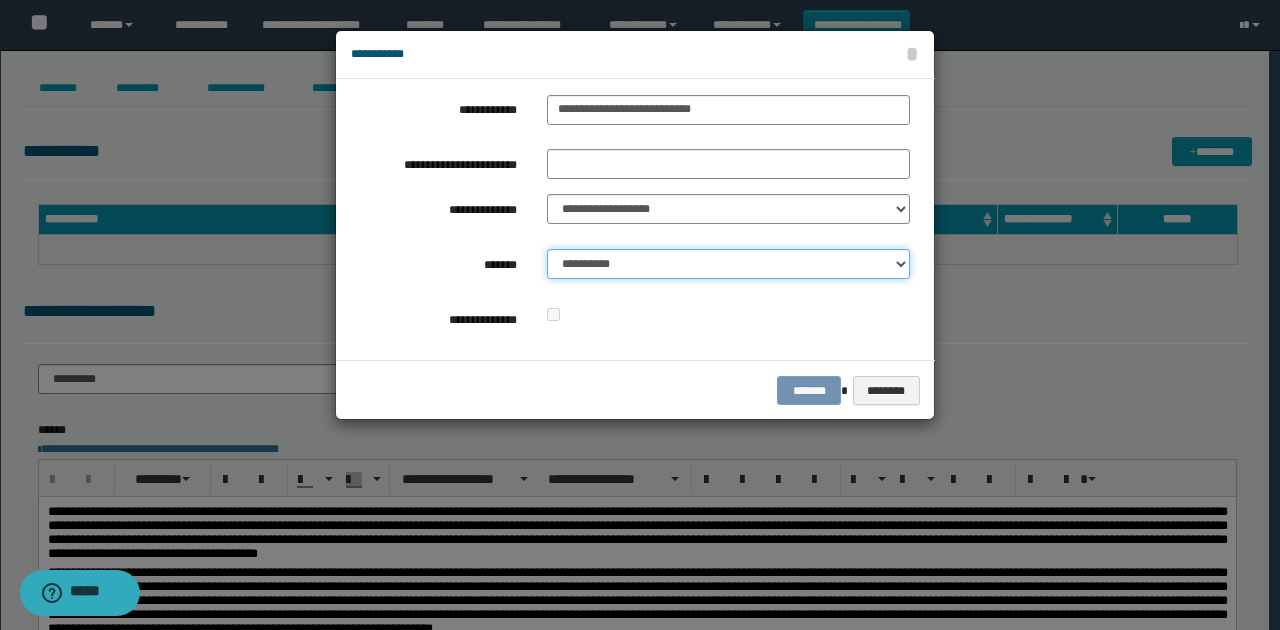click on "**********" at bounding box center [728, 264] 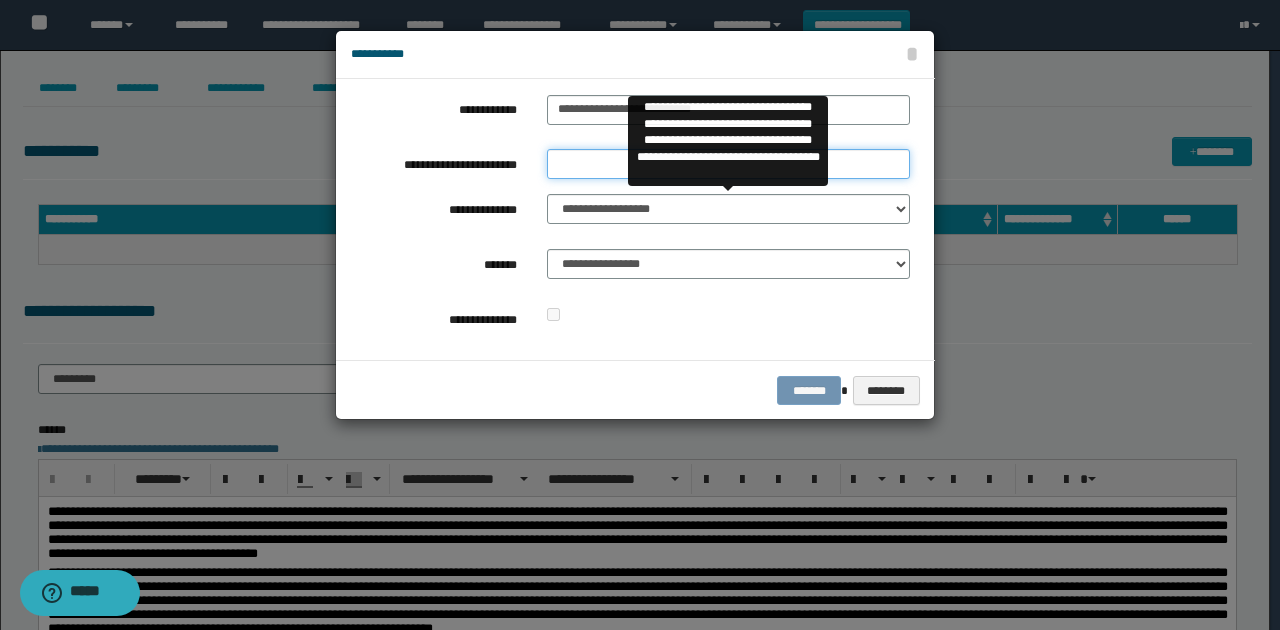 click on "**********" at bounding box center [728, 164] 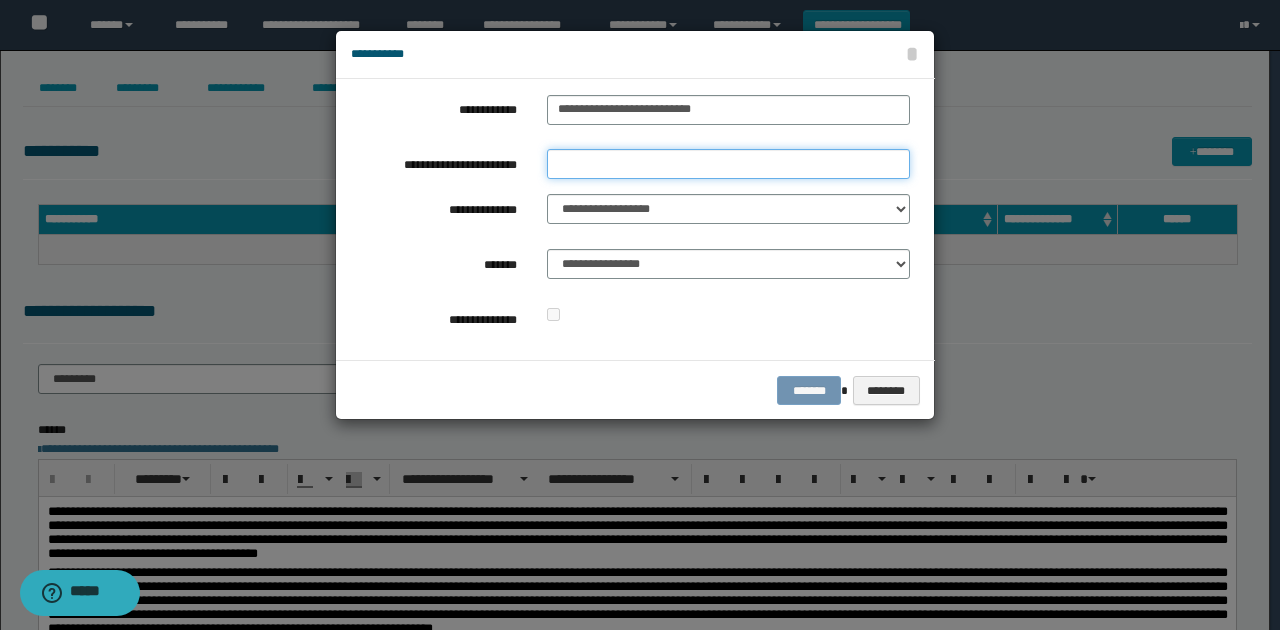 type on "*********" 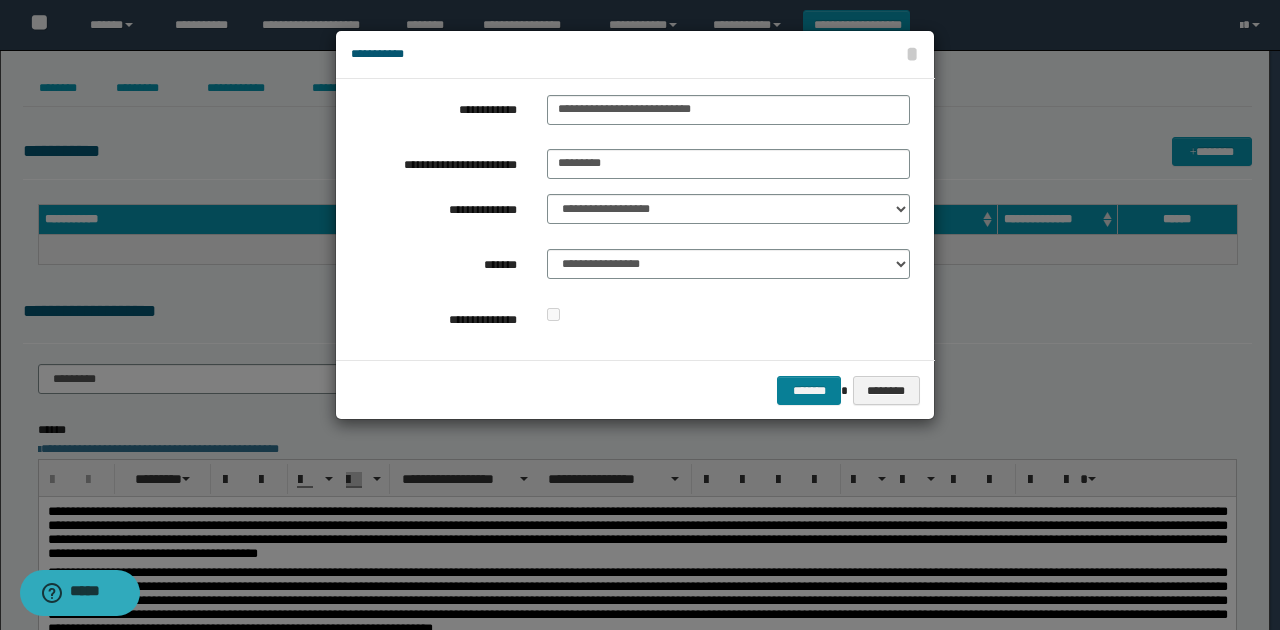 drag, startPoint x: 664, startPoint y: 337, endPoint x: 791, endPoint y: 388, distance: 136.85759 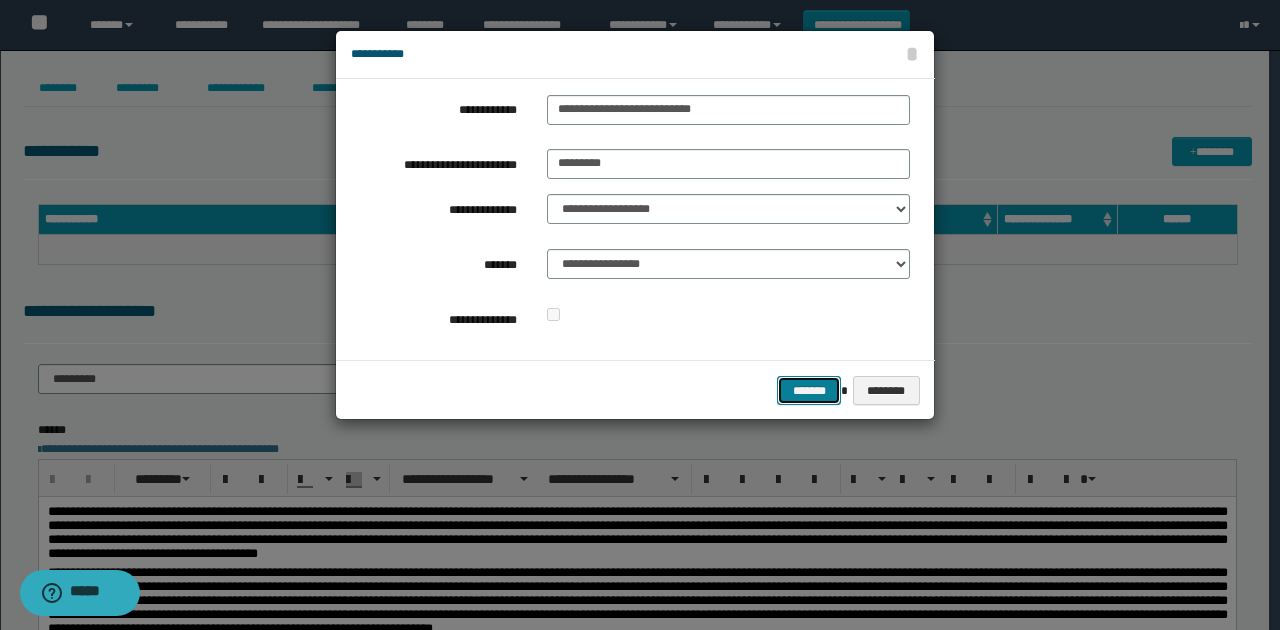 click on "*******" at bounding box center [809, 390] 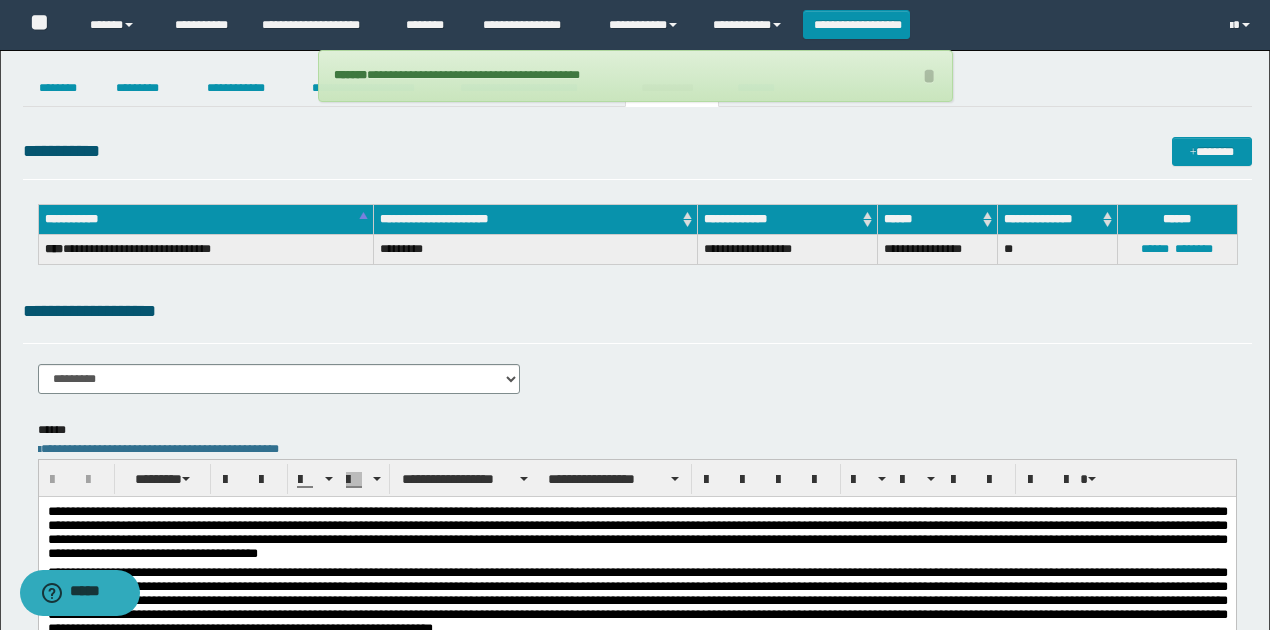 click on "**********" at bounding box center [637, 320] 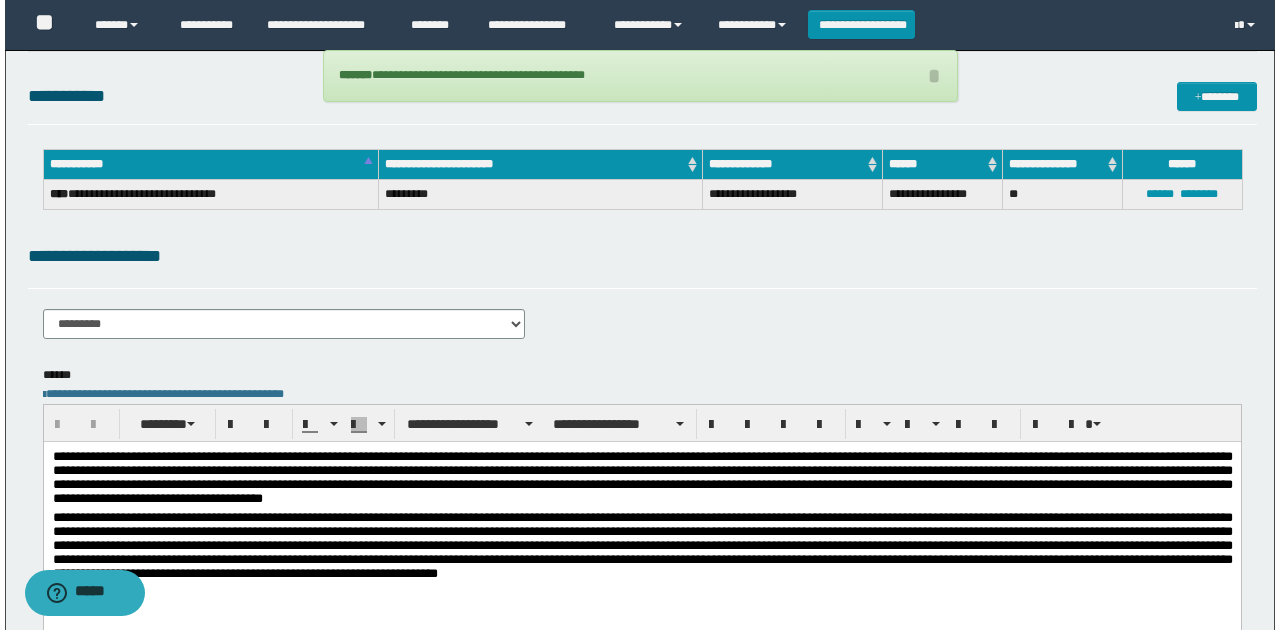 scroll, scrollTop: 0, scrollLeft: 0, axis: both 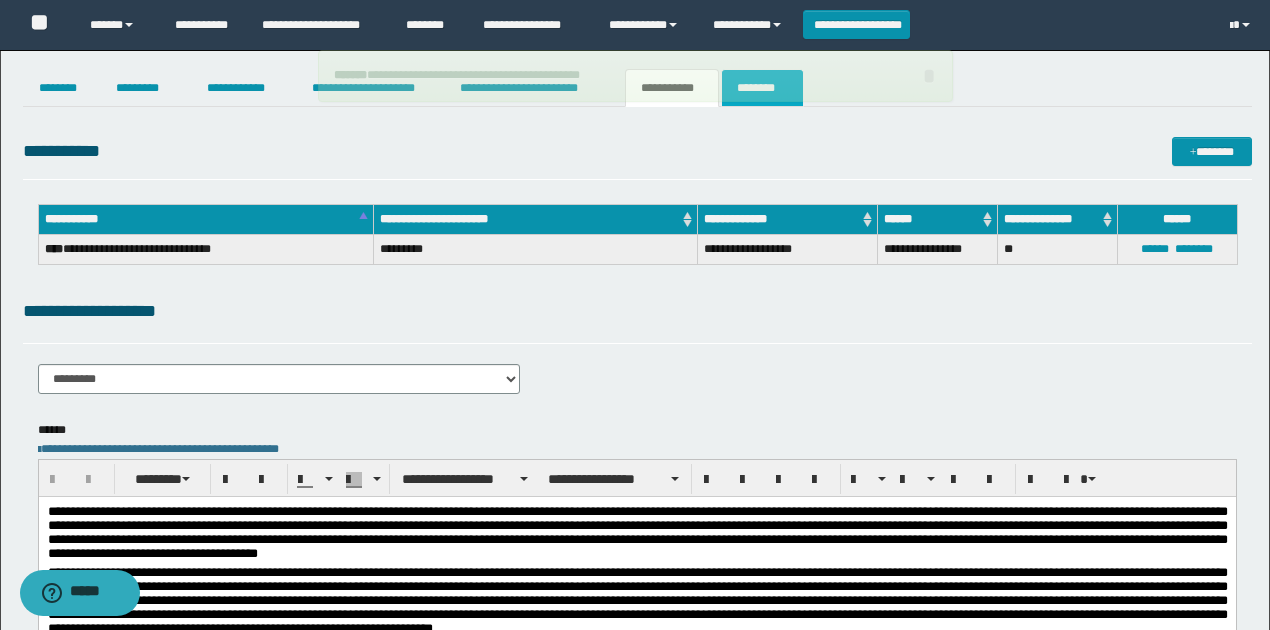 click on "********" at bounding box center [762, 88] 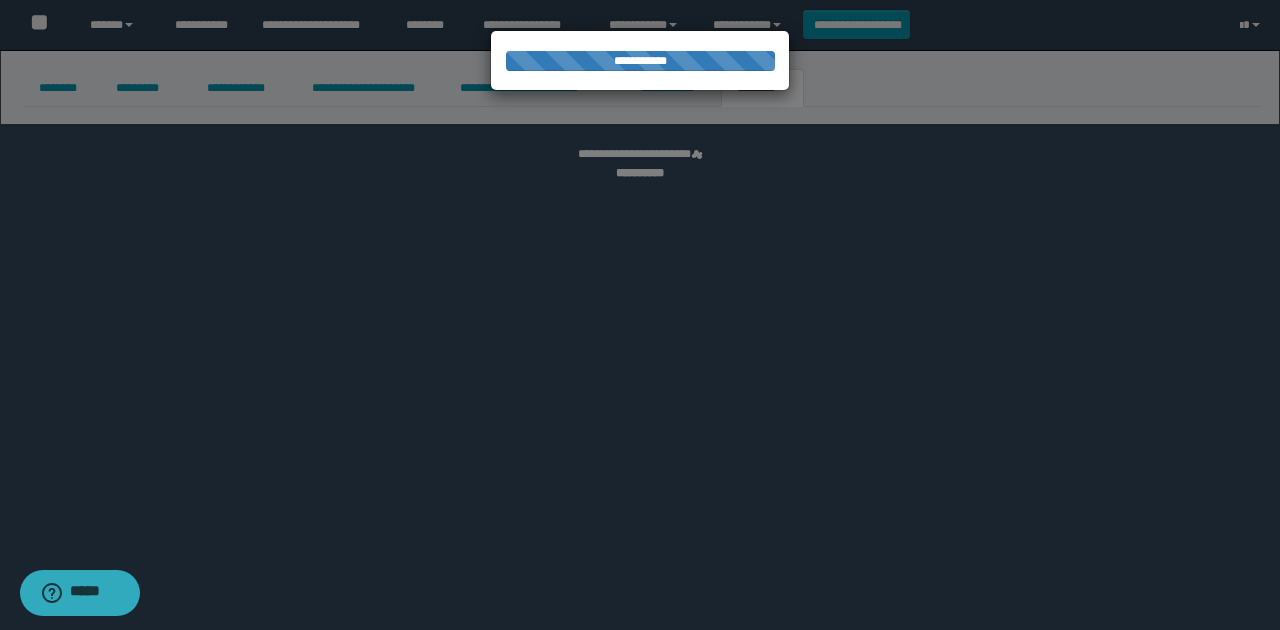 select 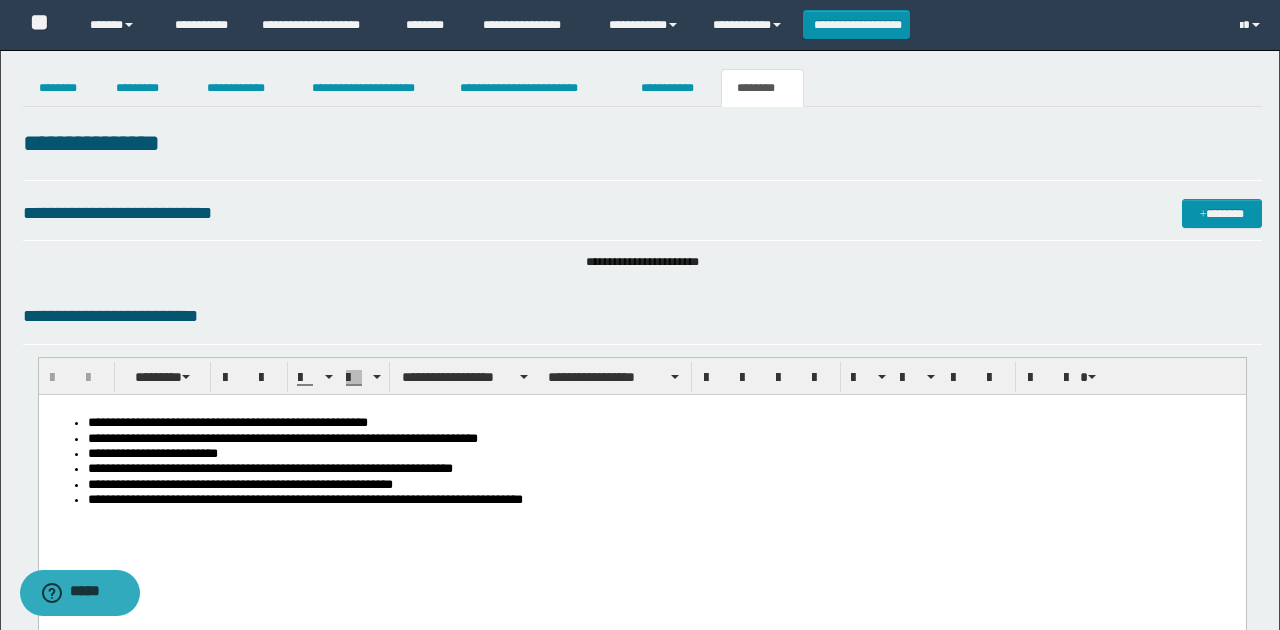scroll, scrollTop: 0, scrollLeft: 0, axis: both 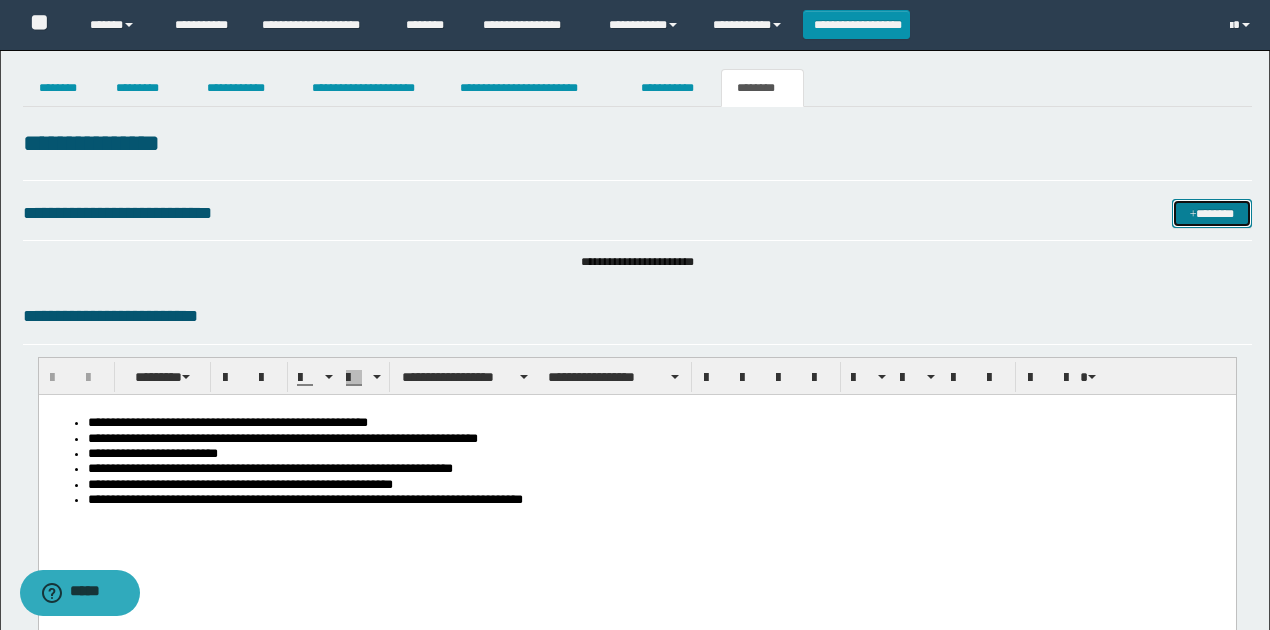 click on "*******" at bounding box center (1211, 213) 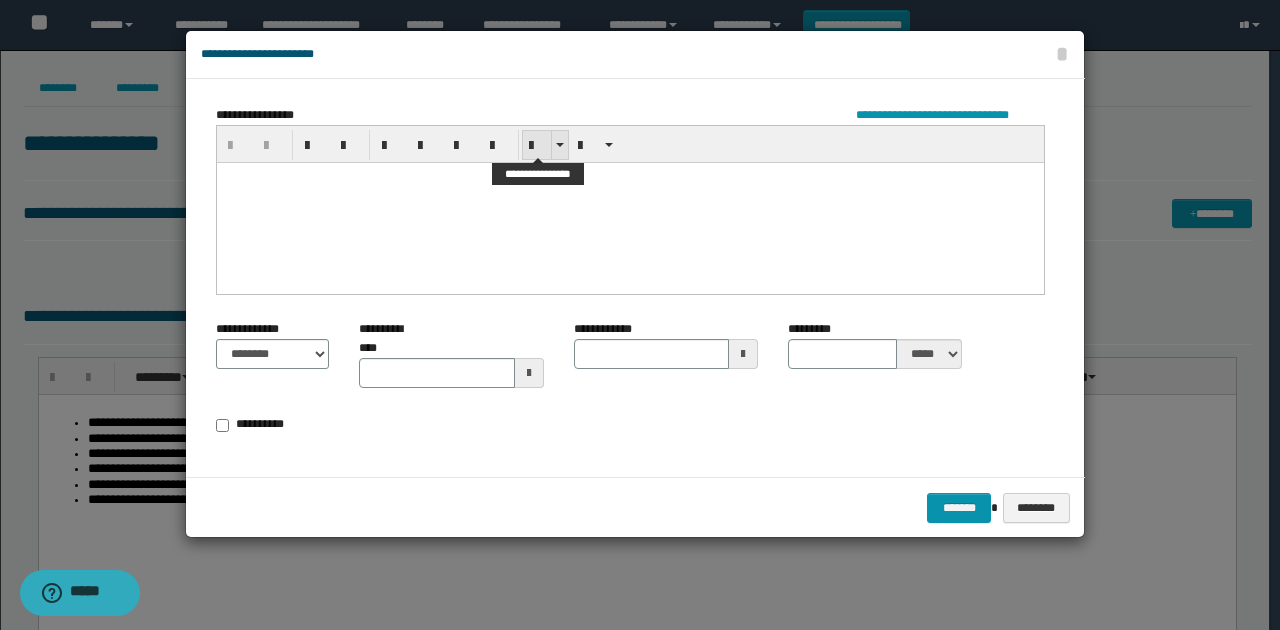 click at bounding box center (537, 146) 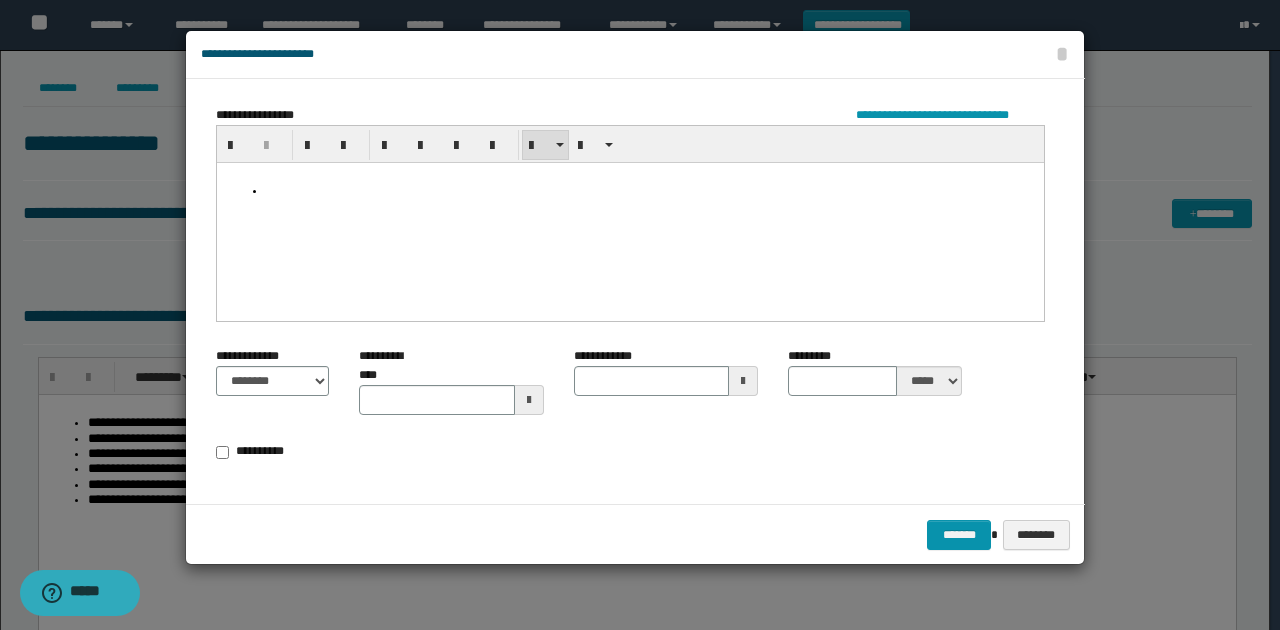 paste 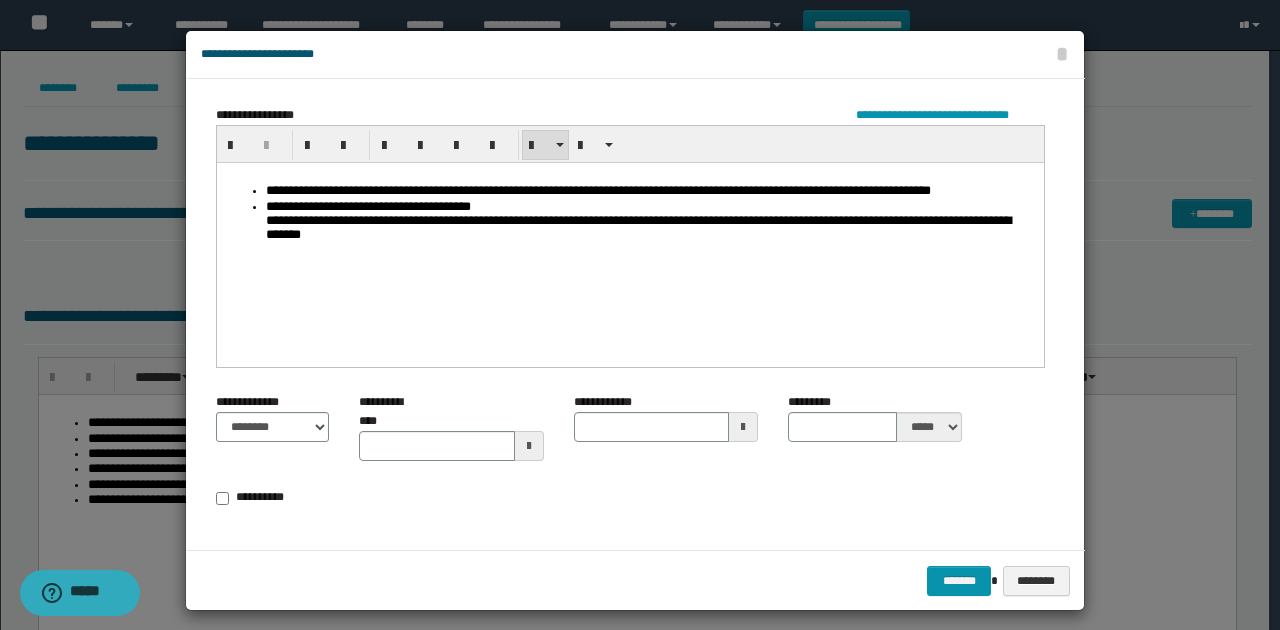 click on "**********" at bounding box center (650, 222) 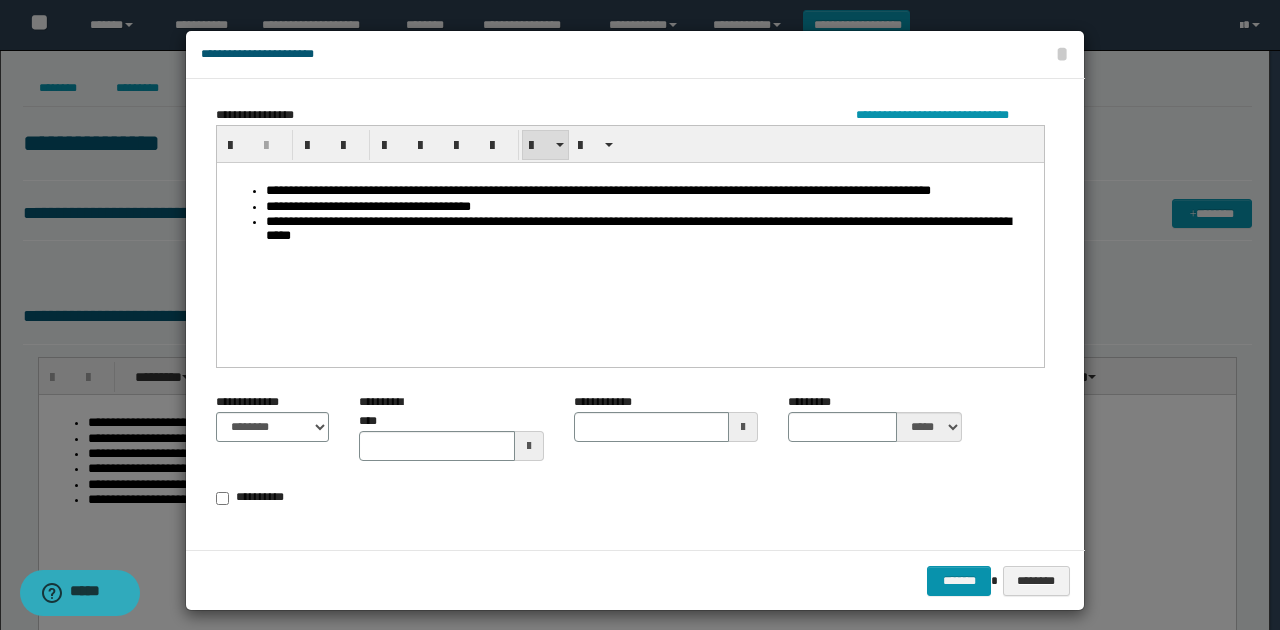 click on "**********" at bounding box center [650, 229] 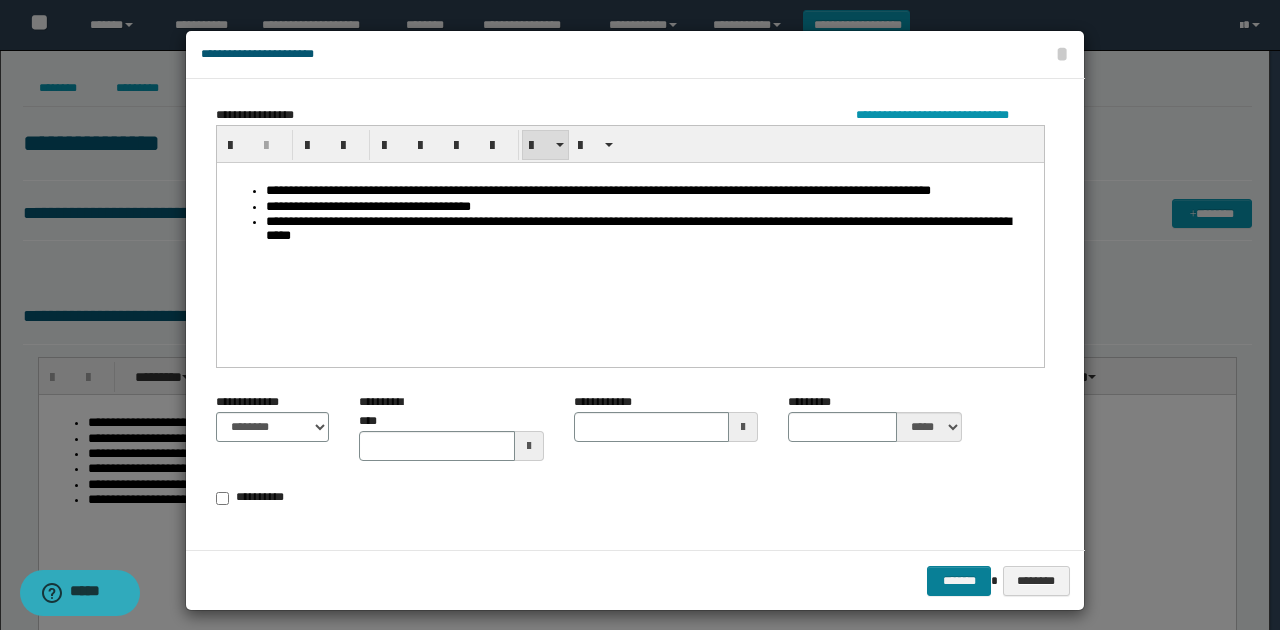 drag, startPoint x: 679, startPoint y: 517, endPoint x: 928, endPoint y: 588, distance: 258.9247 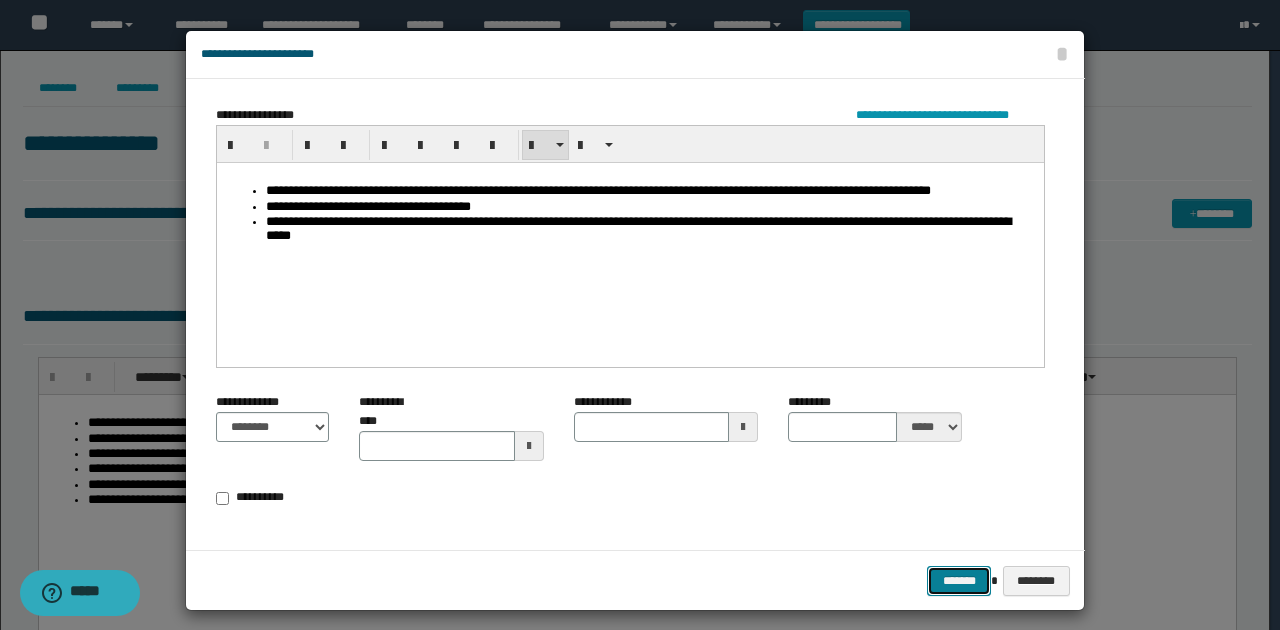 click on "*******" at bounding box center [959, 580] 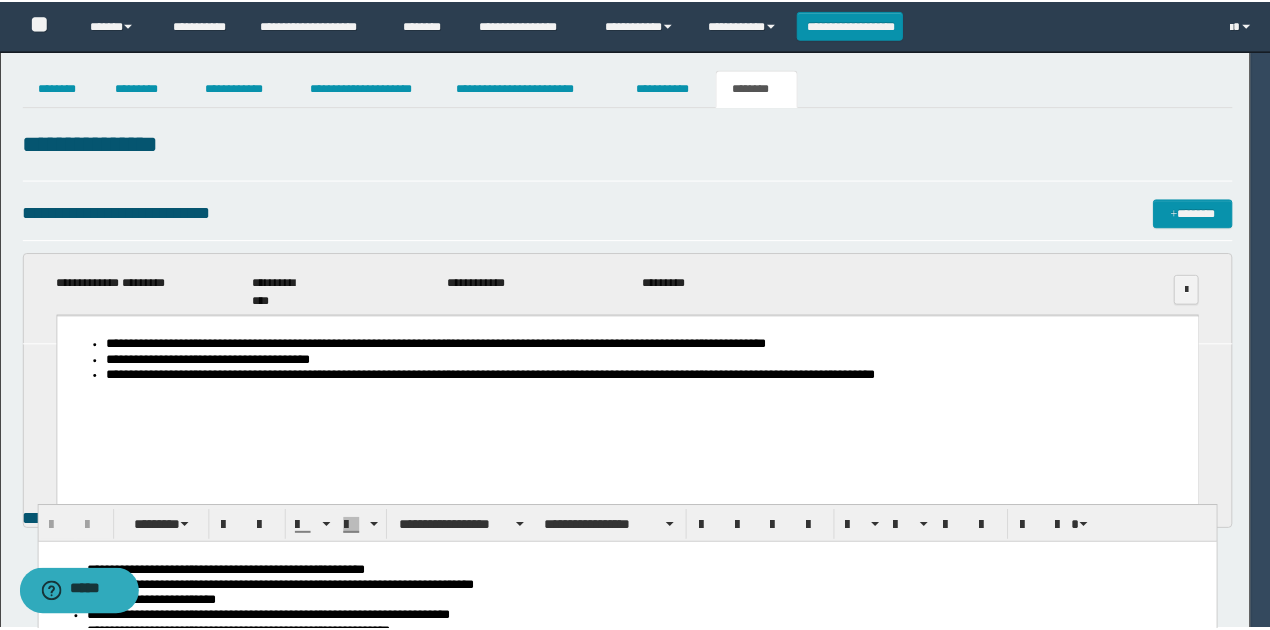 scroll, scrollTop: 0, scrollLeft: 0, axis: both 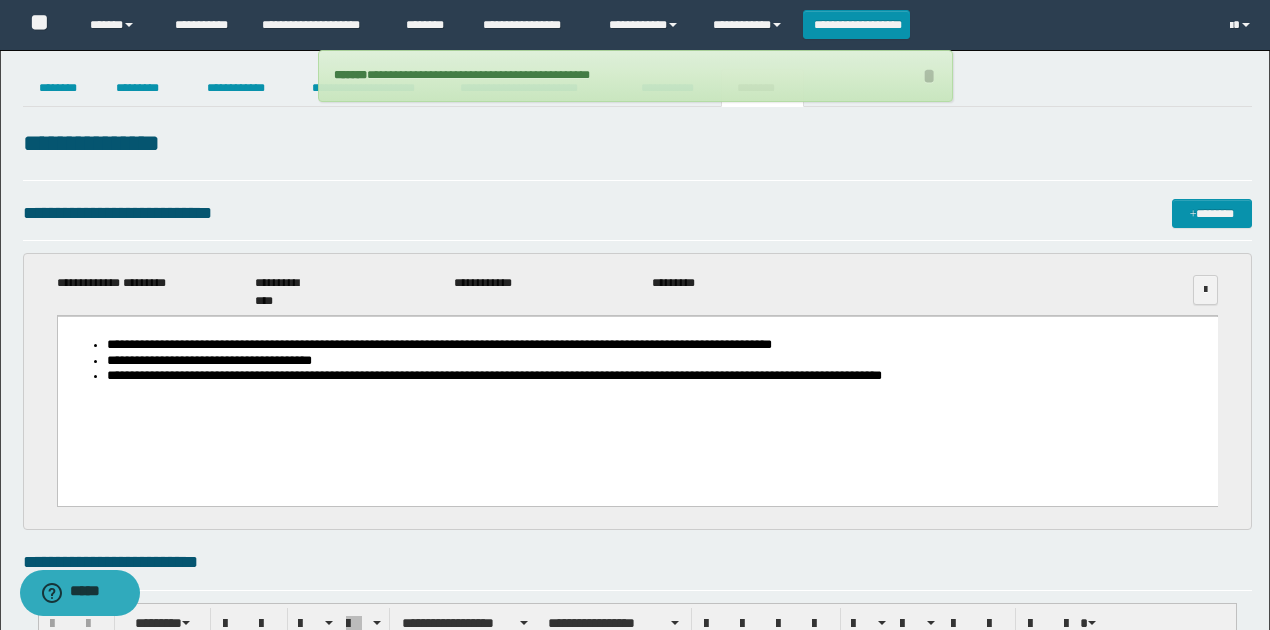 click on "**********" at bounding box center (637, 152) 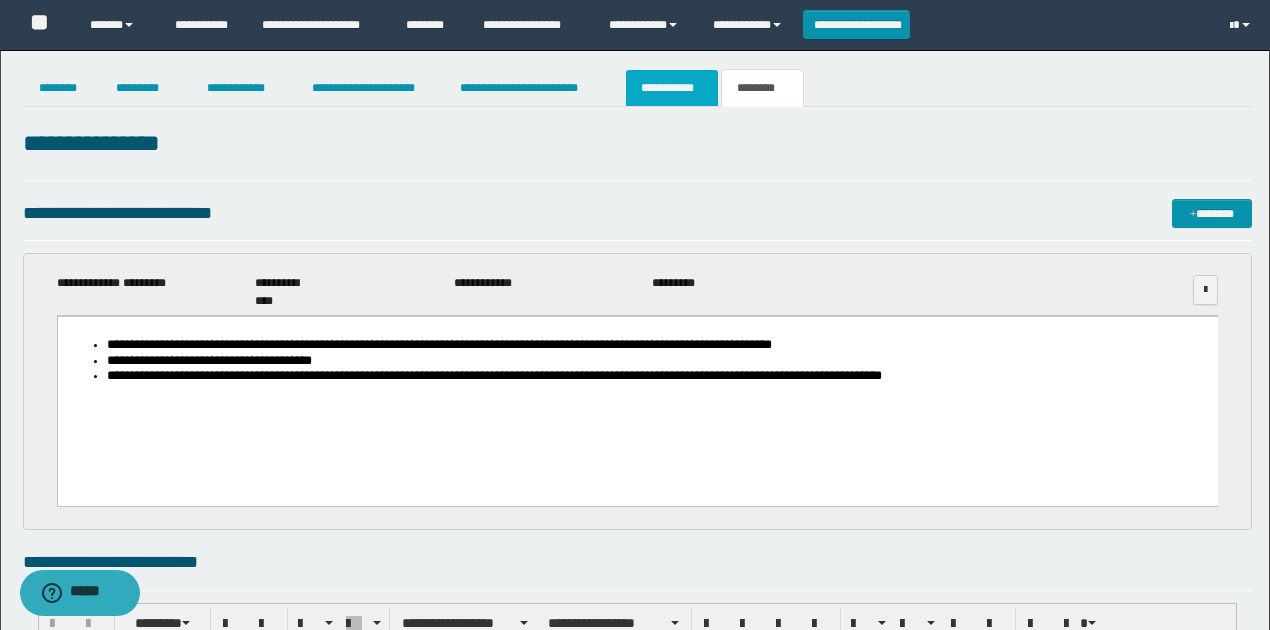 click on "**********" at bounding box center (672, 88) 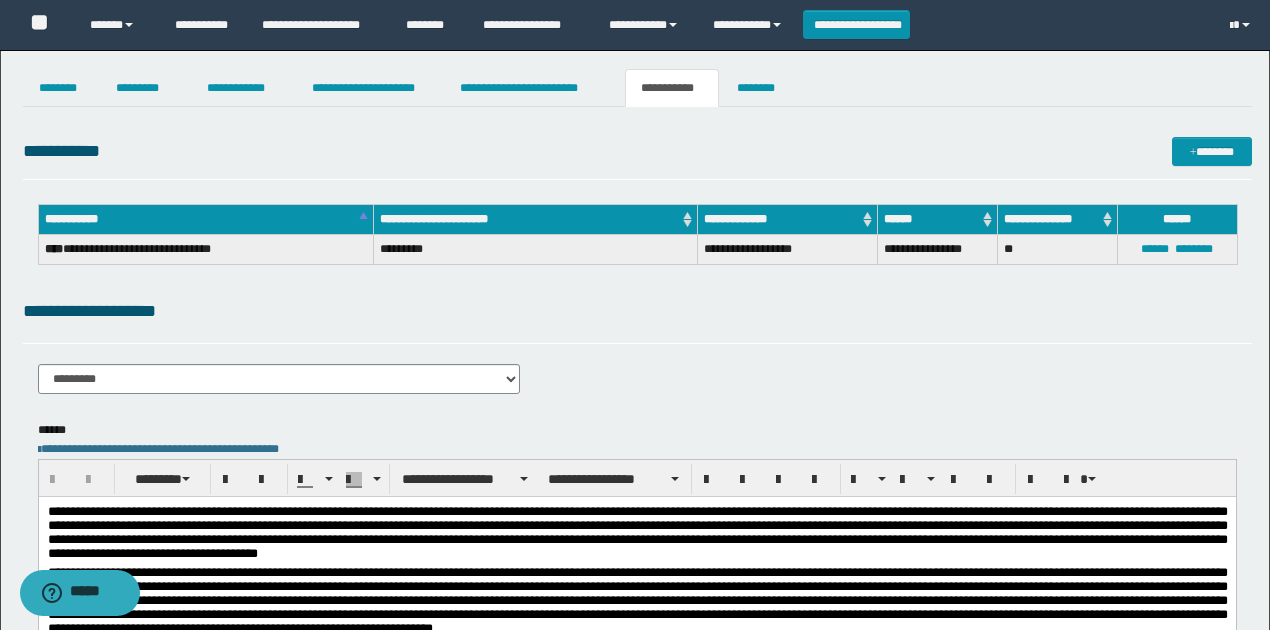 click on "**********" at bounding box center (637, 311) 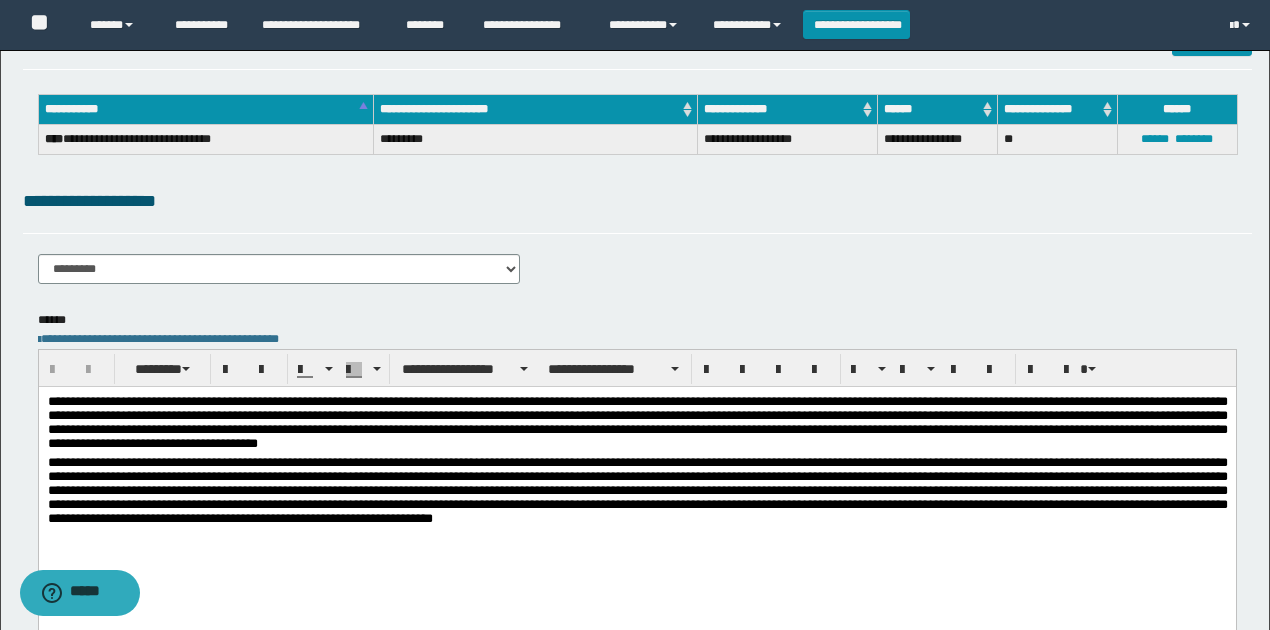 scroll, scrollTop: 0, scrollLeft: 0, axis: both 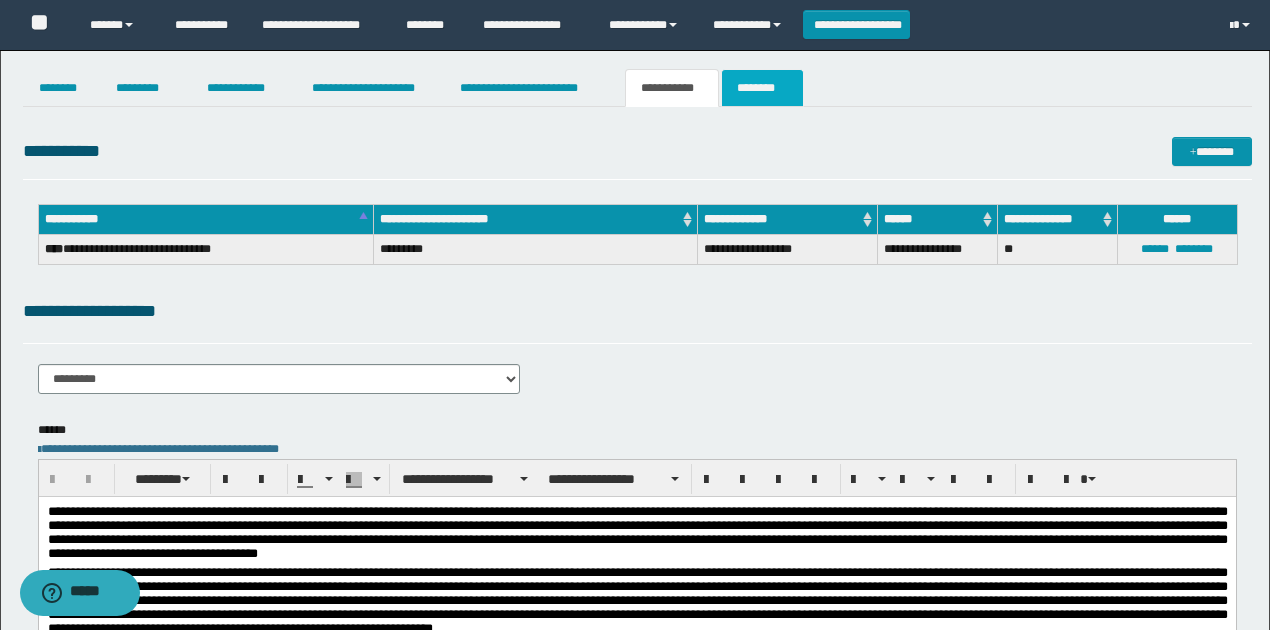click on "********" at bounding box center (762, 88) 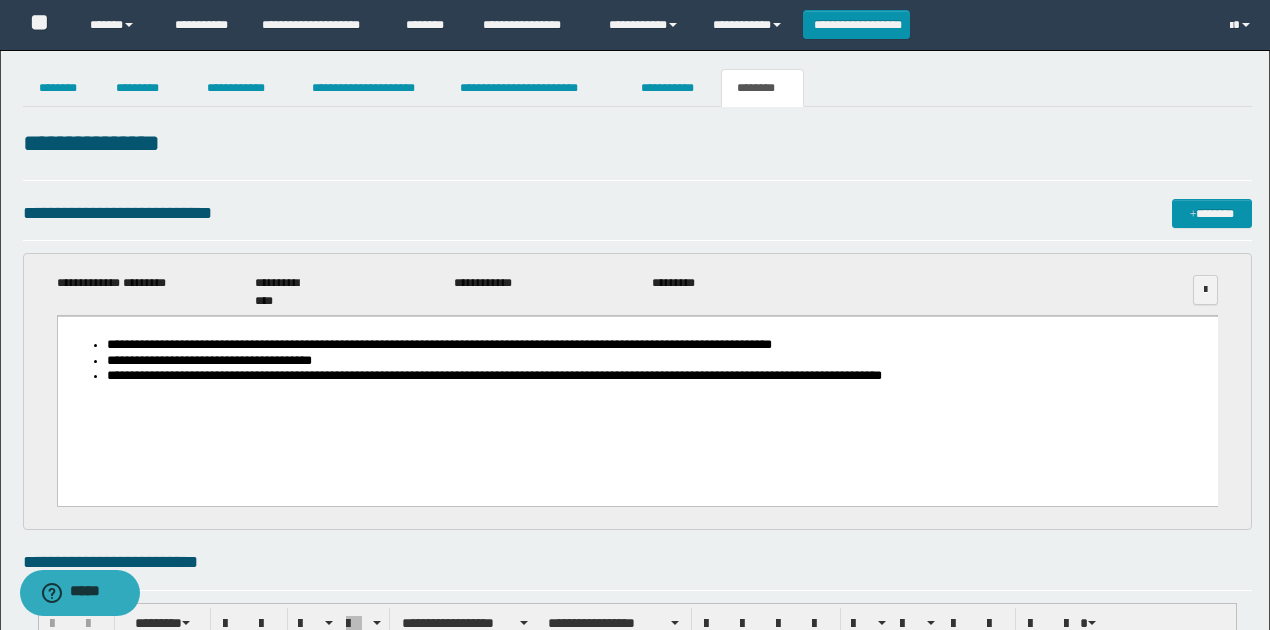 drag, startPoint x: 562, startPoint y: 183, endPoint x: 552, endPoint y: 191, distance: 12.806249 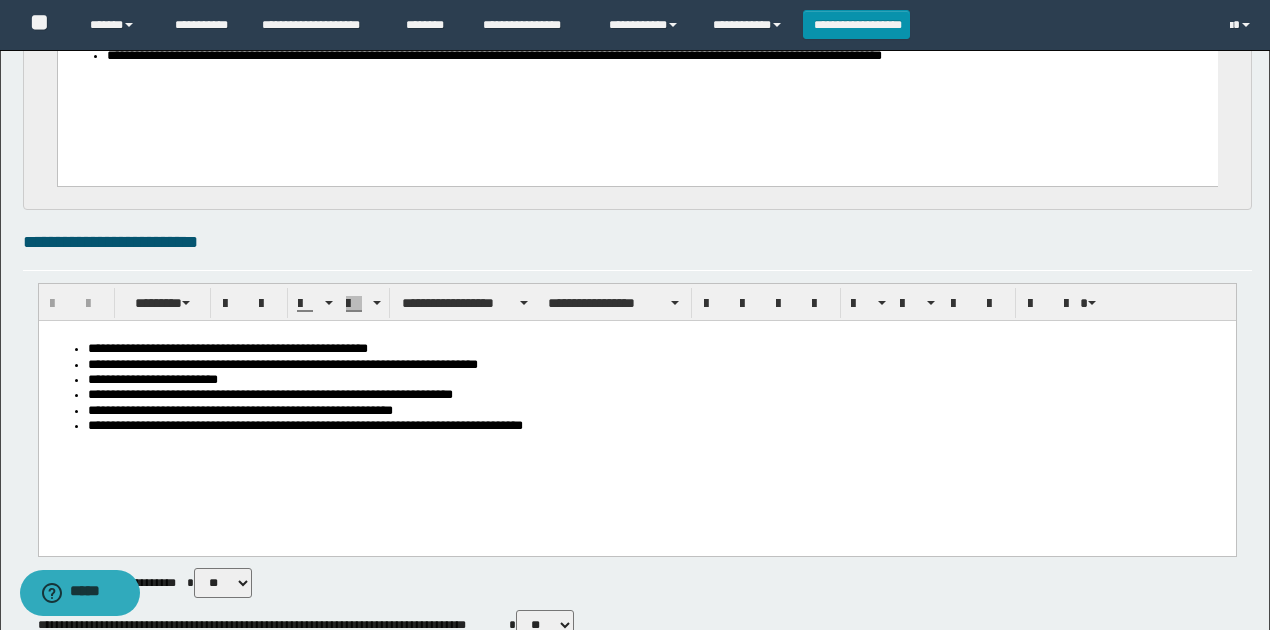 scroll, scrollTop: 400, scrollLeft: 0, axis: vertical 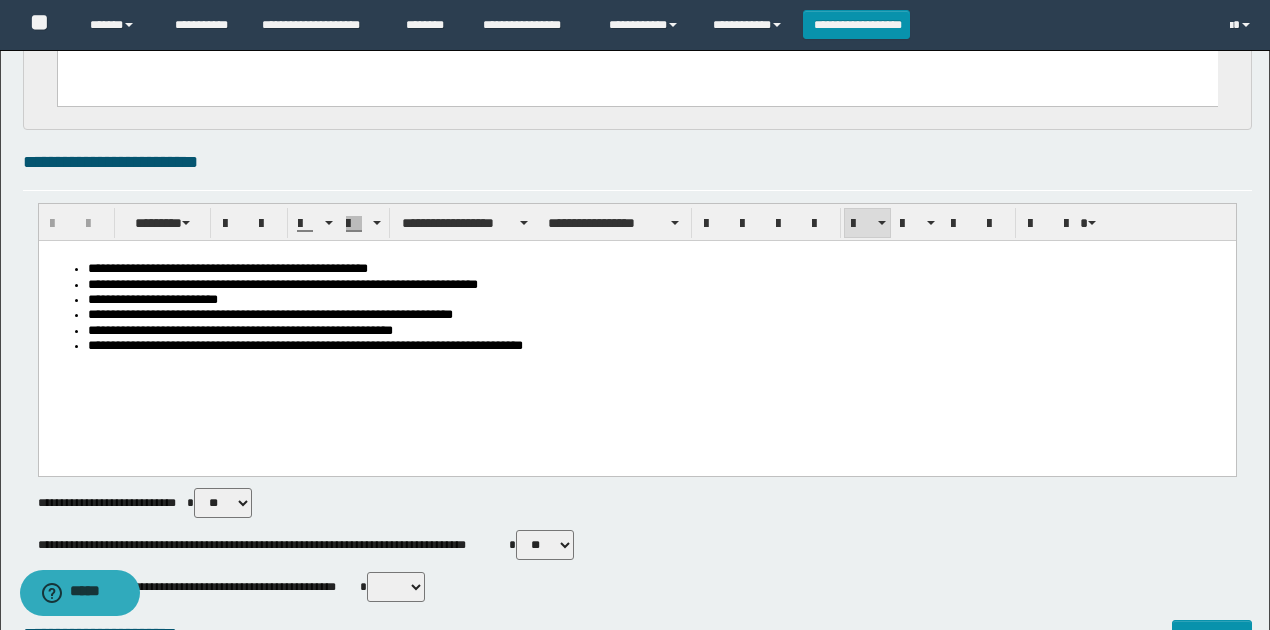 click on "**********" at bounding box center [636, 333] 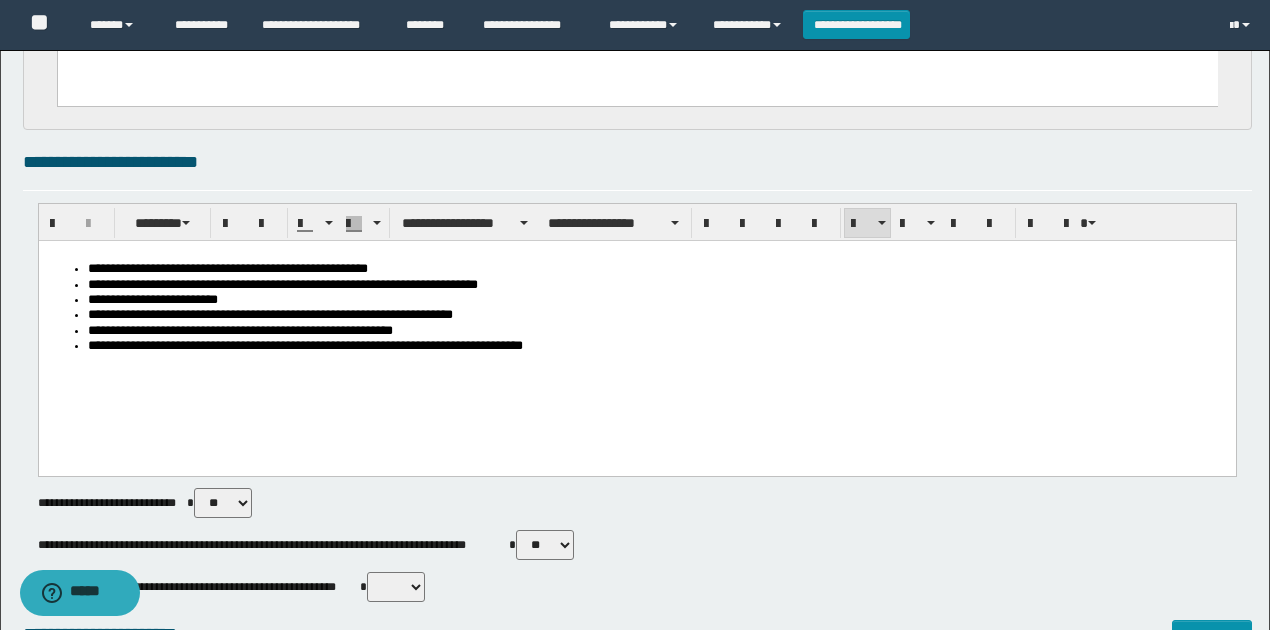 click on "**
**" at bounding box center (396, 587) 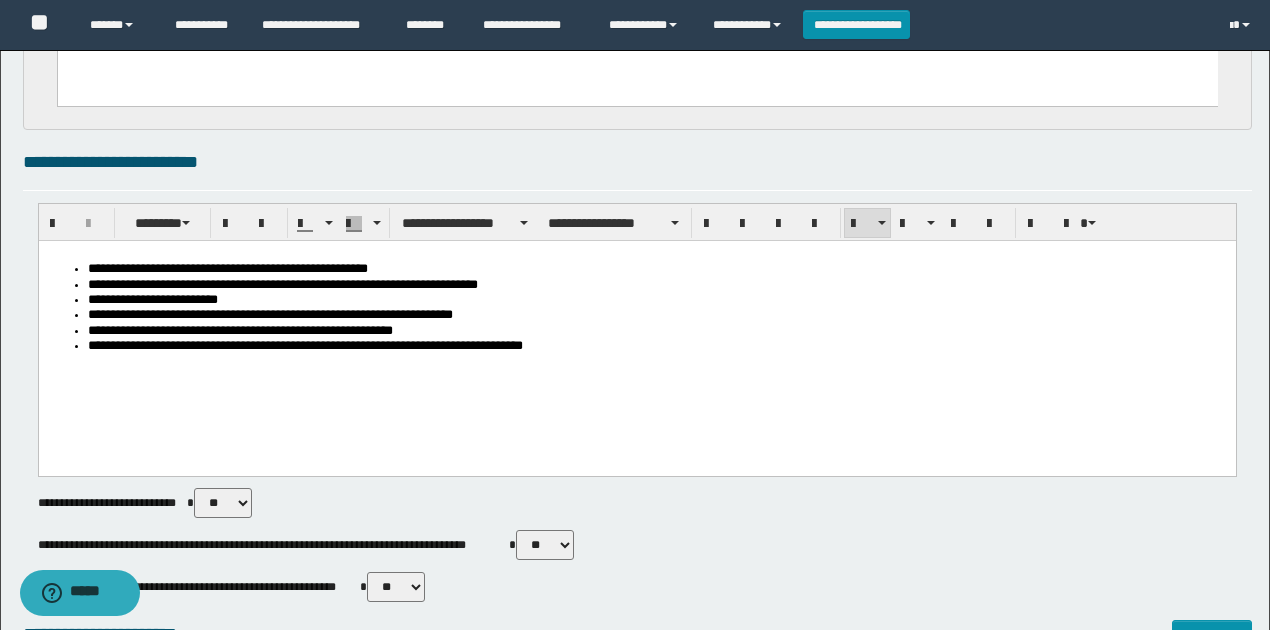 click on "**
**" at bounding box center [396, 587] 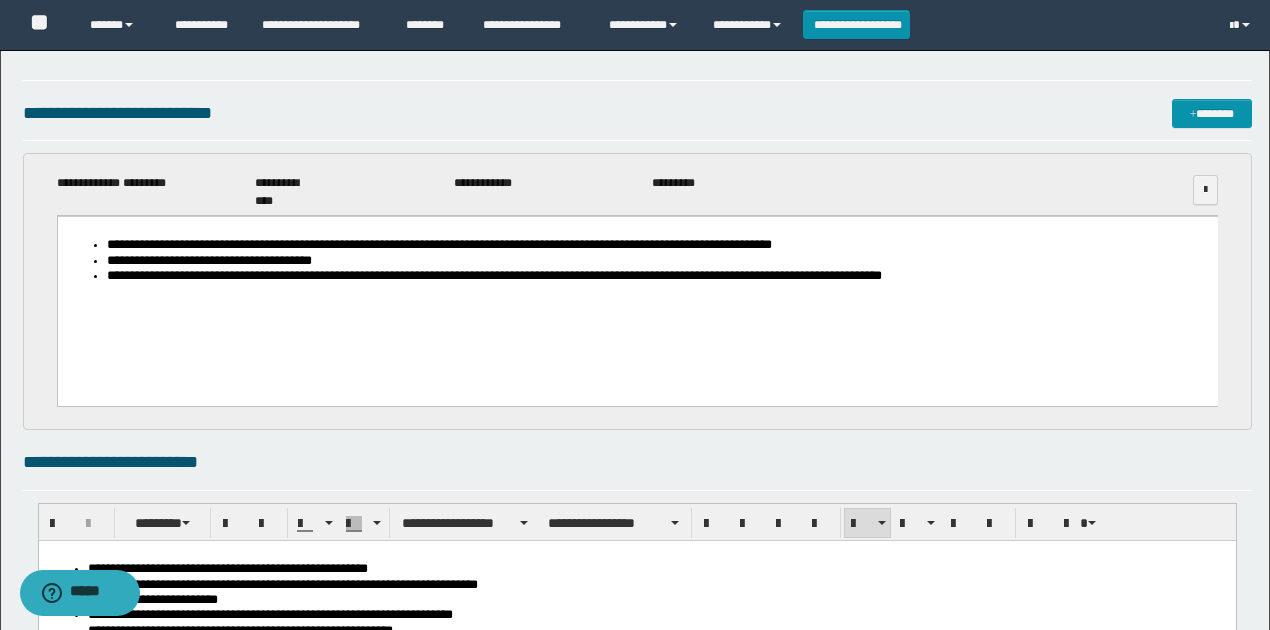 scroll, scrollTop: 0, scrollLeft: 0, axis: both 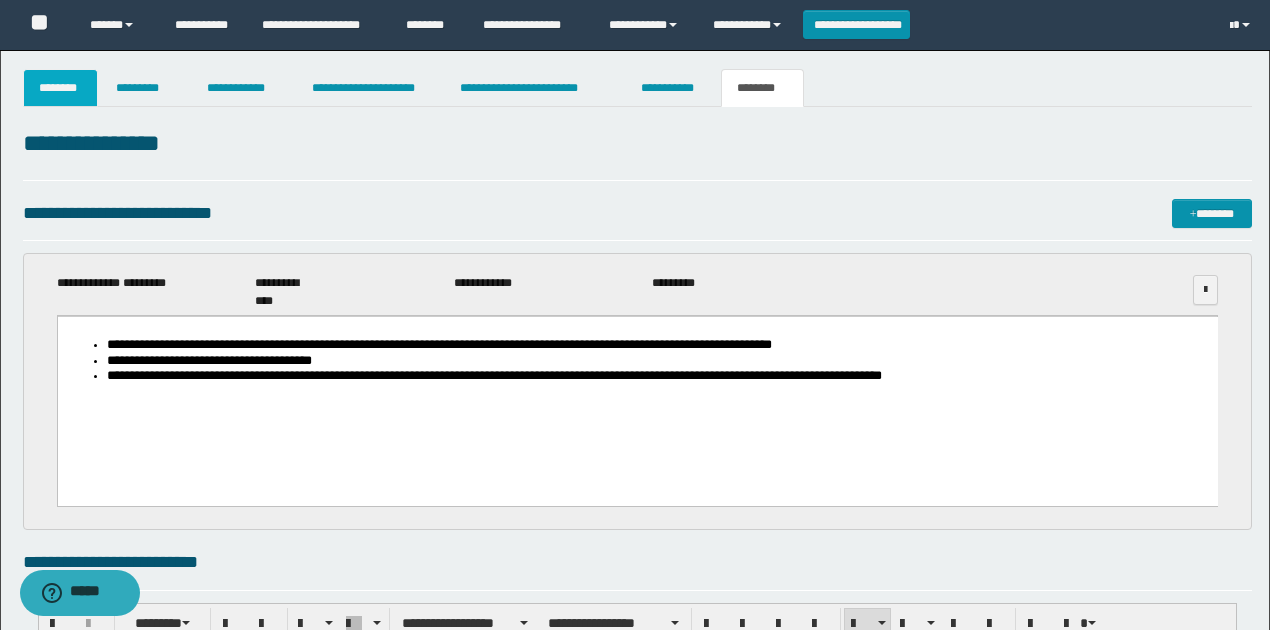 click on "********" at bounding box center [61, 88] 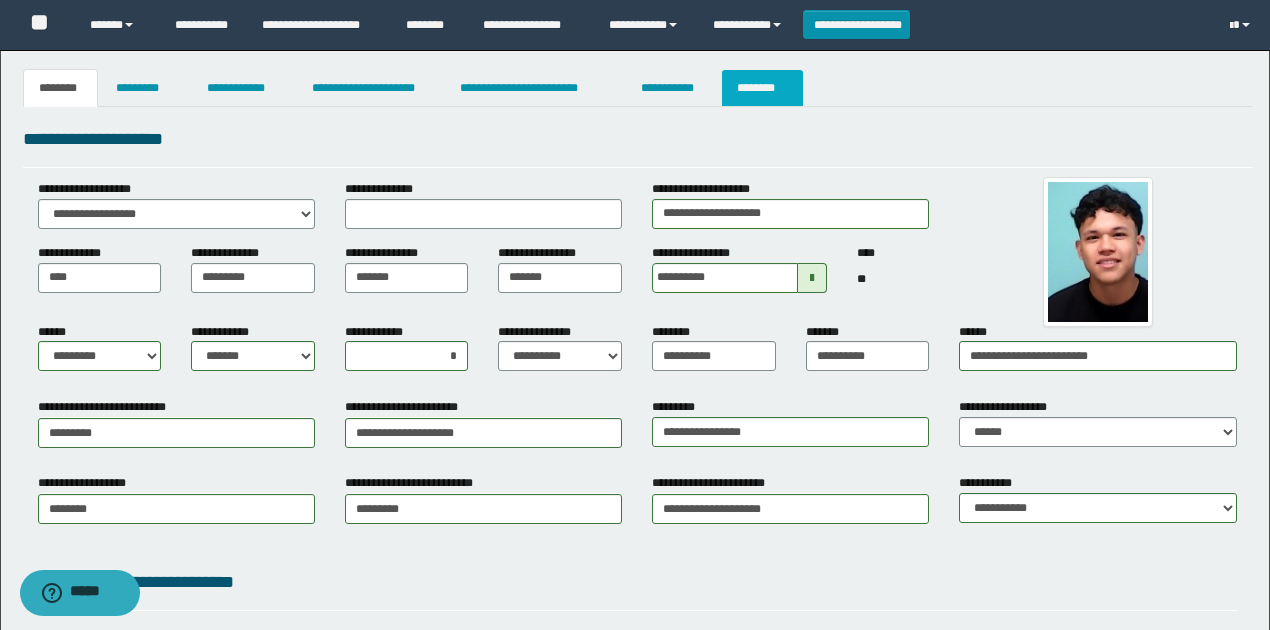click on "********" at bounding box center (762, 88) 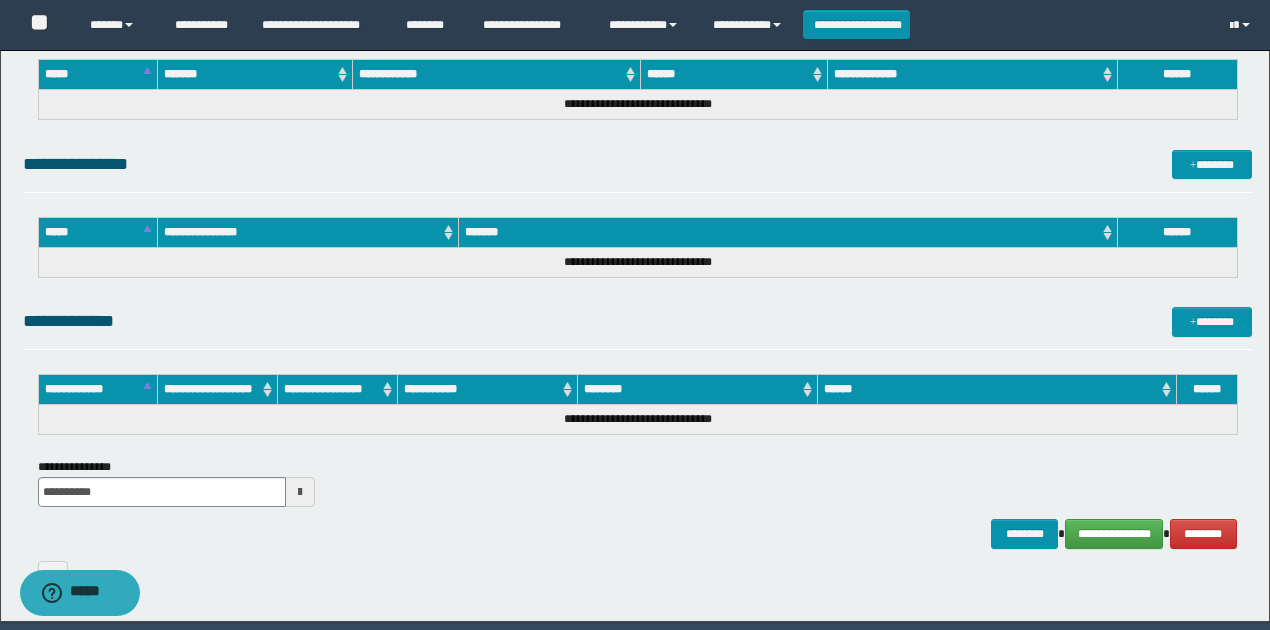 scroll, scrollTop: 1232, scrollLeft: 0, axis: vertical 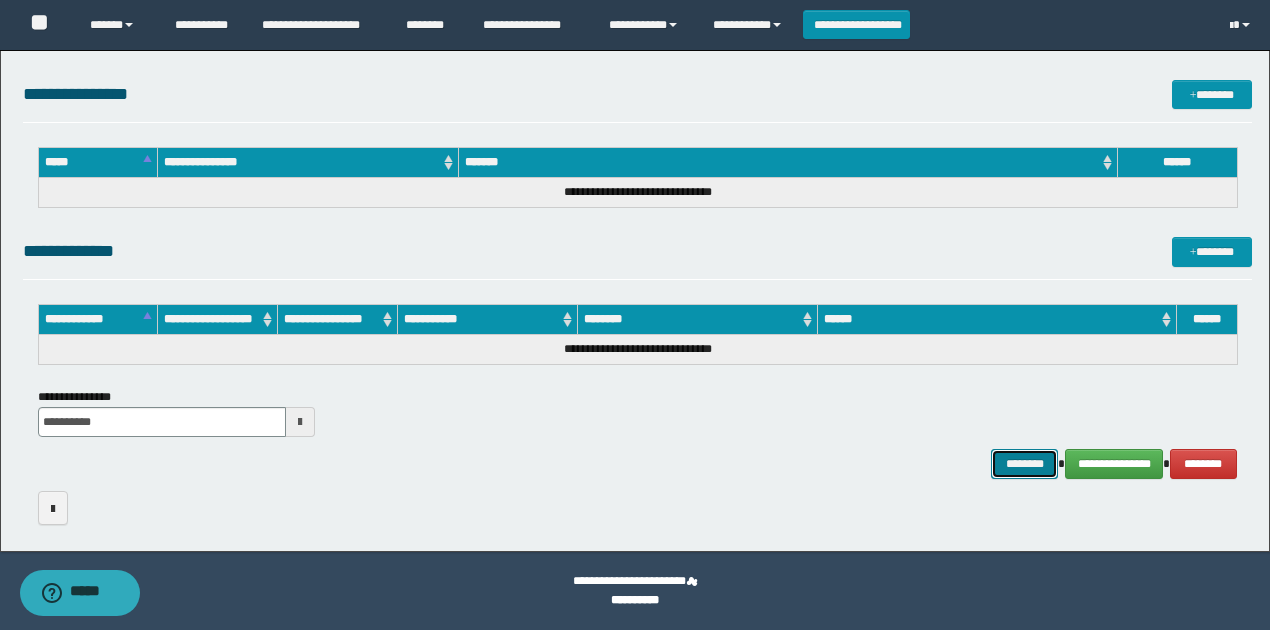 click on "********" at bounding box center (1024, 463) 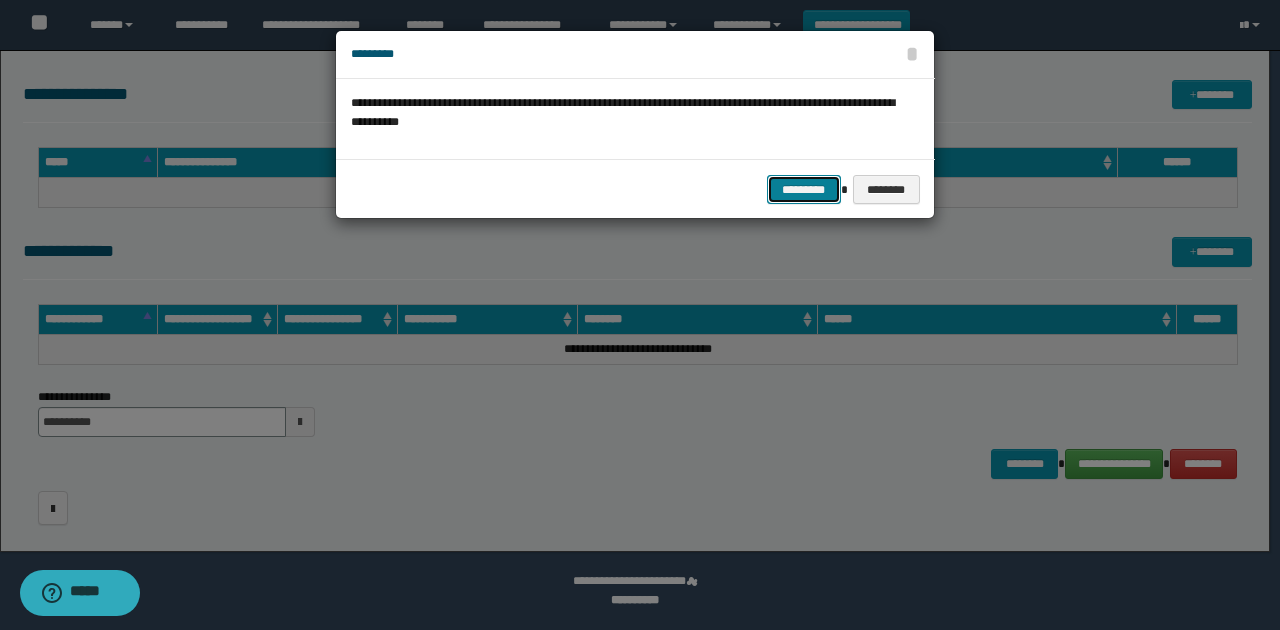 click on "*********" at bounding box center (804, 189) 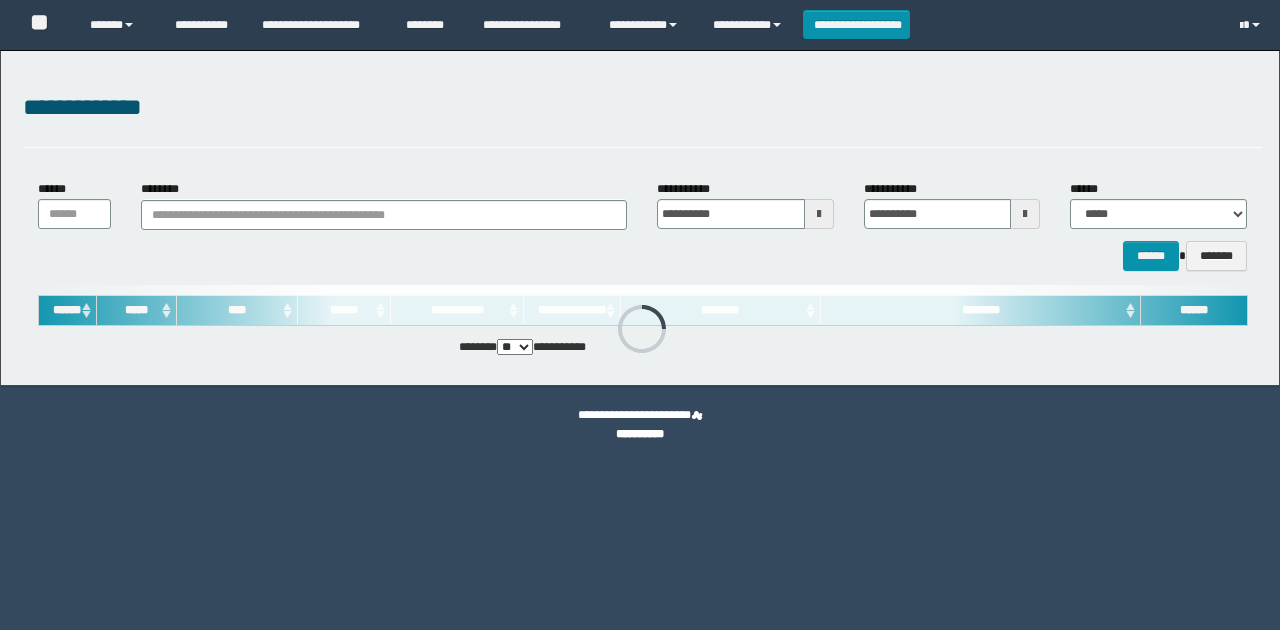 scroll, scrollTop: 0, scrollLeft: 0, axis: both 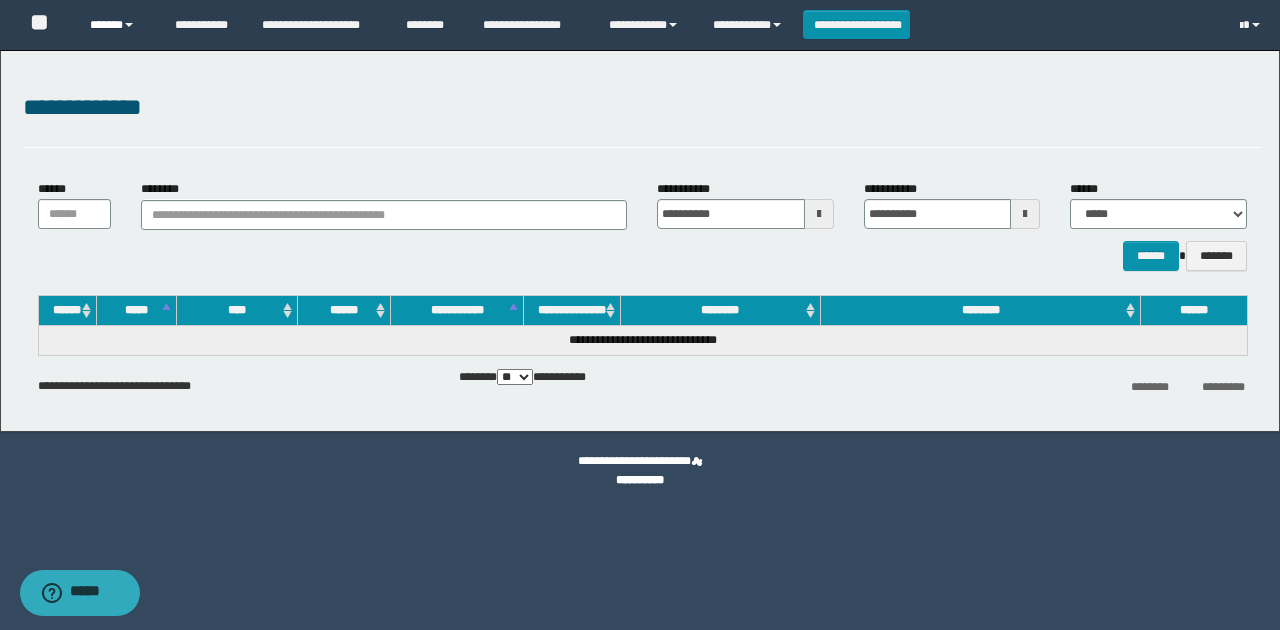 click on "******" at bounding box center [117, 25] 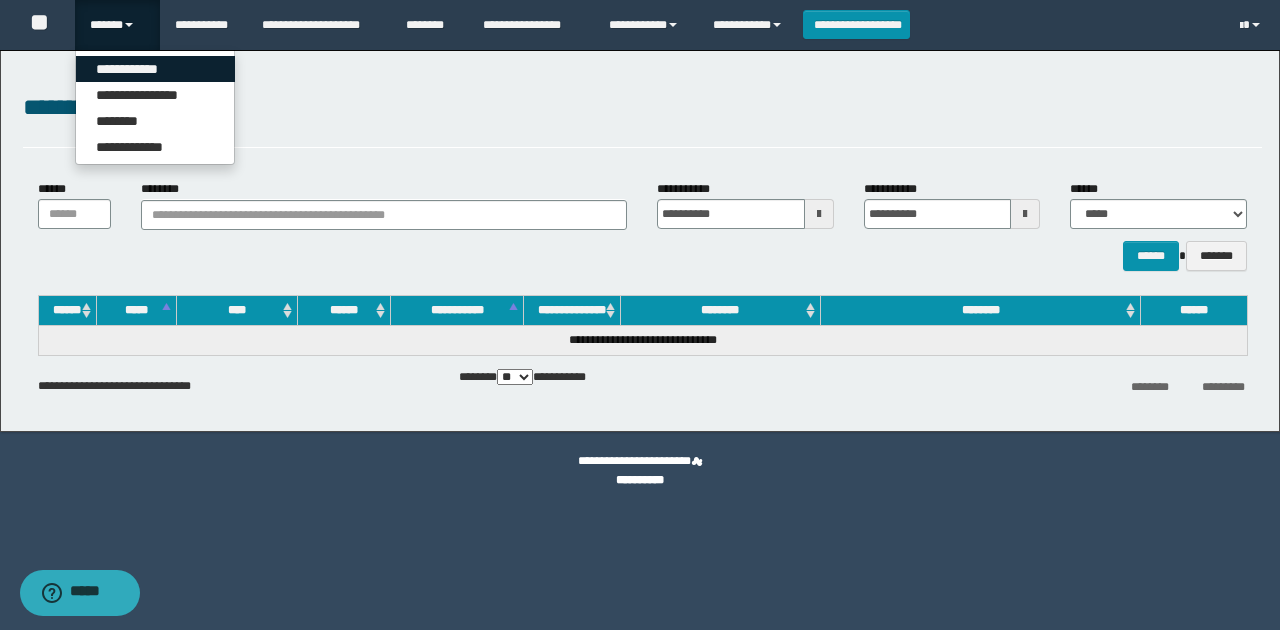 click on "**********" at bounding box center [155, 69] 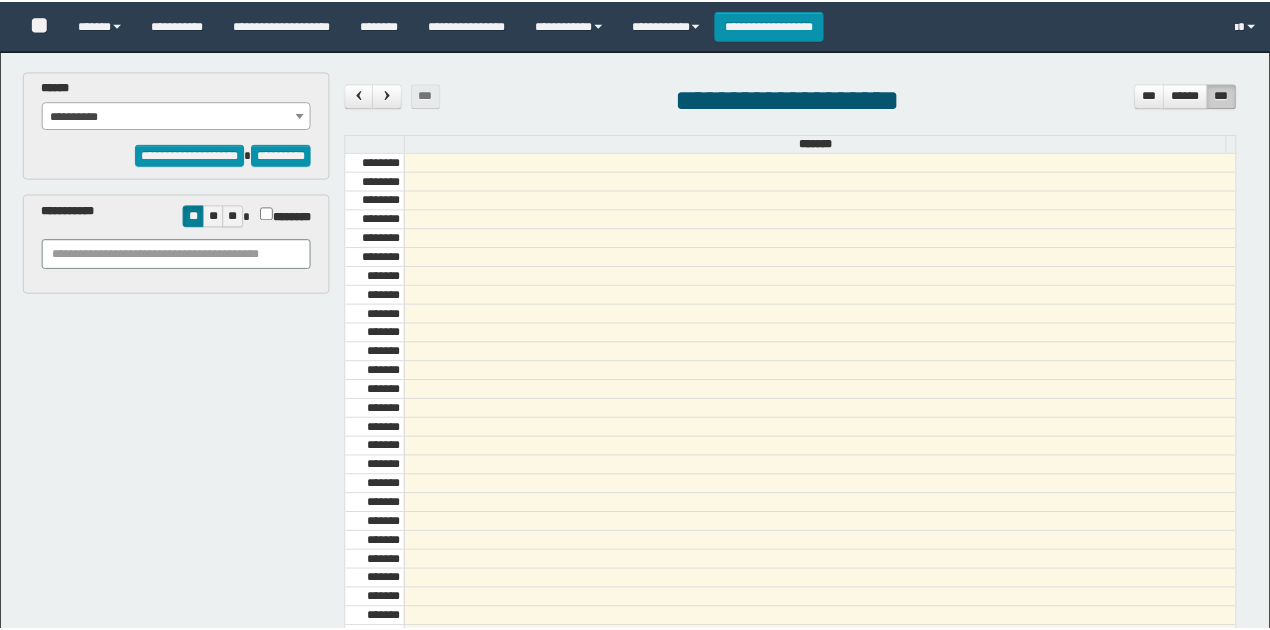 scroll, scrollTop: 0, scrollLeft: 0, axis: both 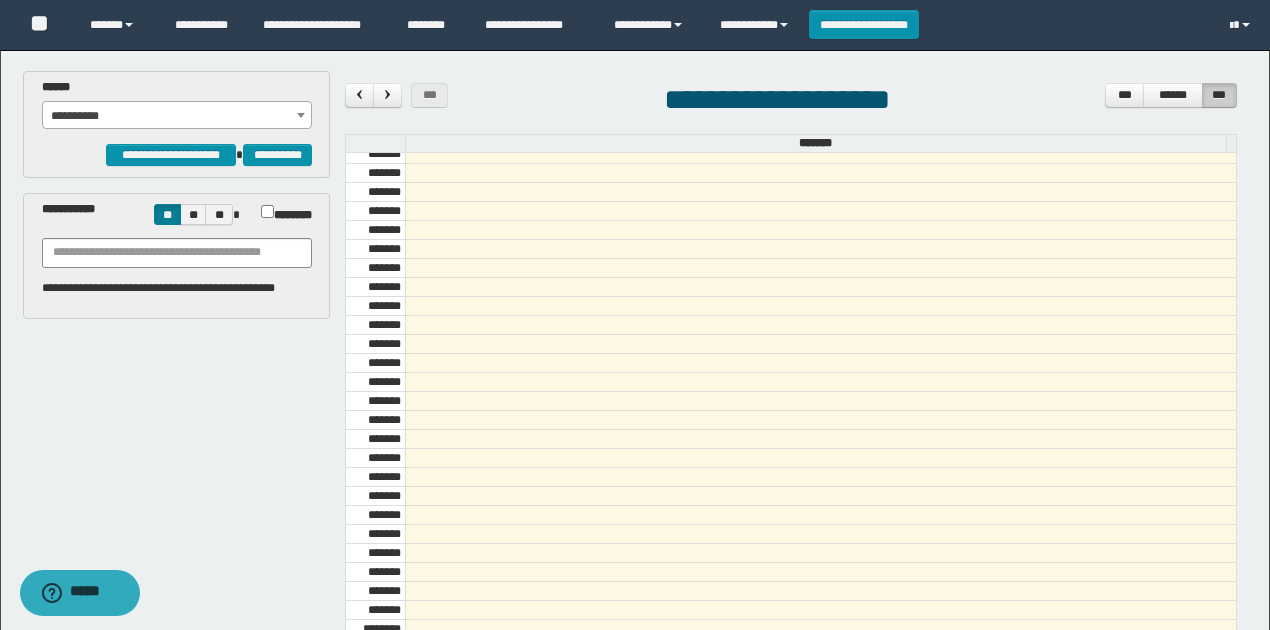 click on "**********" at bounding box center [177, 116] 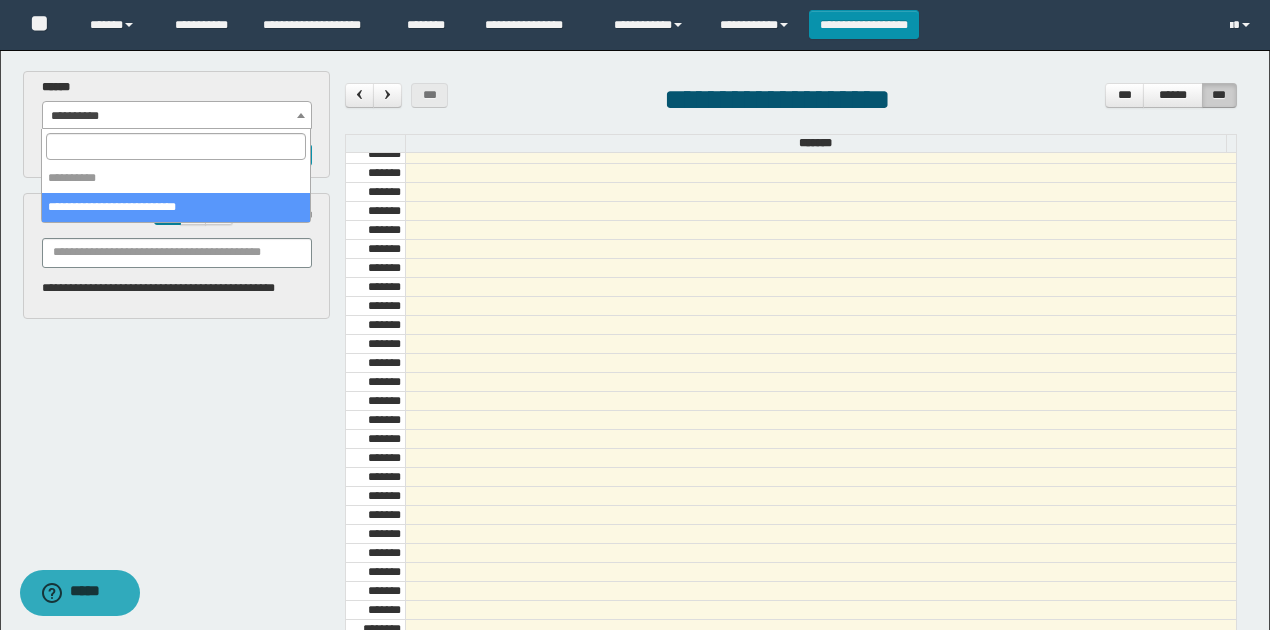 select on "******" 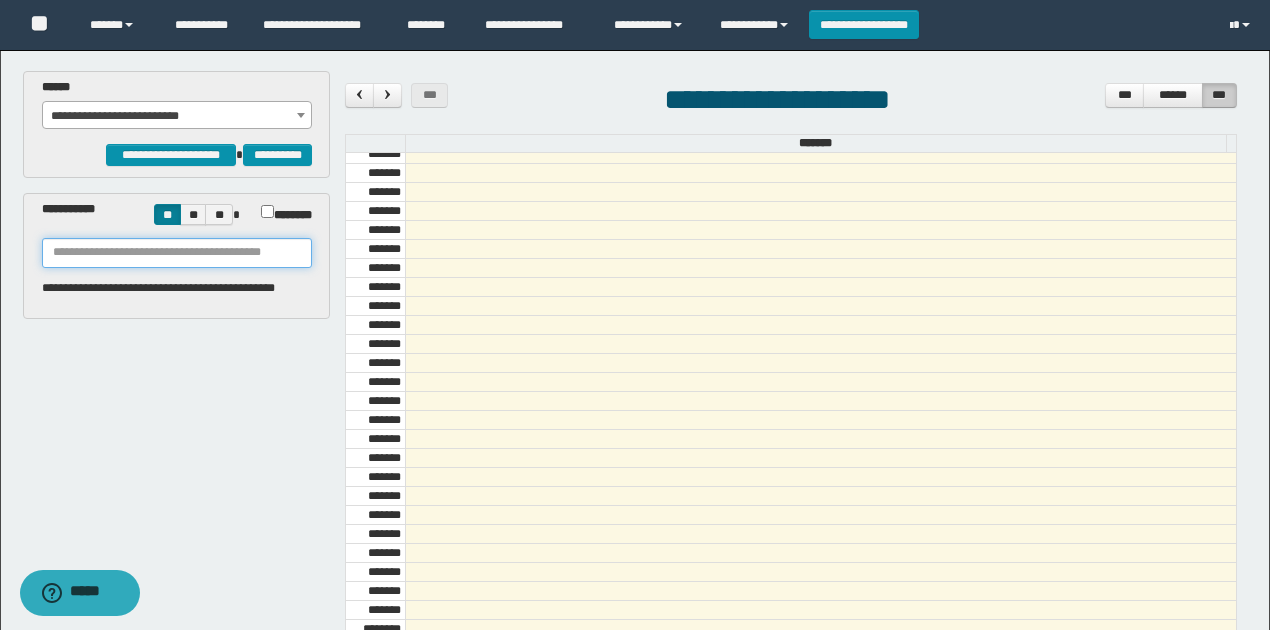 click at bounding box center (177, 253) 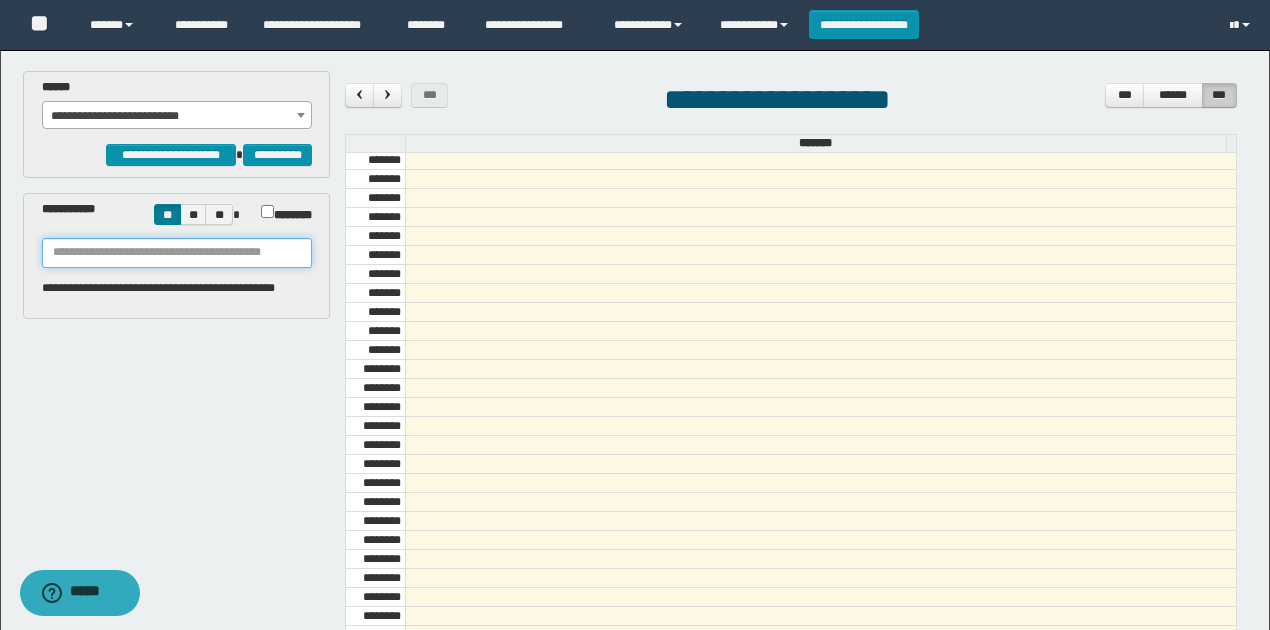 scroll, scrollTop: 1073, scrollLeft: 0, axis: vertical 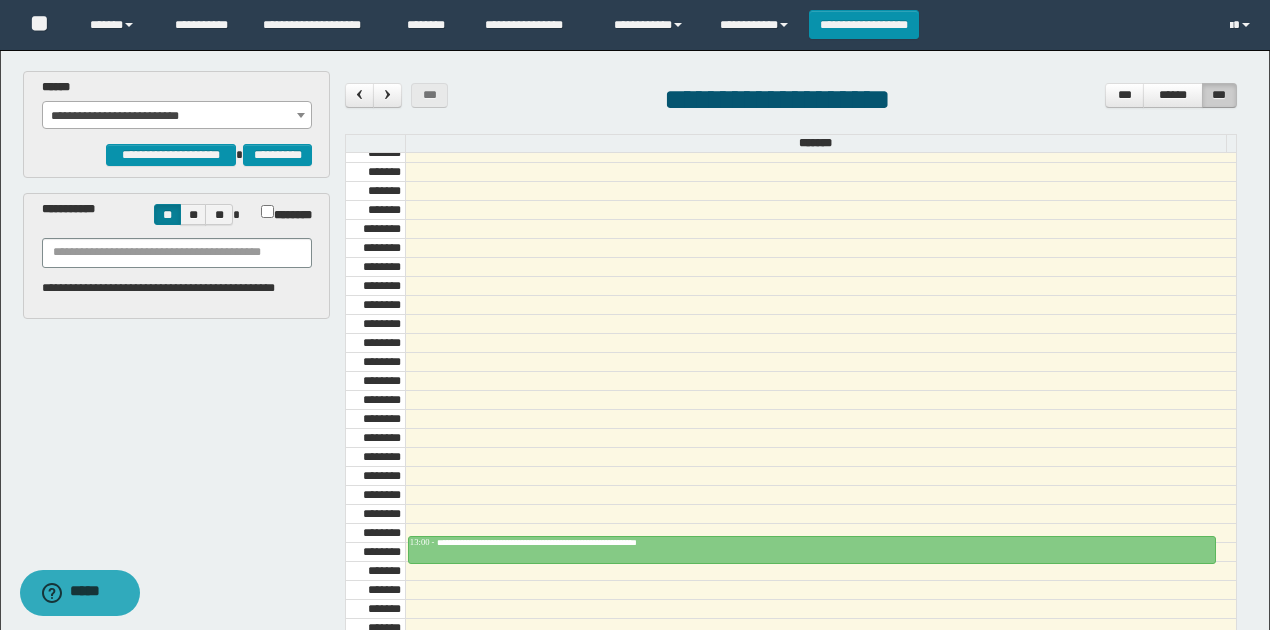 click on "**********" at bounding box center (791, 458) 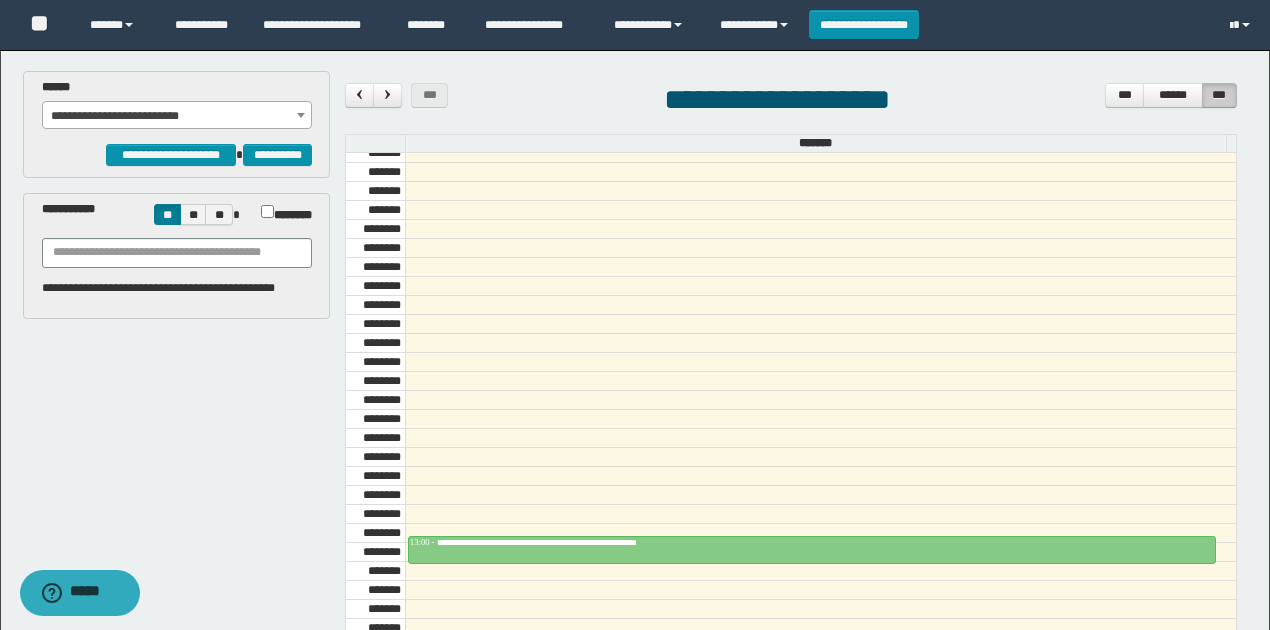 click on "**********" at bounding box center (791, 102) 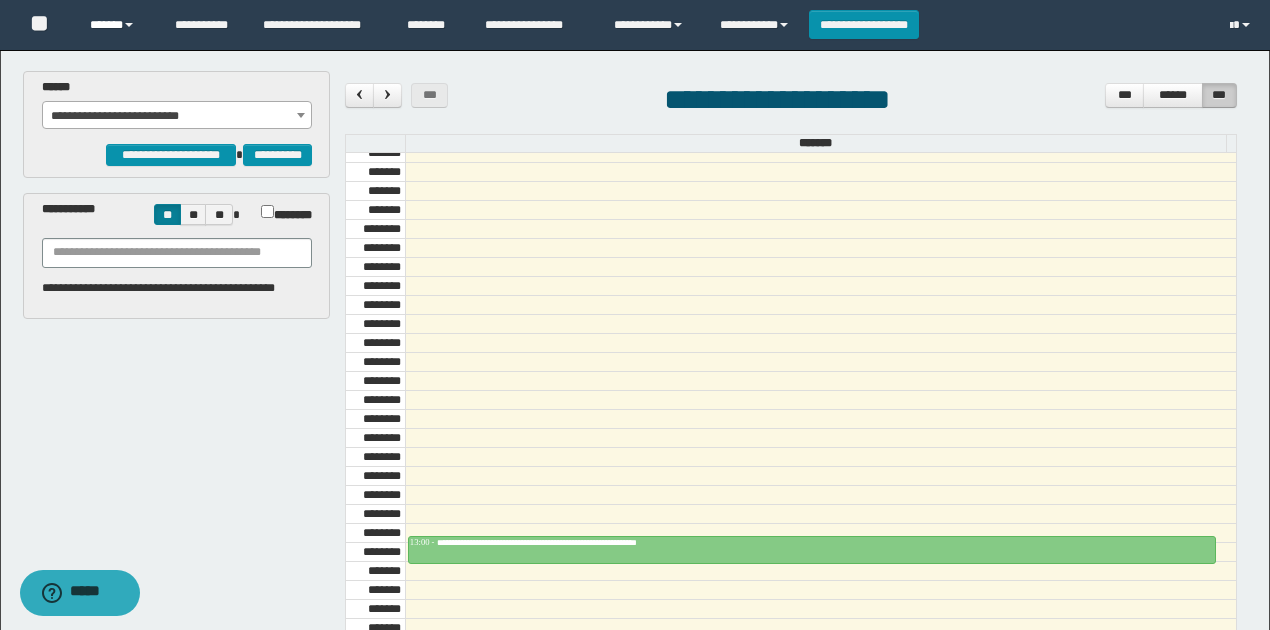 click at bounding box center [129, 25] 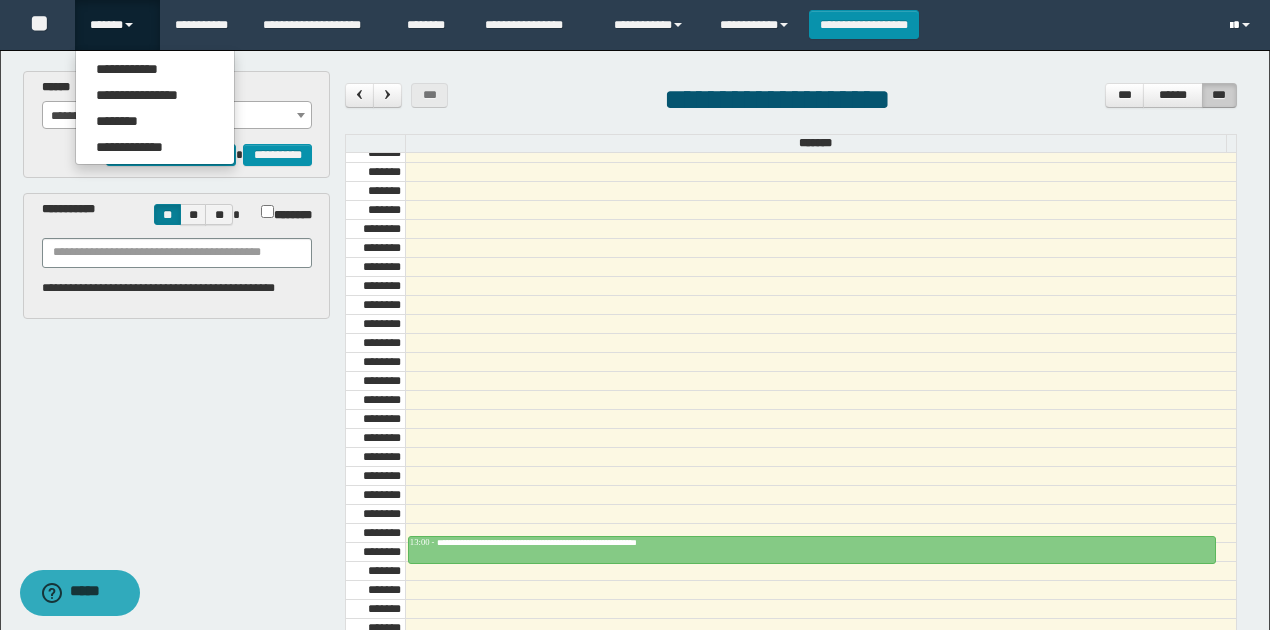 click at bounding box center (1231, 26) 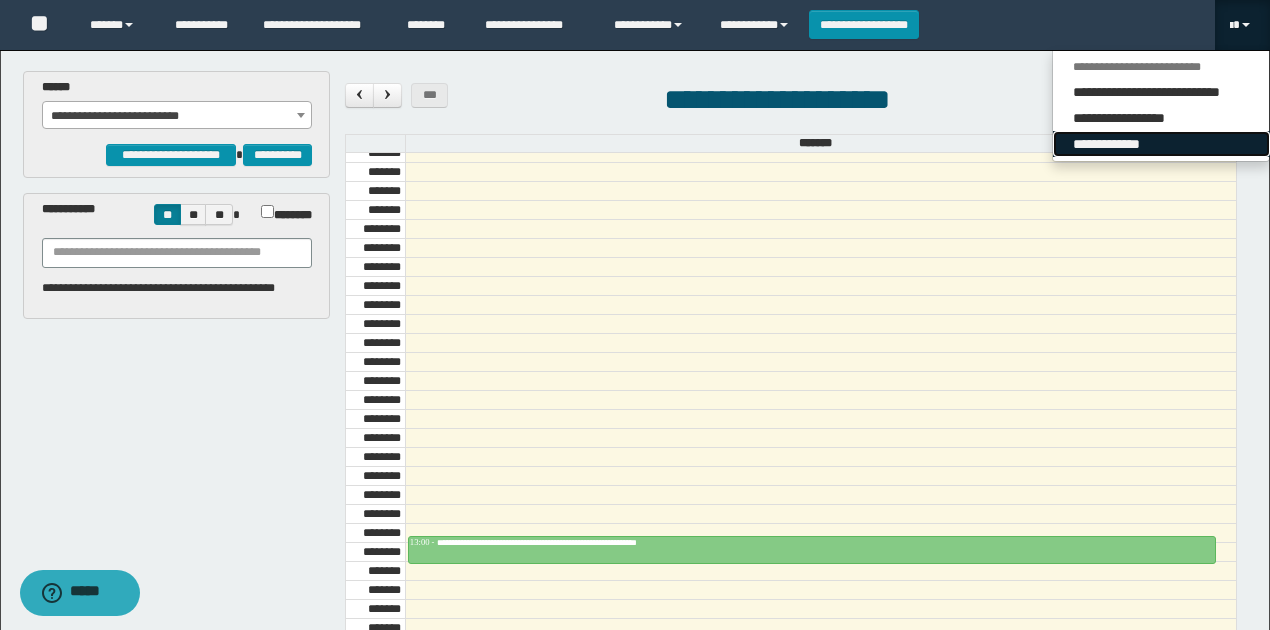 click on "**********" at bounding box center (1161, 144) 